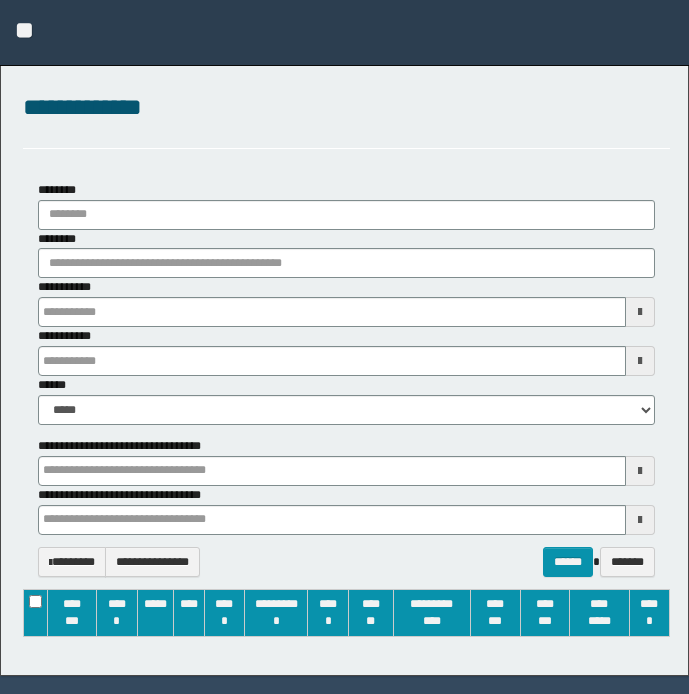 click on "********" at bounding box center [346, 254] 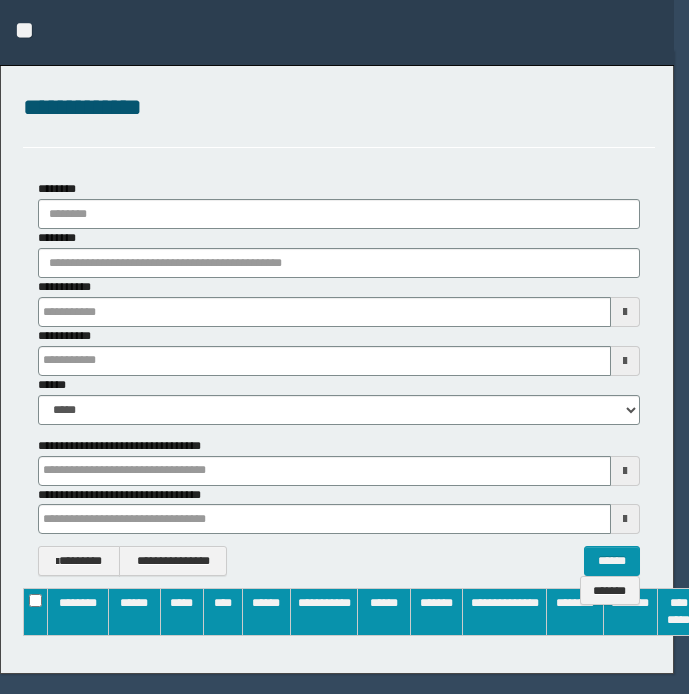 type on "**********" 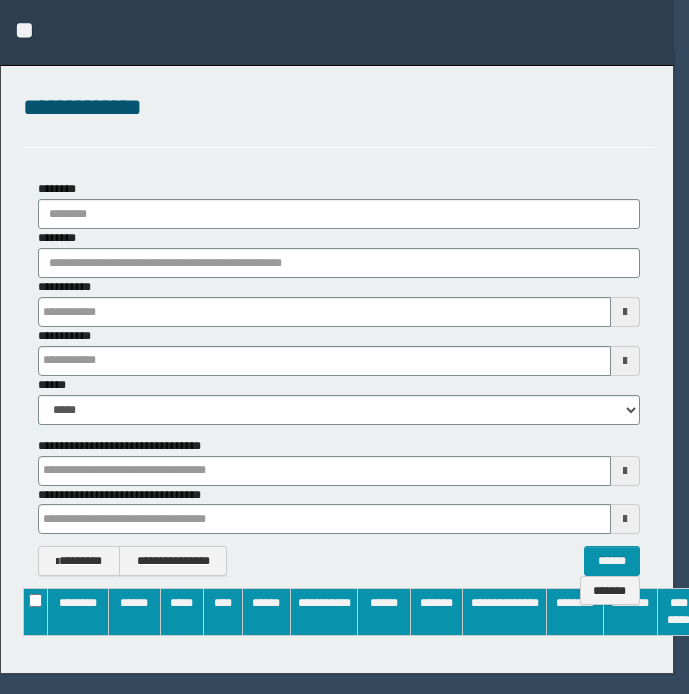 type on "**********" 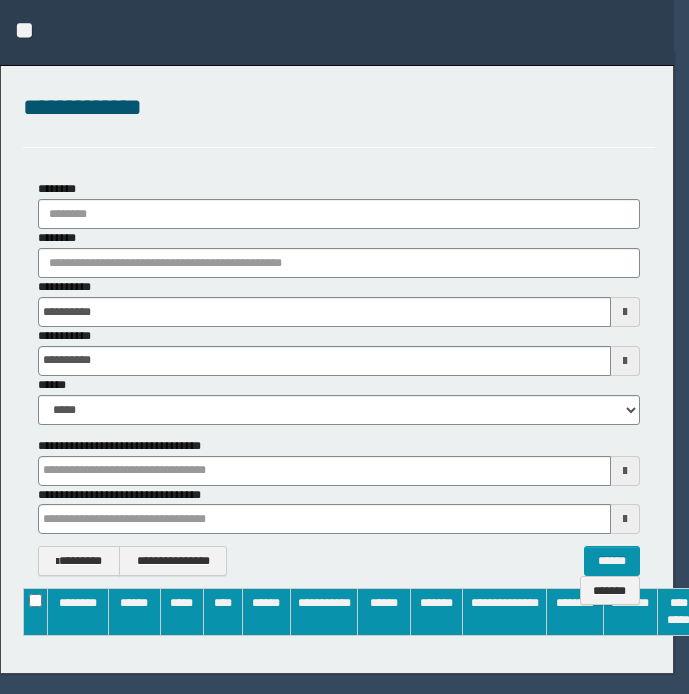 scroll, scrollTop: 0, scrollLeft: 0, axis: both 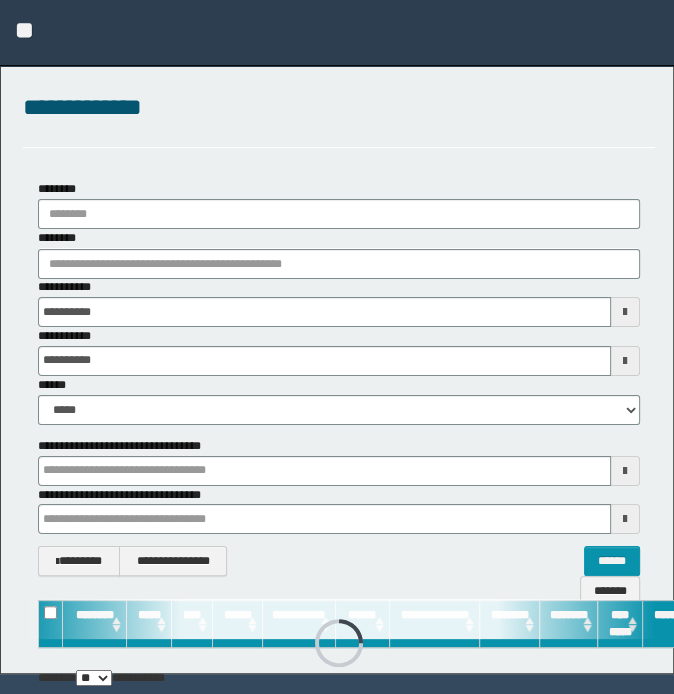click on "**********" at bounding box center (337, 245) 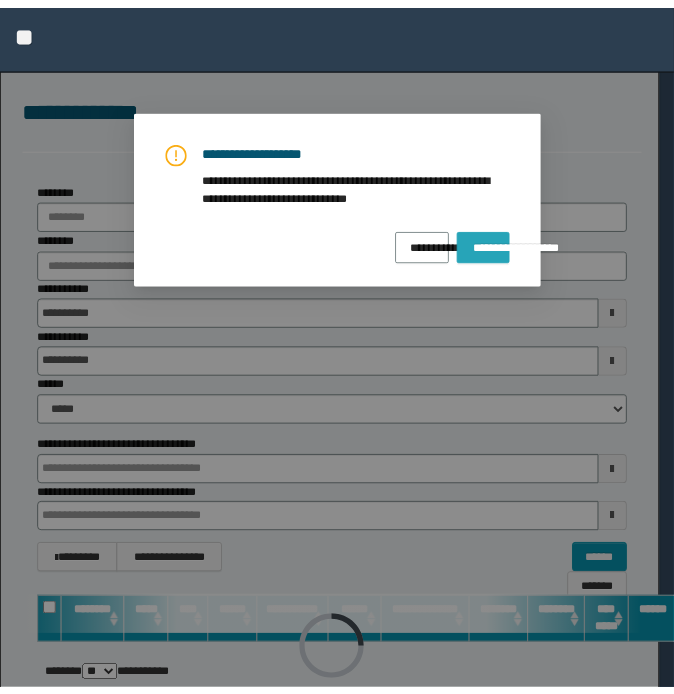 scroll, scrollTop: 0, scrollLeft: 0, axis: both 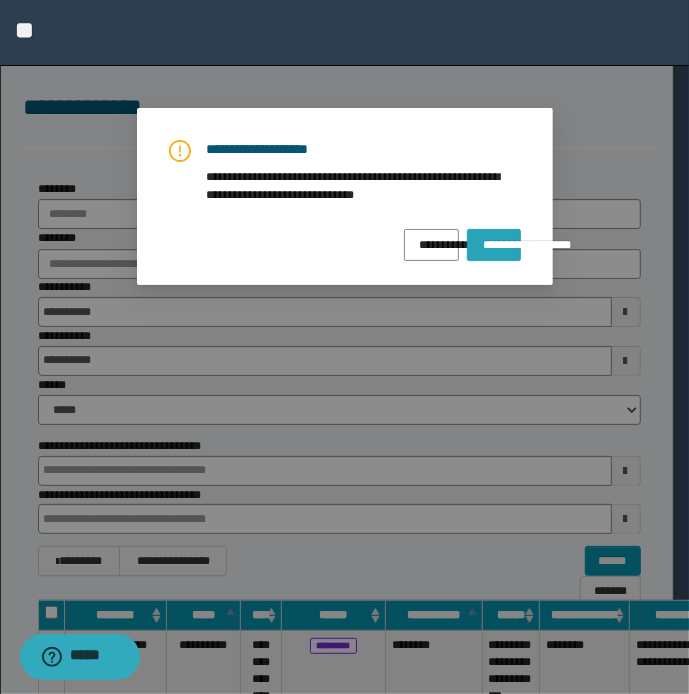 click on "**********" at bounding box center [493, 238] 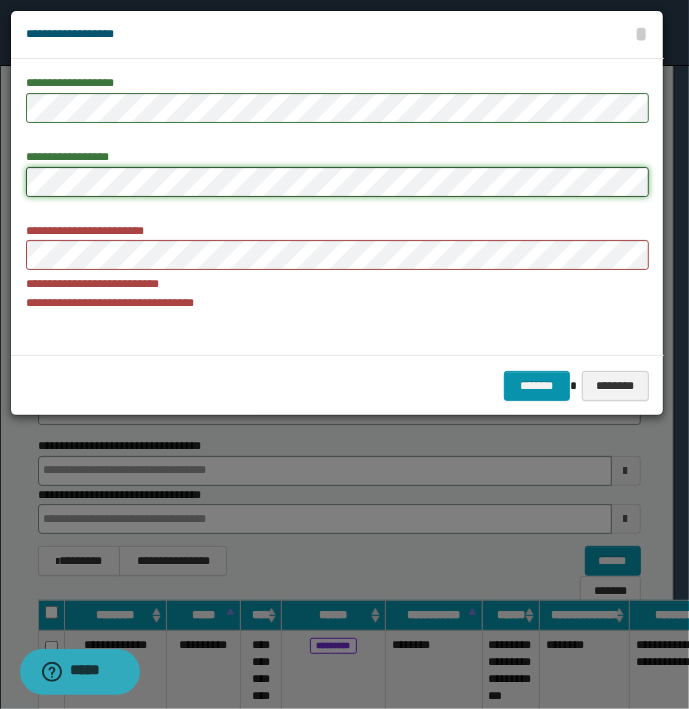 click on "**********" at bounding box center [344, 354] 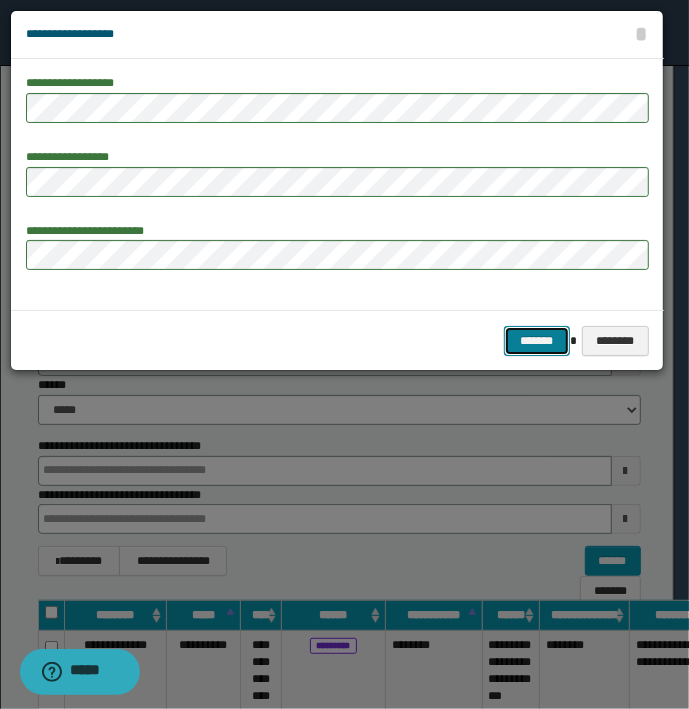 click on "*******" at bounding box center [537, 341] 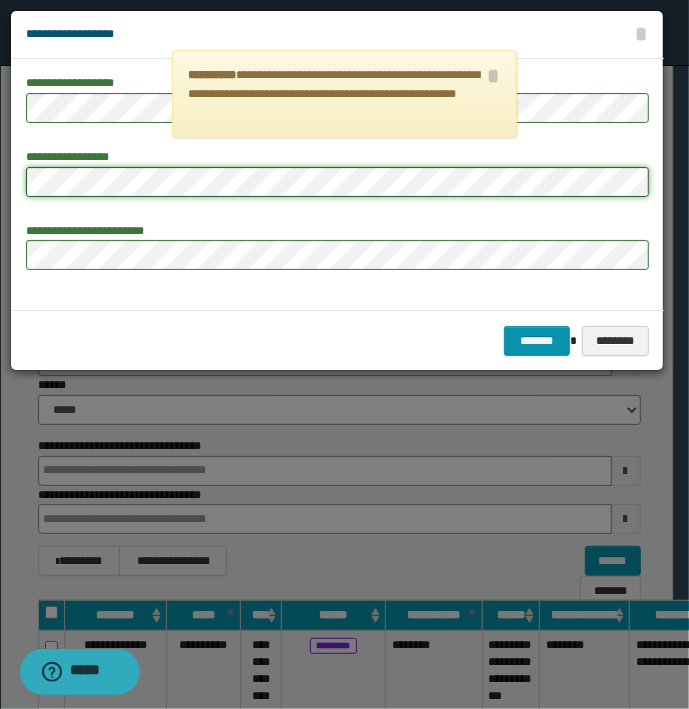 click on "**********" at bounding box center (344, 354) 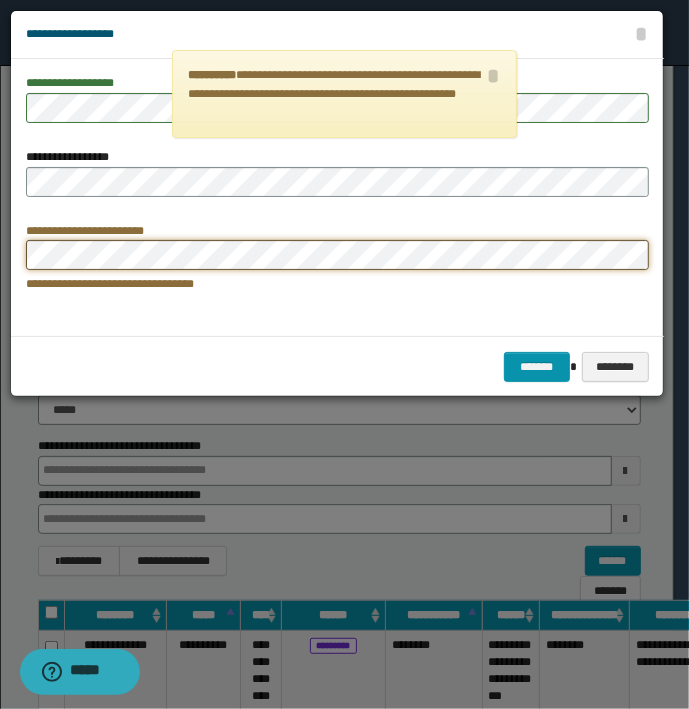 click on "**********" at bounding box center [344, 354] 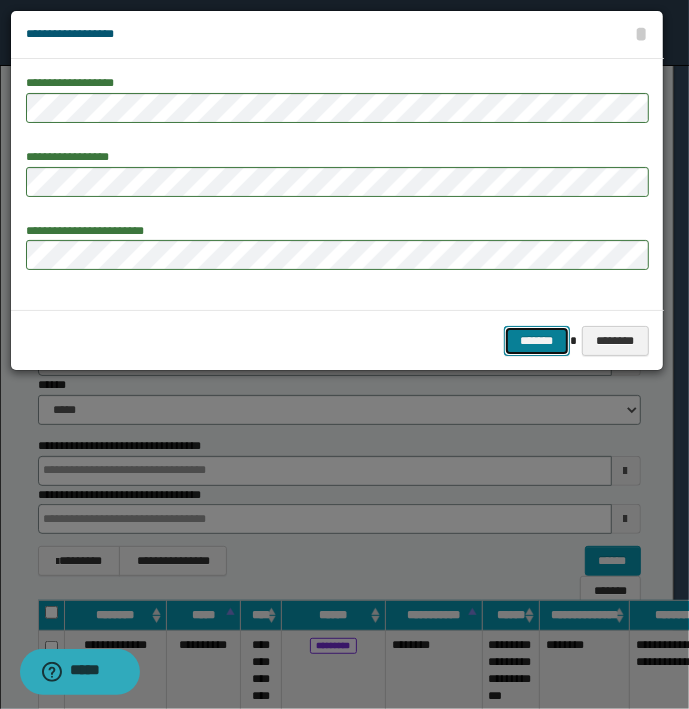 click on "*******" at bounding box center (537, 341) 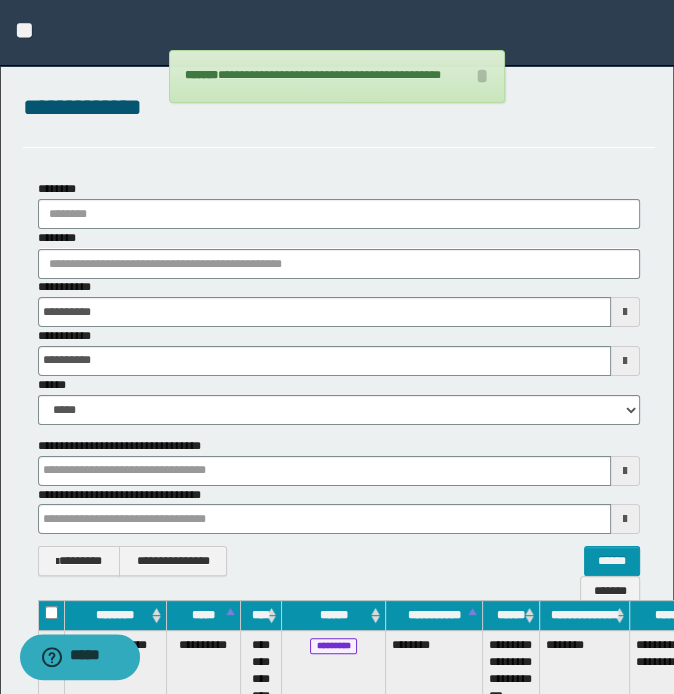 type 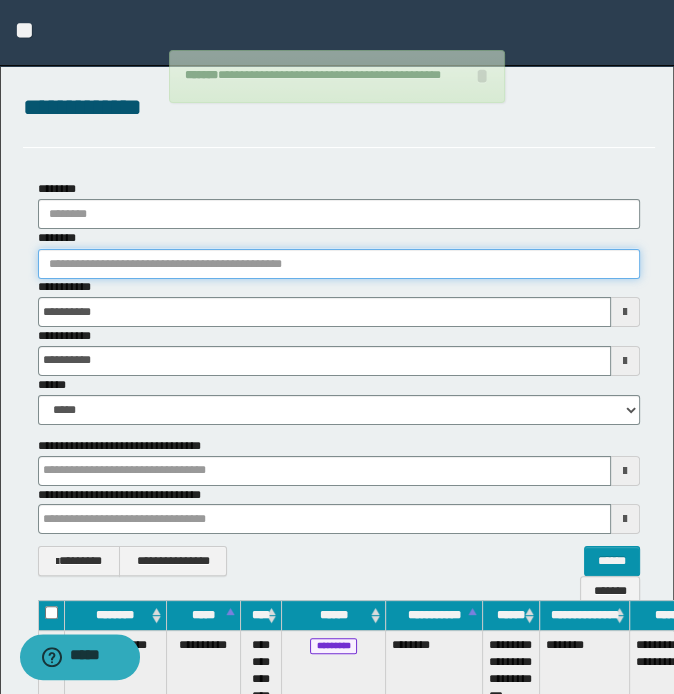 click on "********" at bounding box center [339, 264] 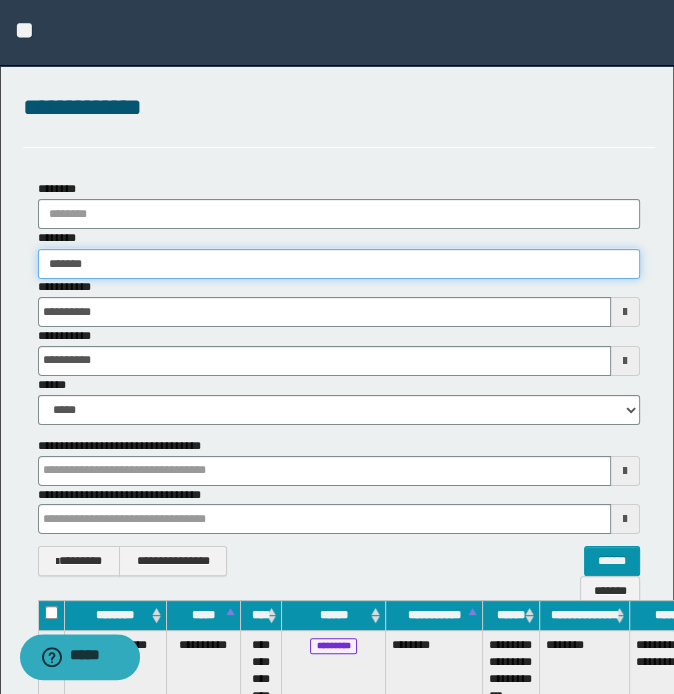 type on "********" 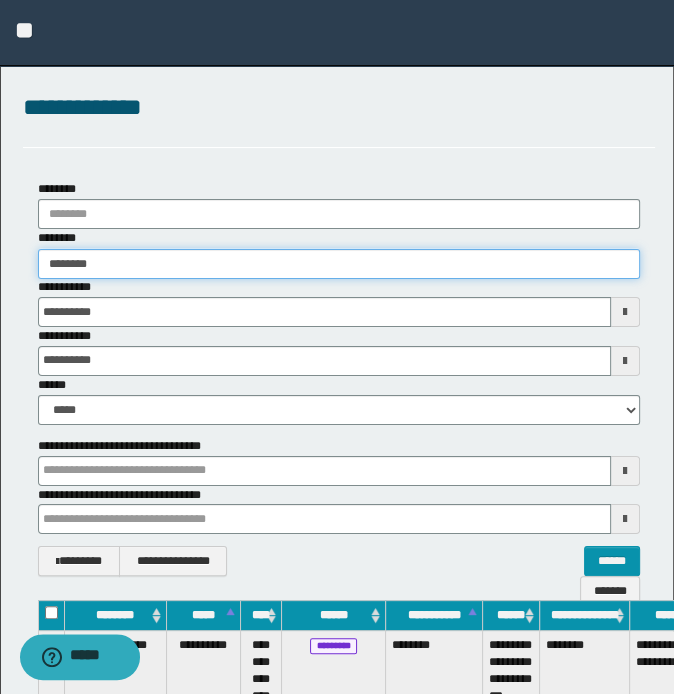 type on "********" 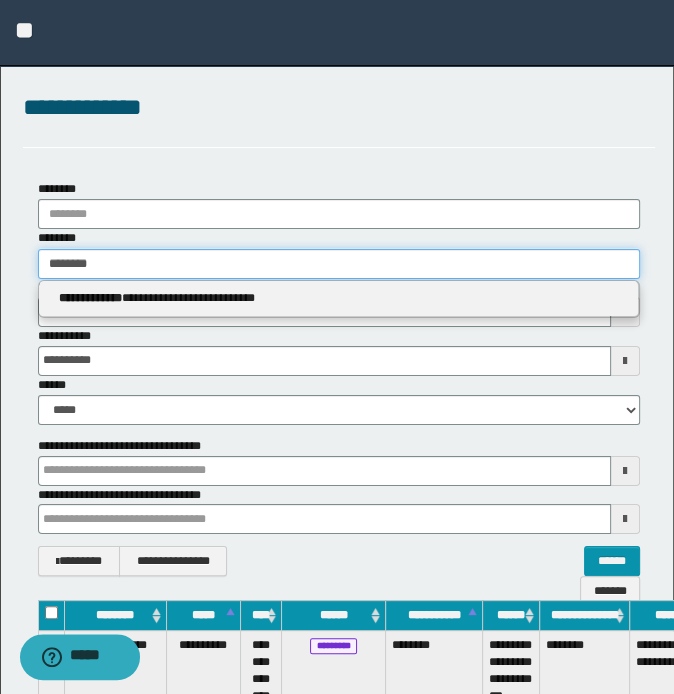 type 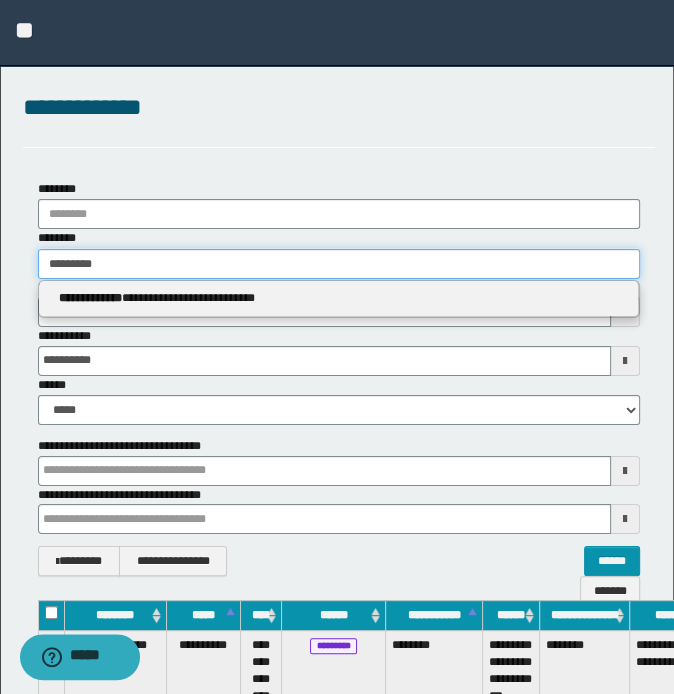 type on "**********" 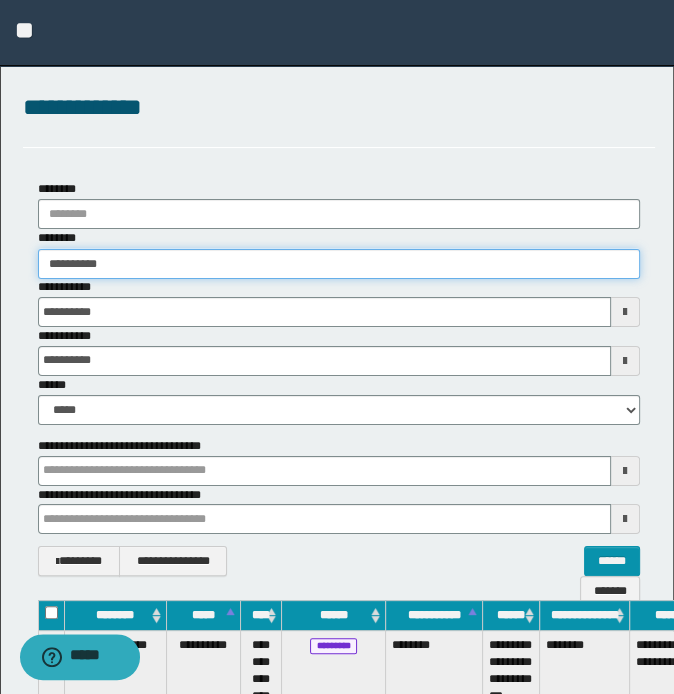 type on "**********" 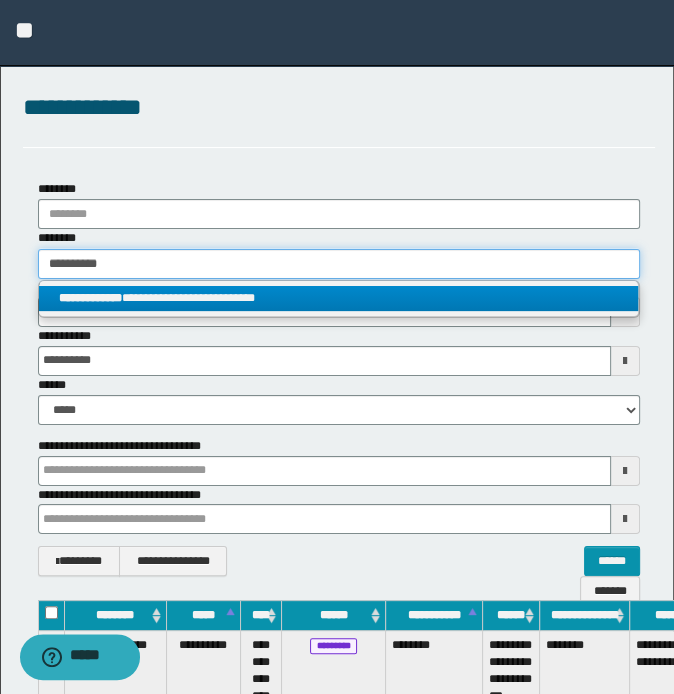 type on "**********" 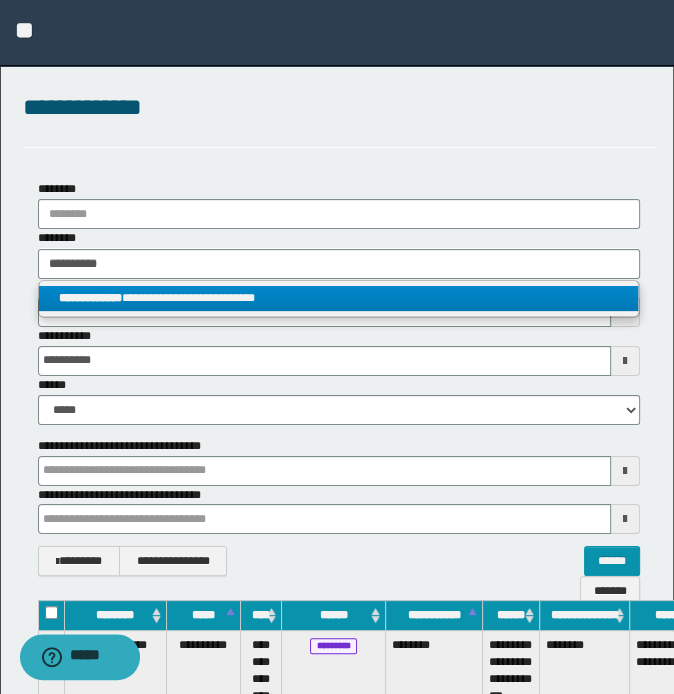 click on "**********" at bounding box center (339, 298) 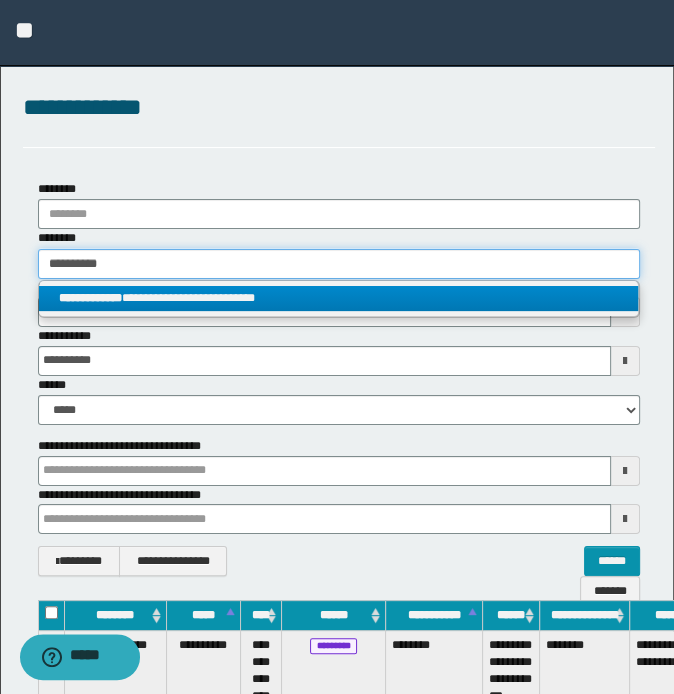 type 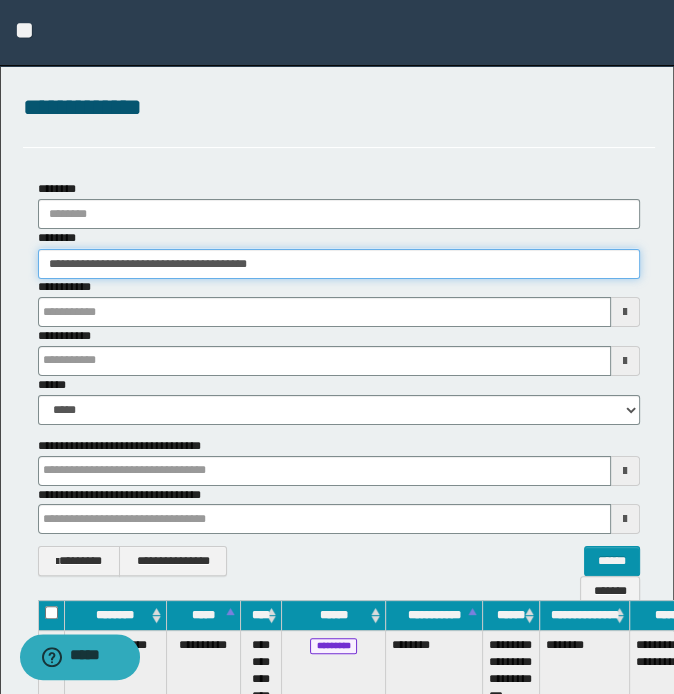 type 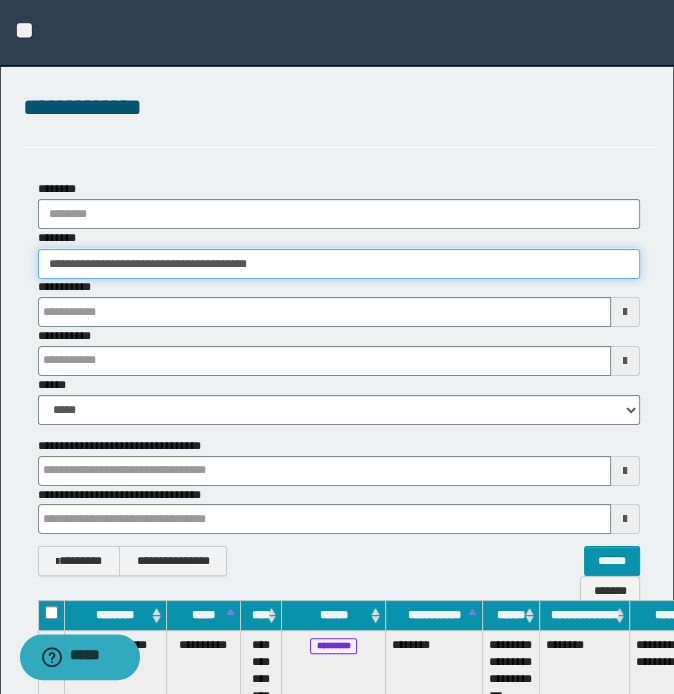 type 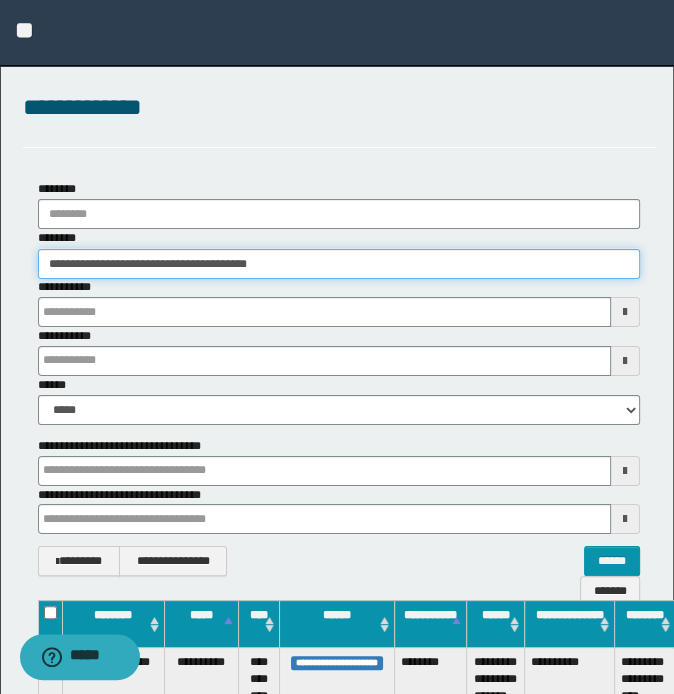 scroll, scrollTop: 0, scrollLeft: 20, axis: horizontal 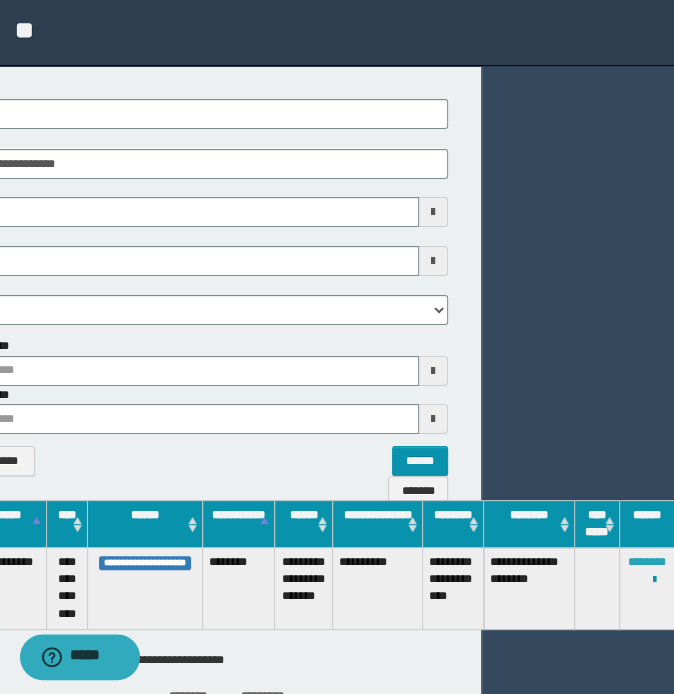 click on "********" at bounding box center [647, 562] 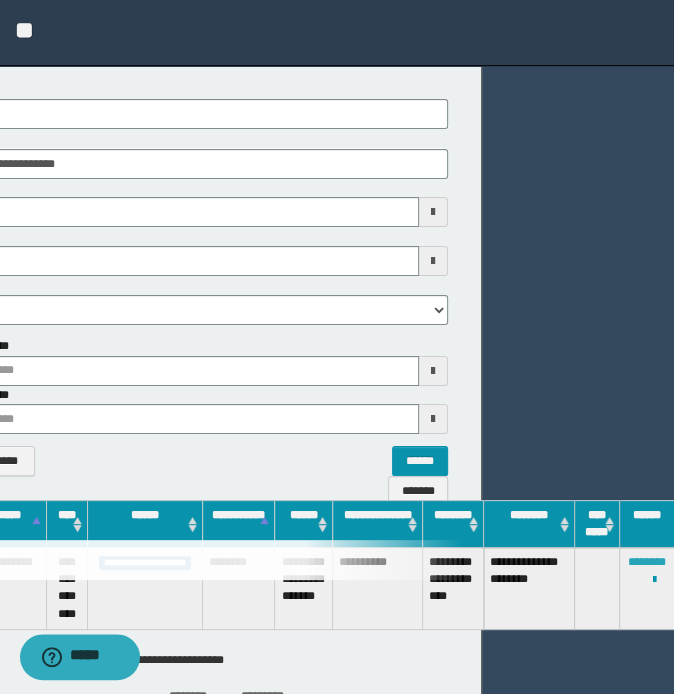 type 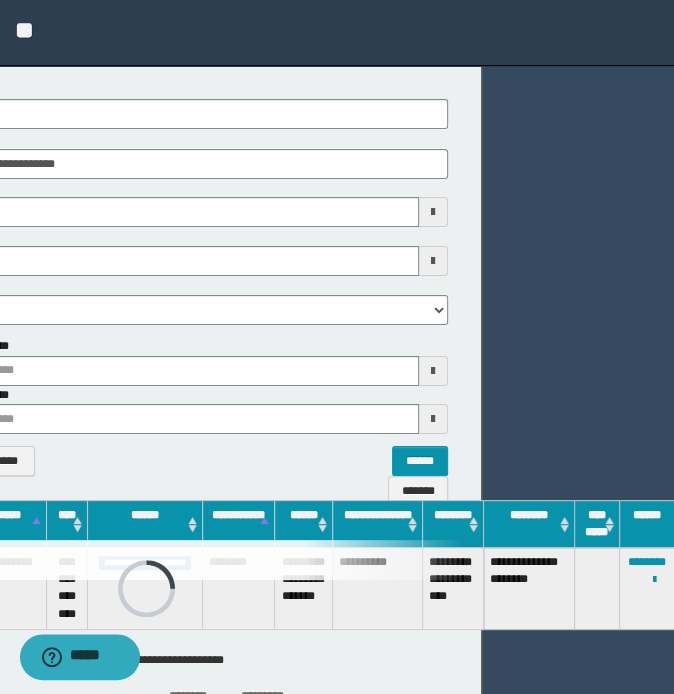 scroll, scrollTop: 100, scrollLeft: 159, axis: both 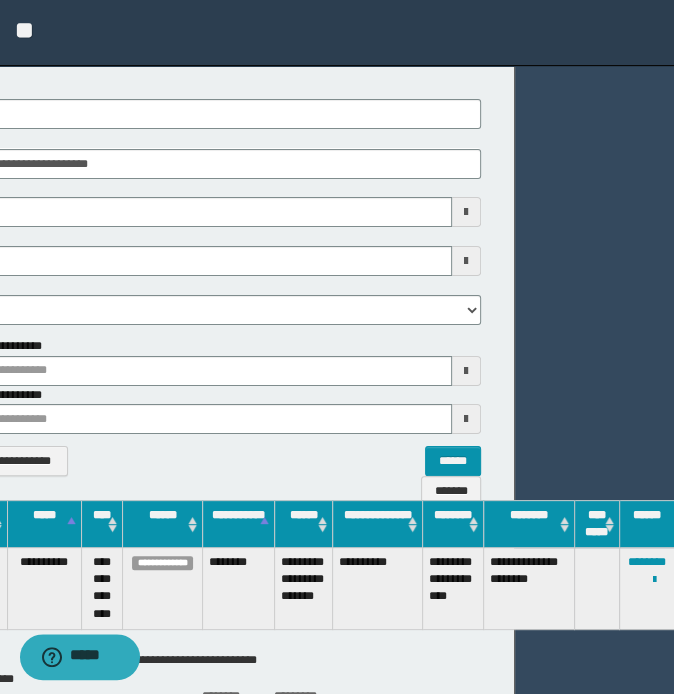 type 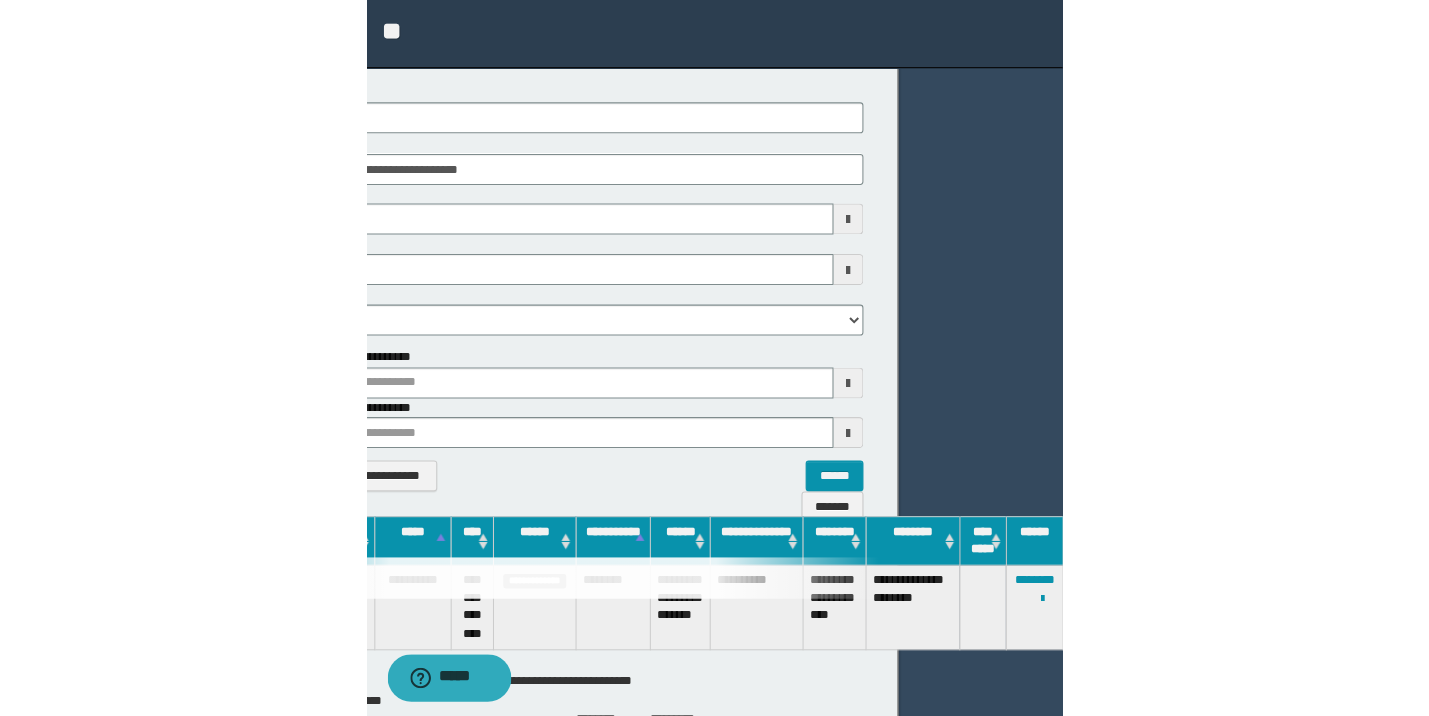 scroll, scrollTop: 0, scrollLeft: 0, axis: both 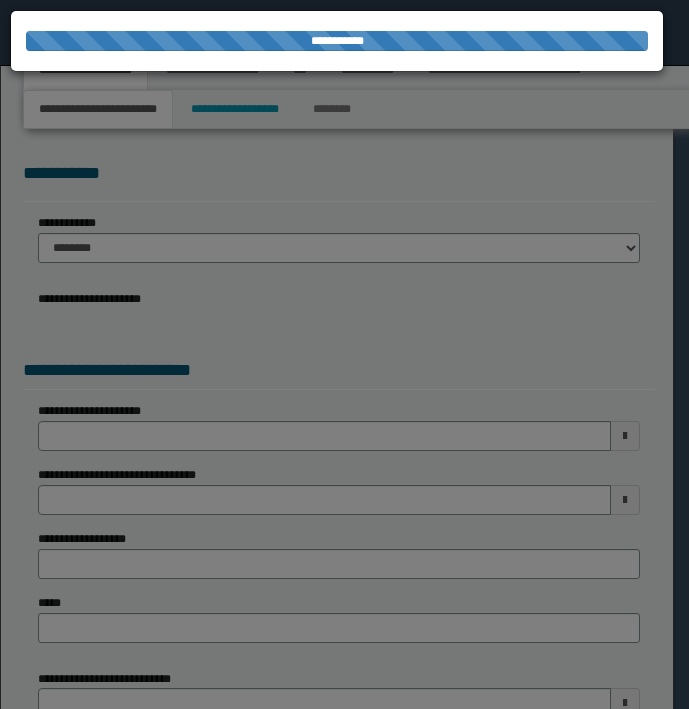 select on "*" 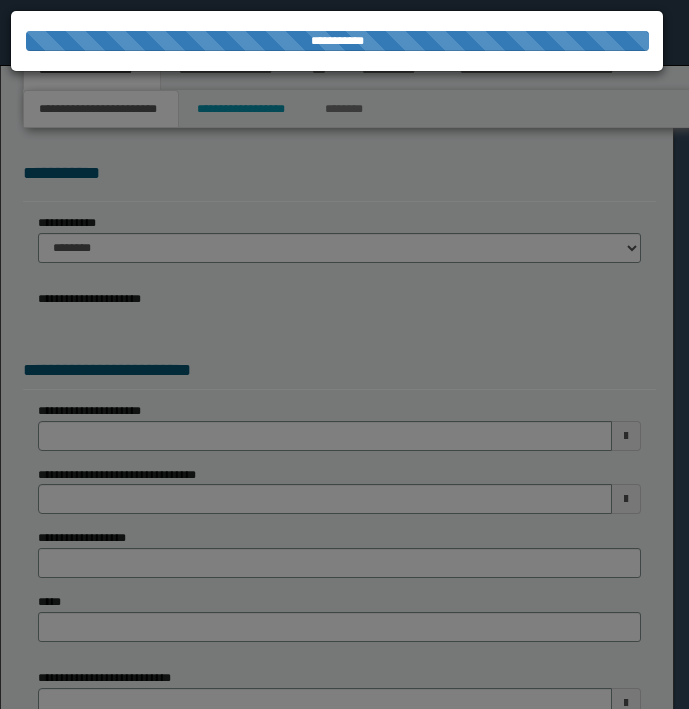 scroll, scrollTop: 0, scrollLeft: 0, axis: both 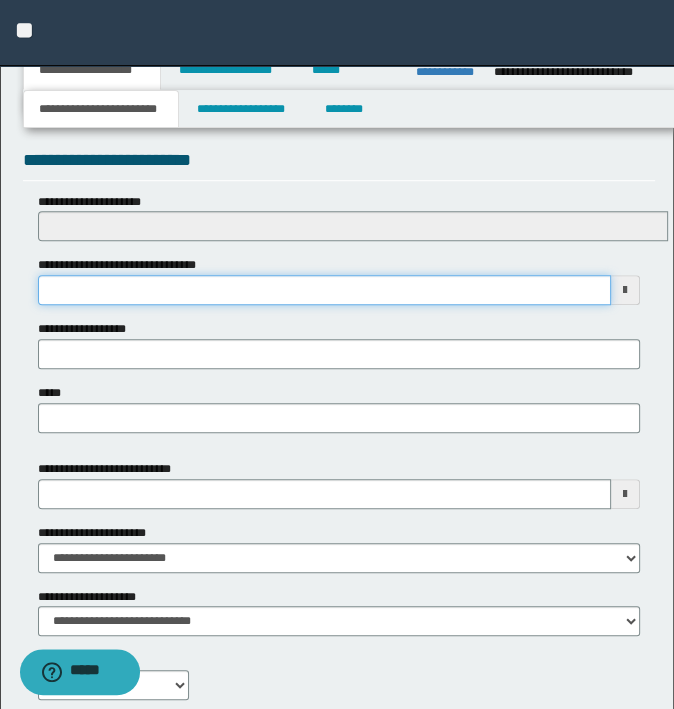 click on "**********" at bounding box center (325, 290) 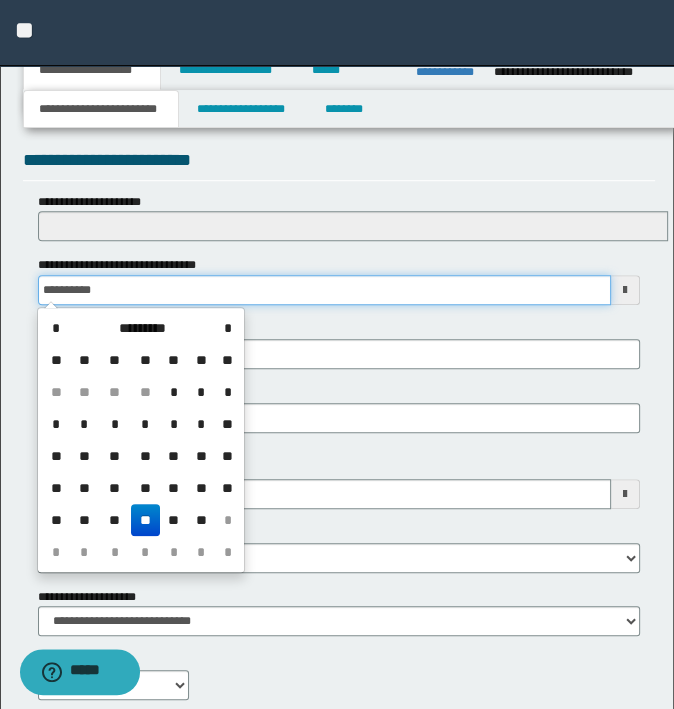 type on "**********" 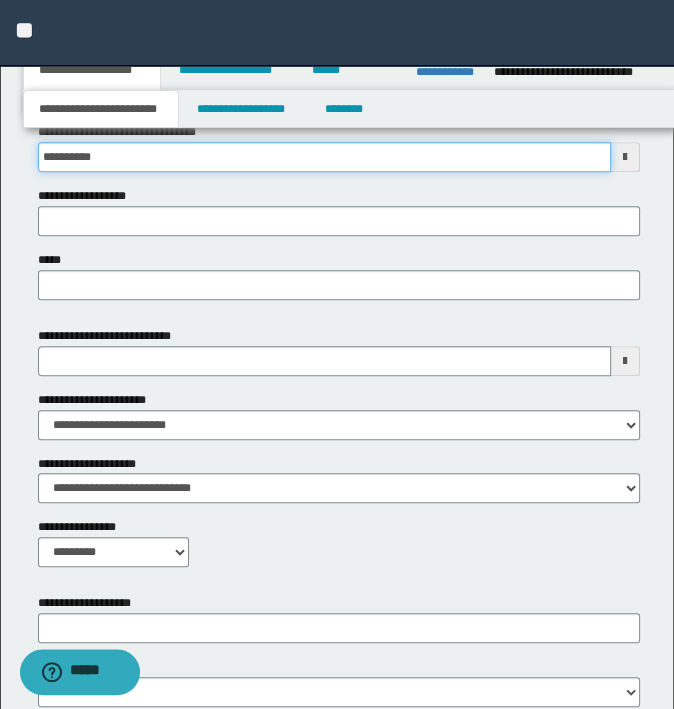 scroll, scrollTop: 953, scrollLeft: 0, axis: vertical 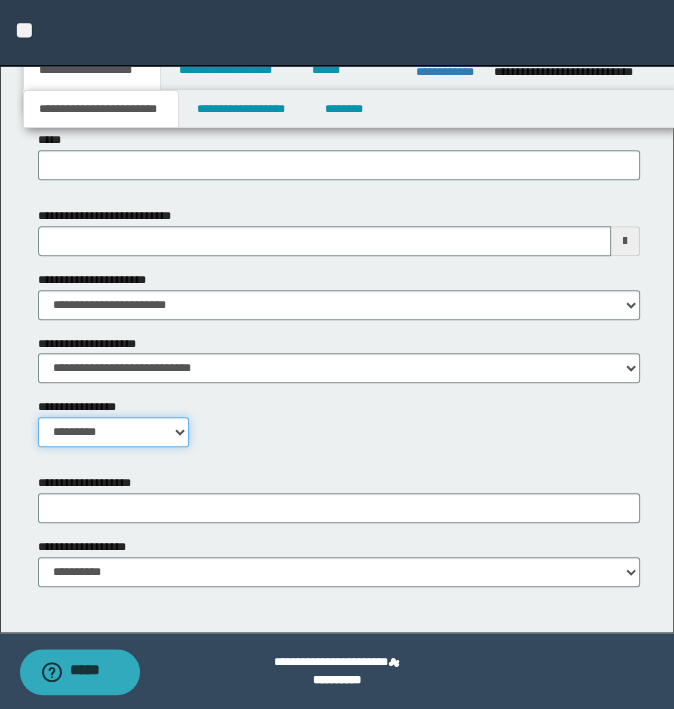 drag, startPoint x: 107, startPoint y: 430, endPoint x: 111, endPoint y: 443, distance: 13.601471 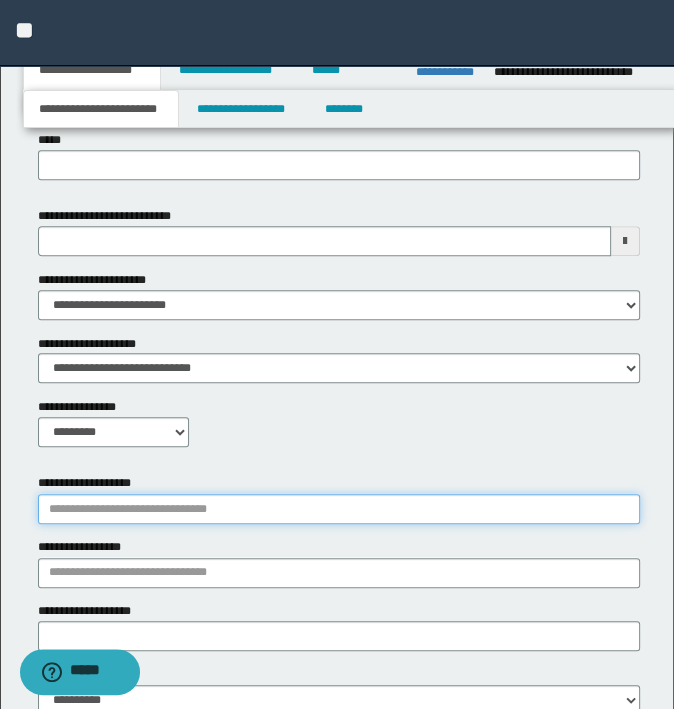click on "**********" at bounding box center [339, 509] 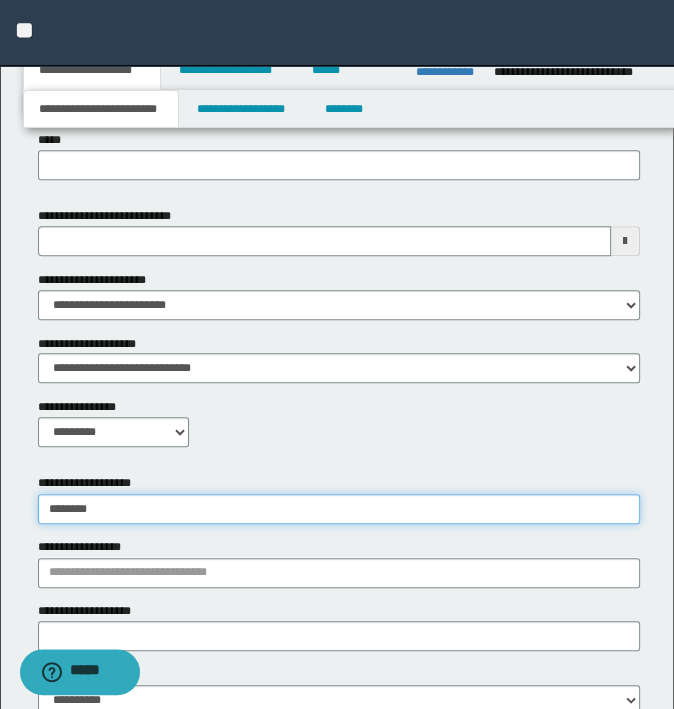 type on "*********" 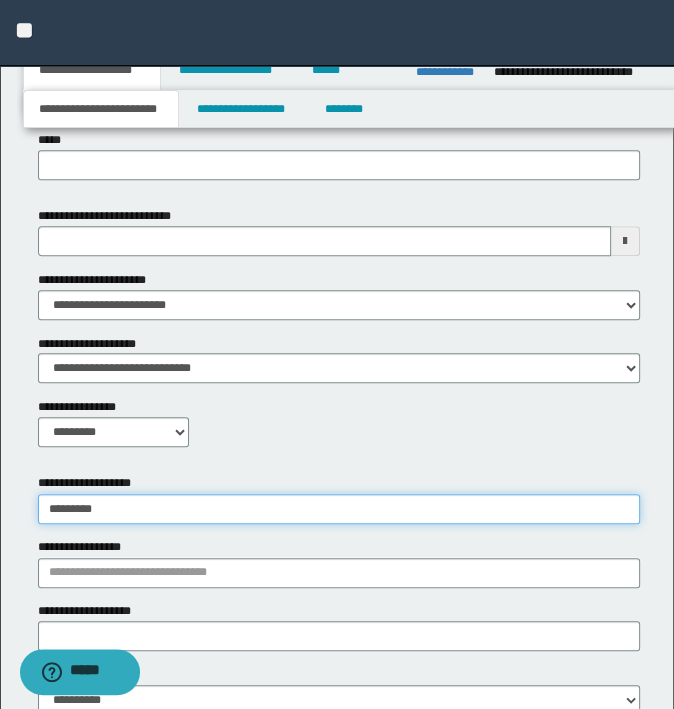 type on "**********" 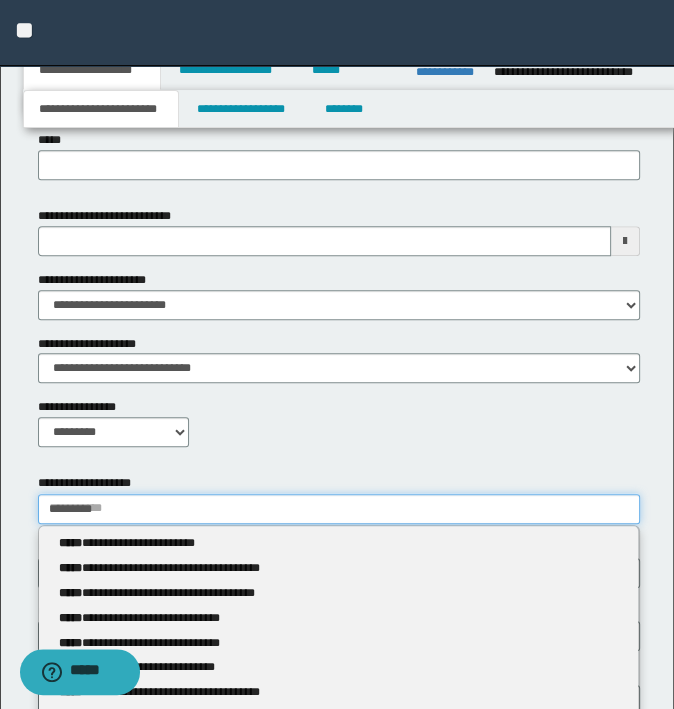 type 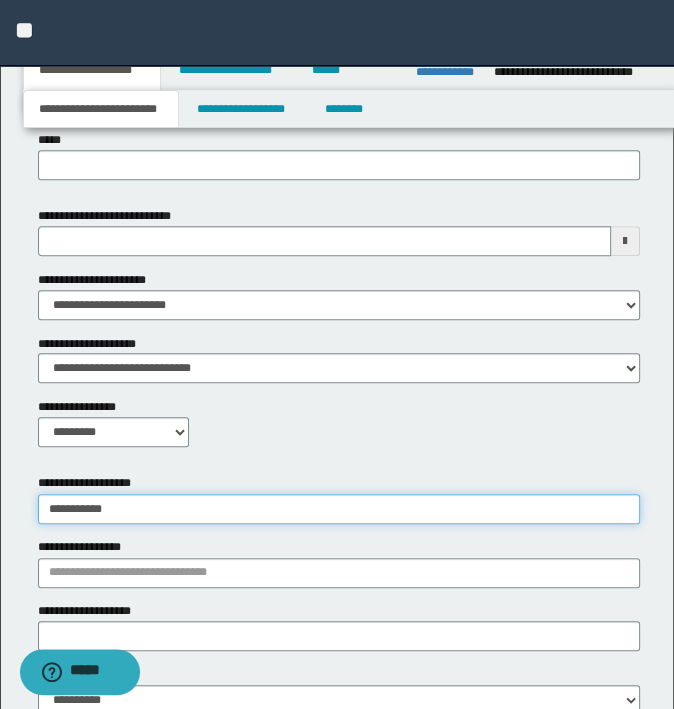 type on "**********" 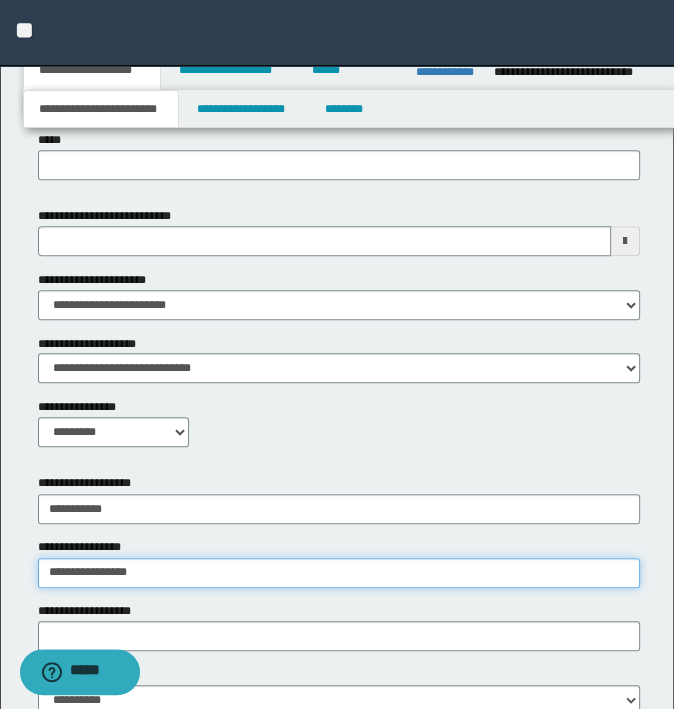 type on "**********" 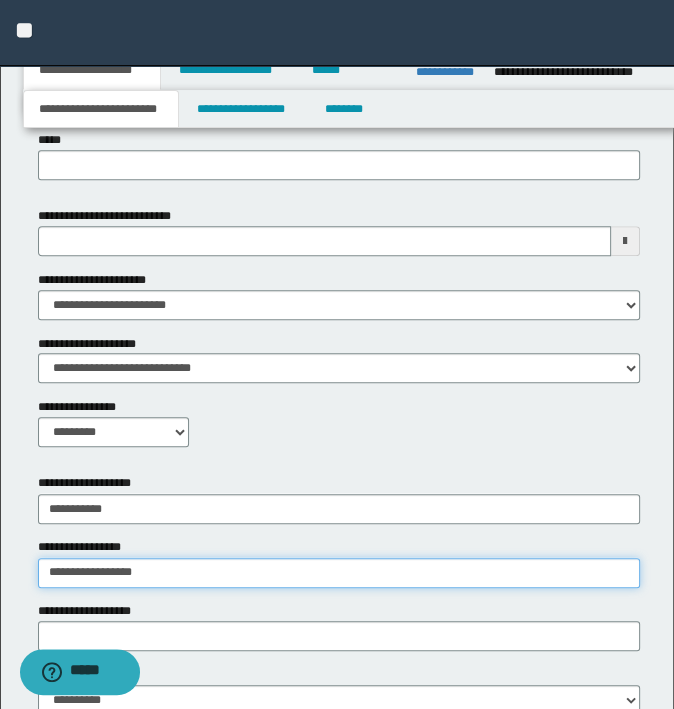 type on "**********" 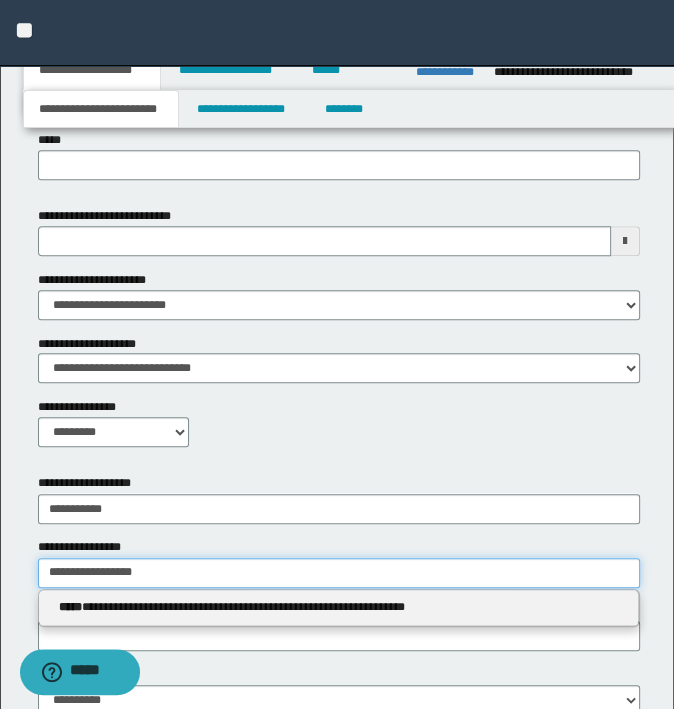 type 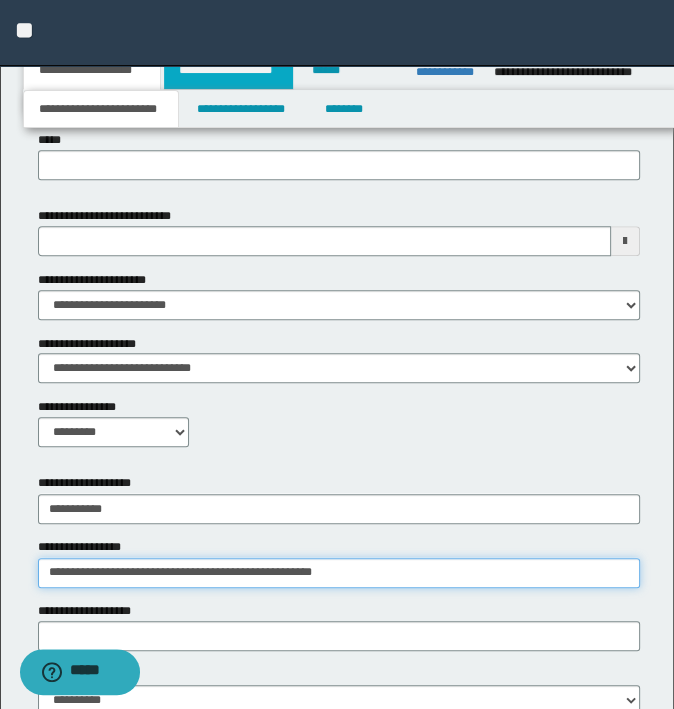 type on "**********" 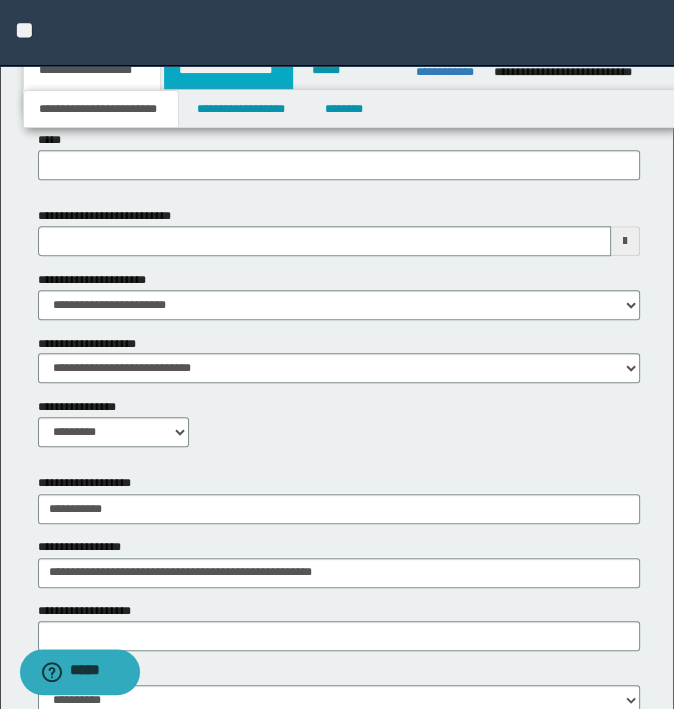 click on "**********" at bounding box center [228, 70] 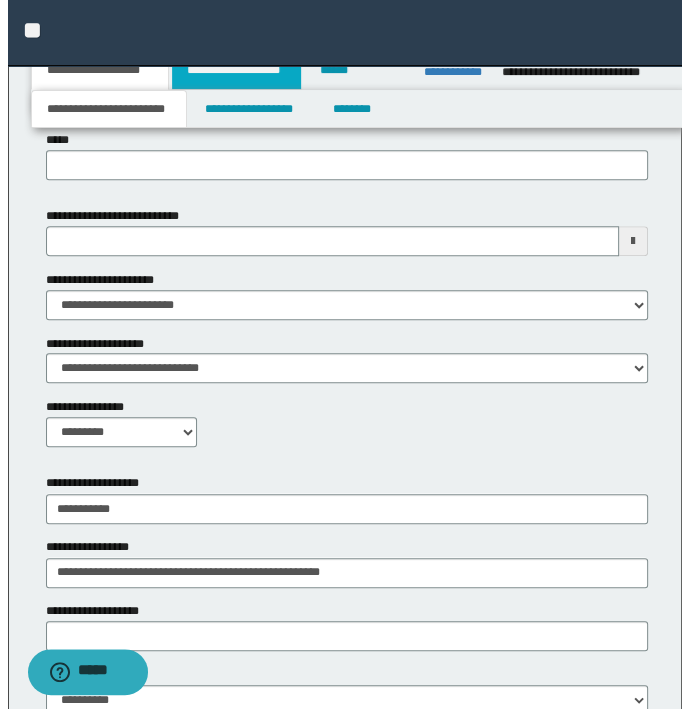 scroll, scrollTop: 0, scrollLeft: 0, axis: both 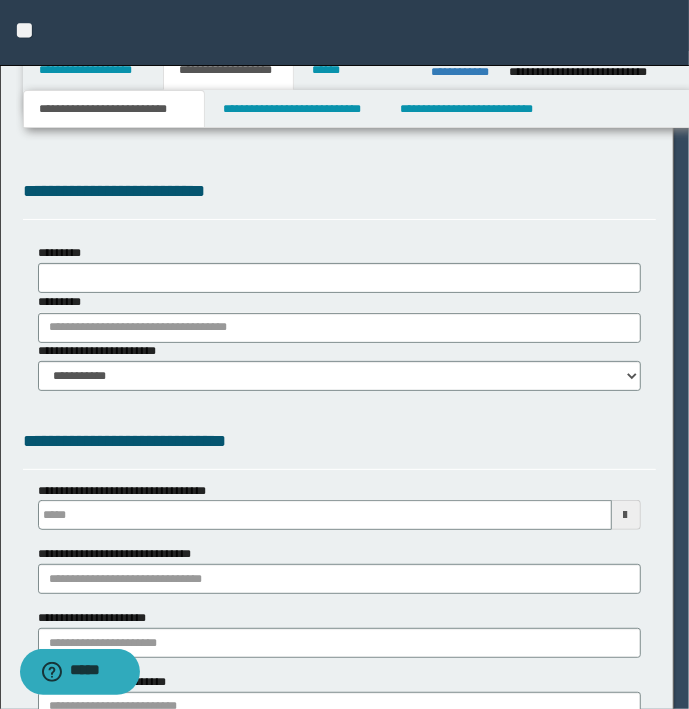 type 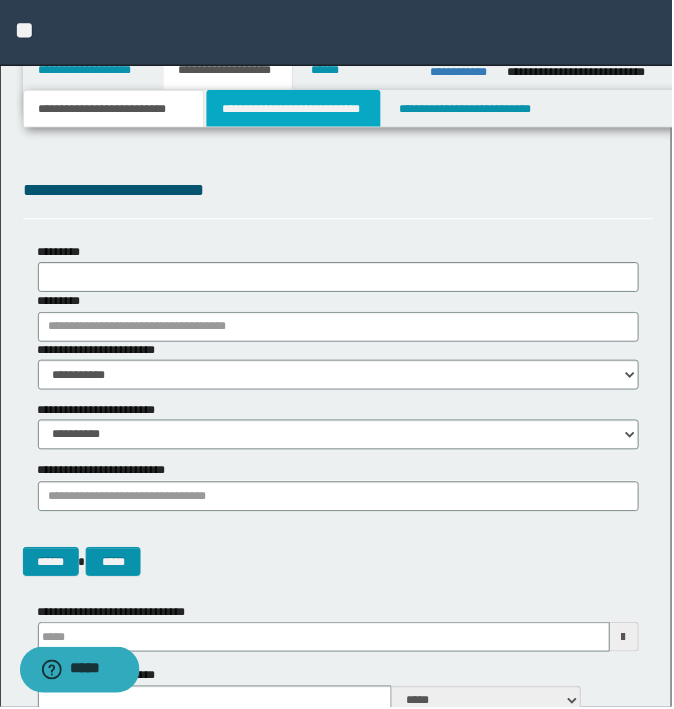 click on "**********" at bounding box center (294, 109) 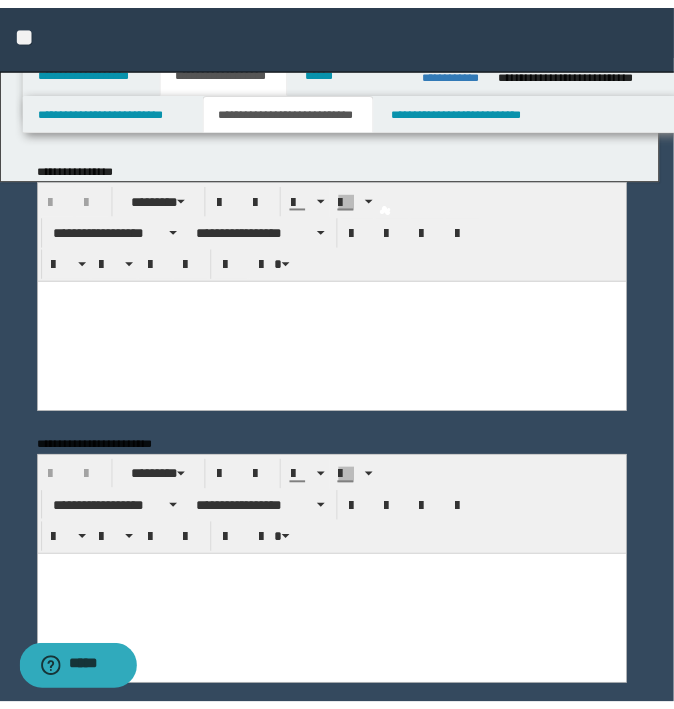 scroll, scrollTop: 0, scrollLeft: 0, axis: both 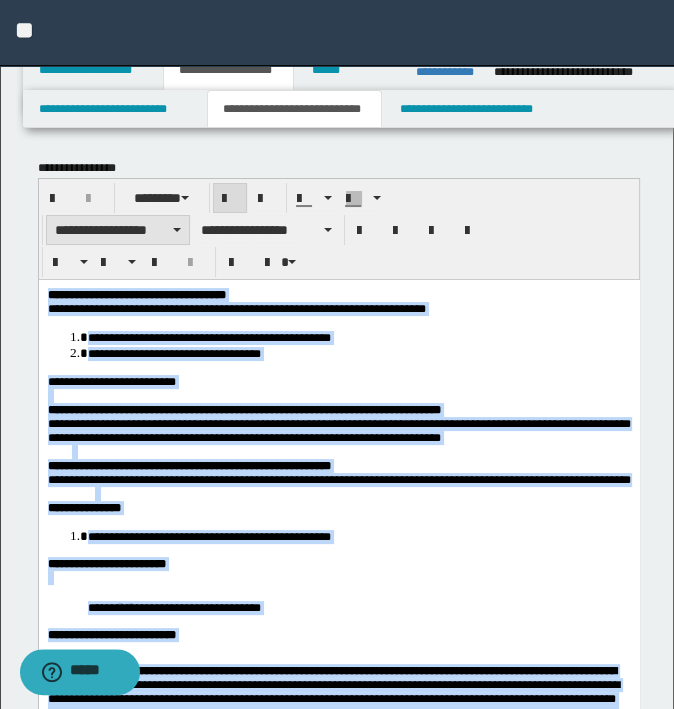 click on "**********" at bounding box center [118, 230] 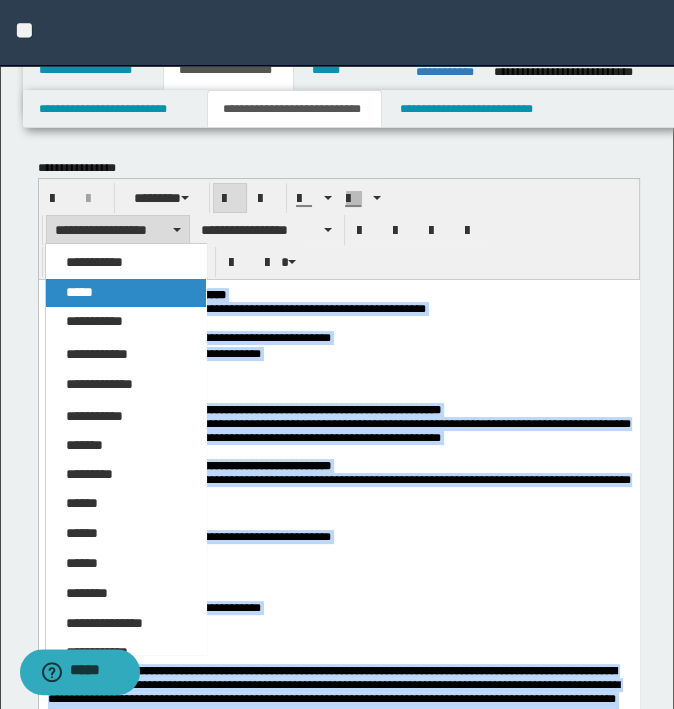 click on "*****" at bounding box center [126, 293] 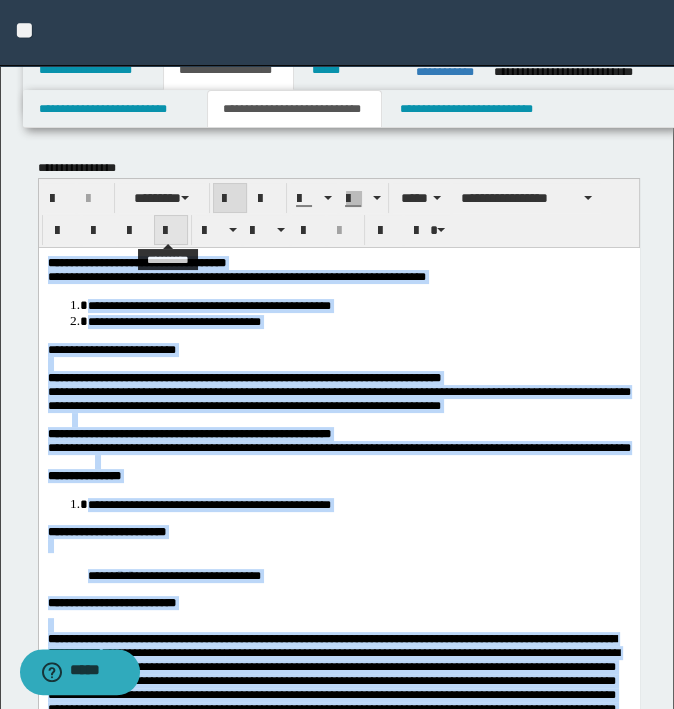 click at bounding box center [171, 231] 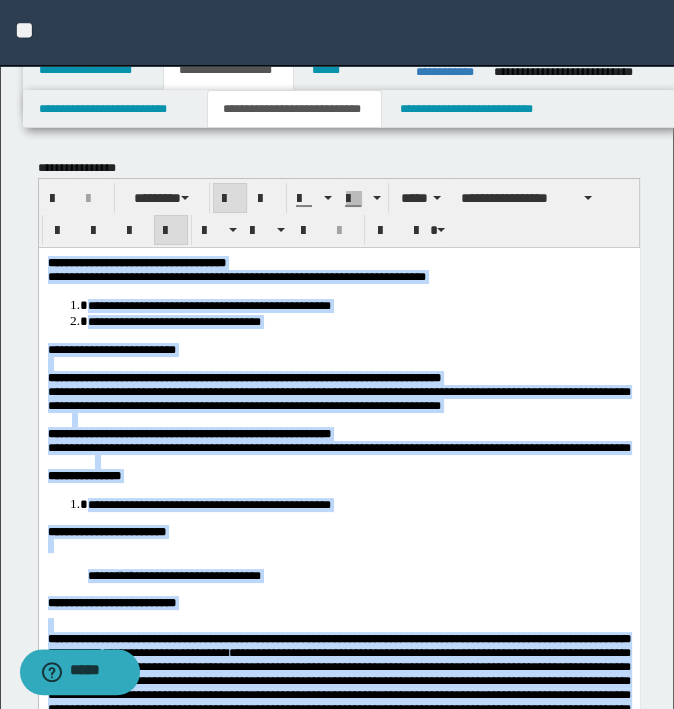 click at bounding box center (350, 419) 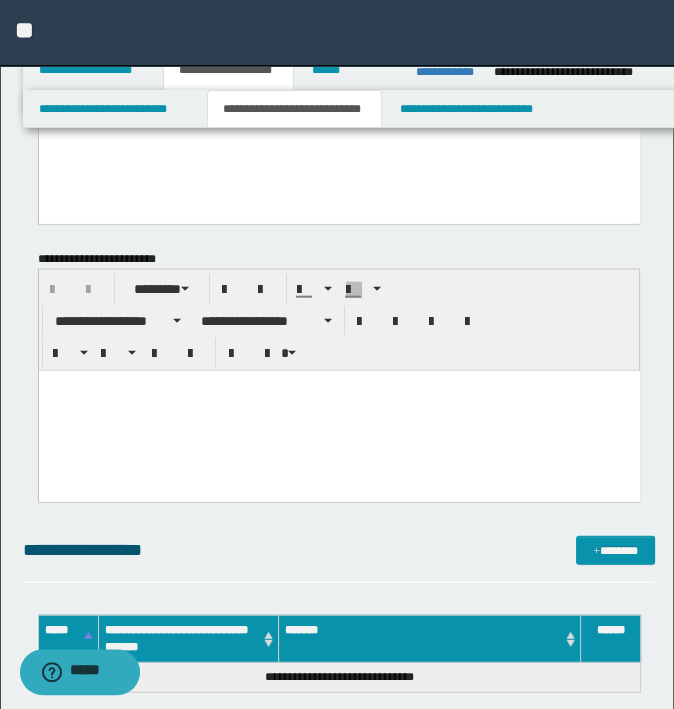 scroll, scrollTop: 2800, scrollLeft: 0, axis: vertical 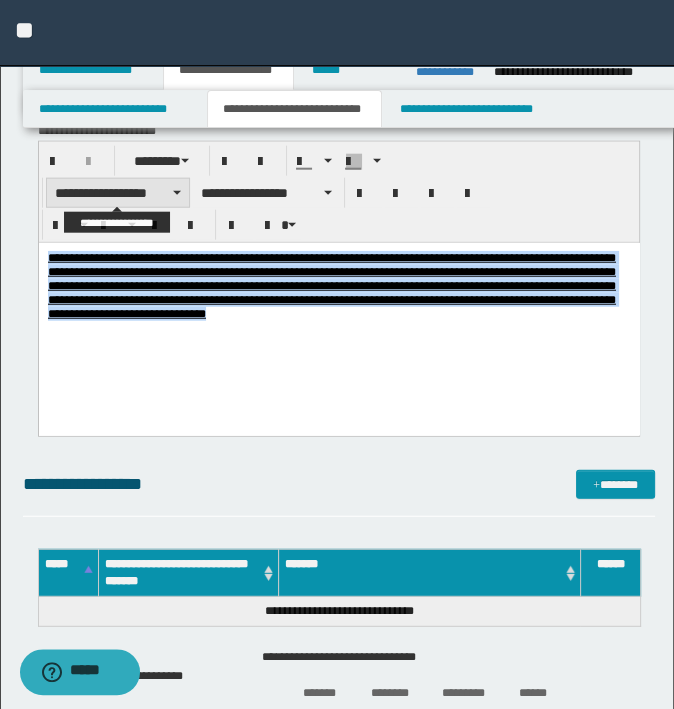 click on "**********" at bounding box center [118, 193] 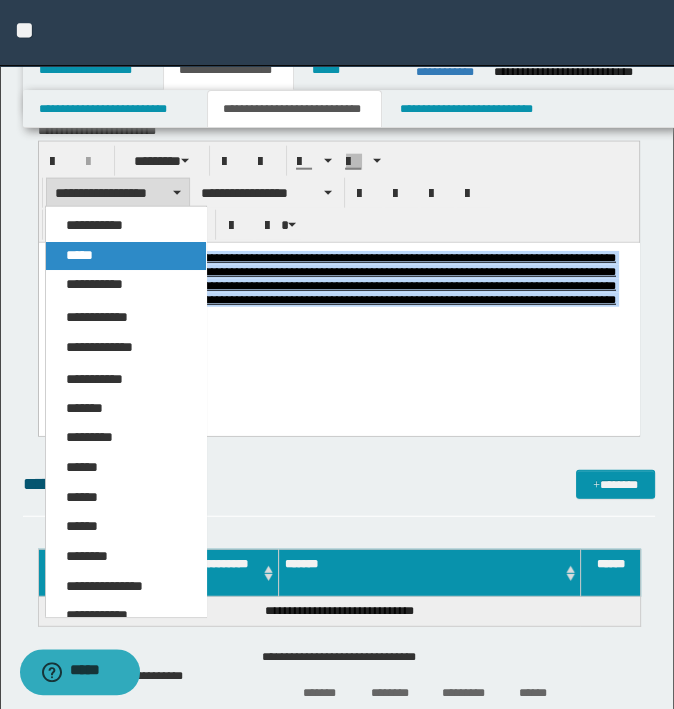 click on "*****" at bounding box center [126, 256] 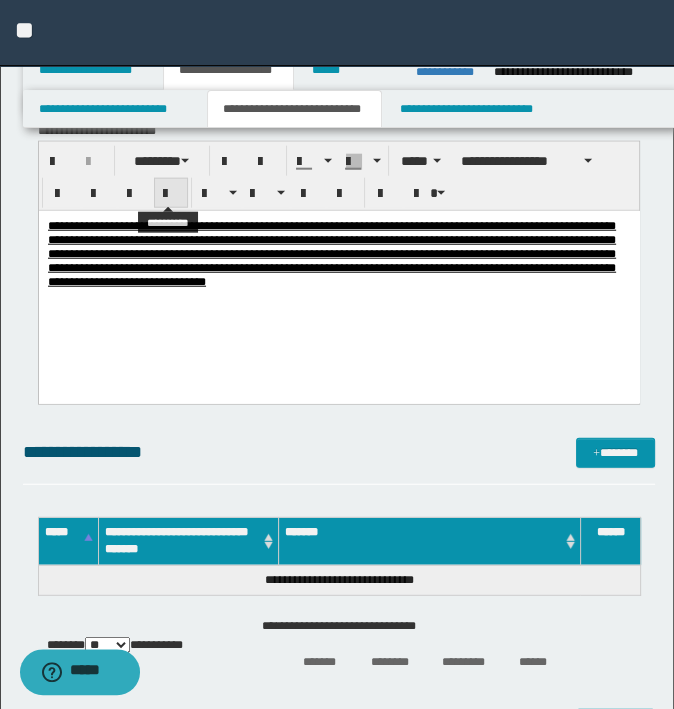 drag, startPoint x: 169, startPoint y: 189, endPoint x: 222, endPoint y: 121, distance: 86.21485 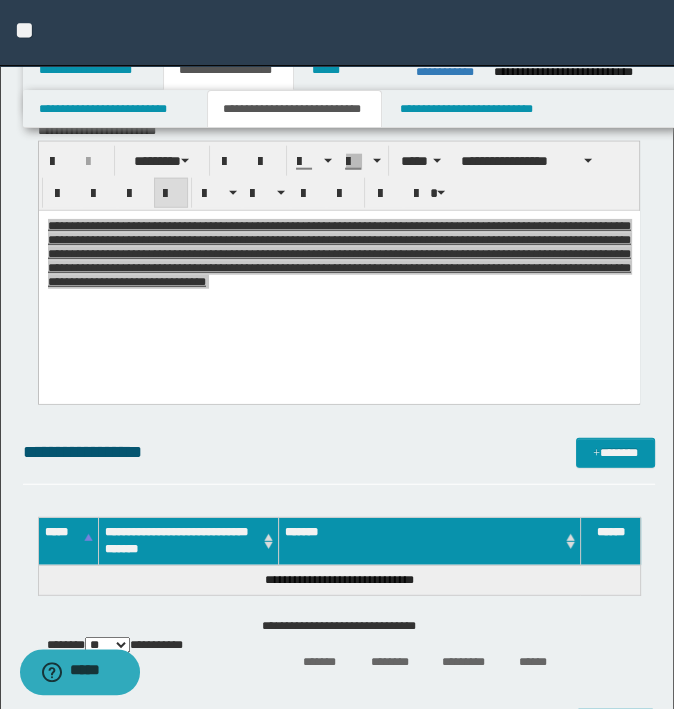 click on "**********" at bounding box center (339, 270) 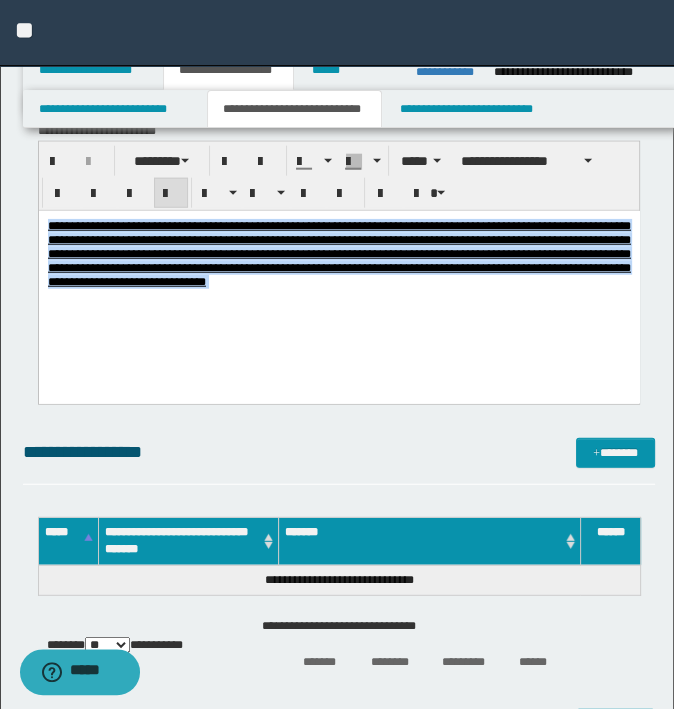drag, startPoint x: 530, startPoint y: 335, endPoint x: 541, endPoint y: 347, distance: 16.27882 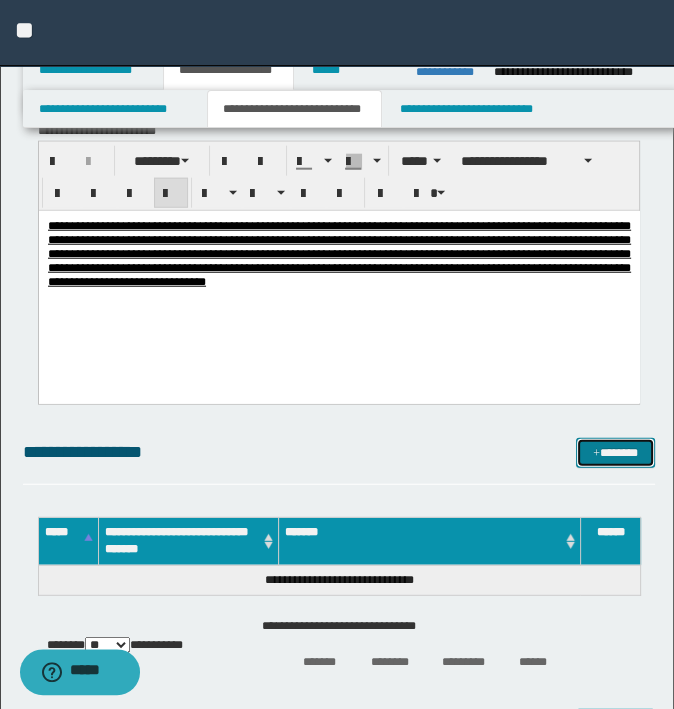 click on "*******" at bounding box center [615, 453] 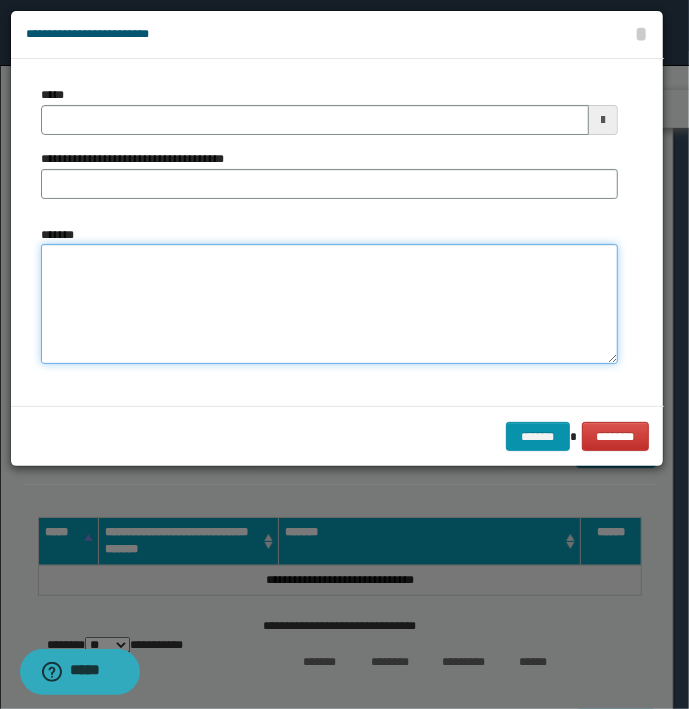 type on "**********" 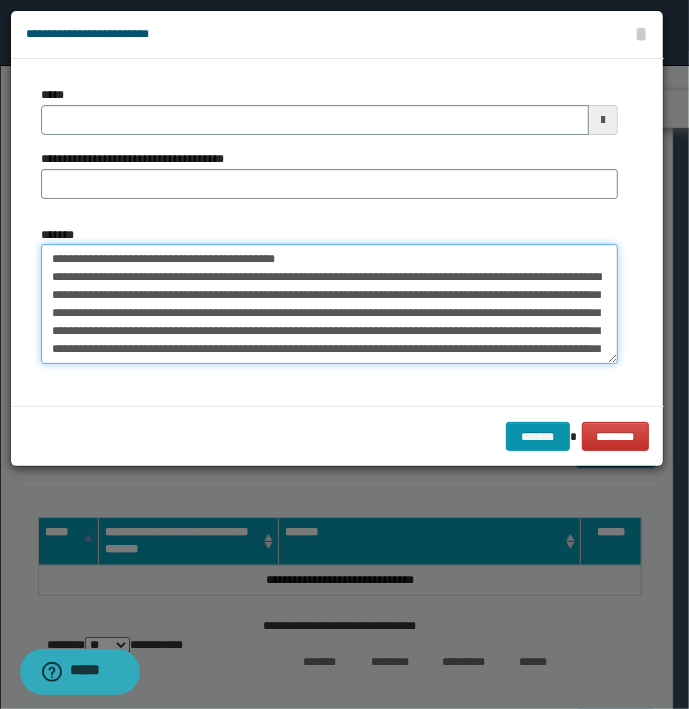 click on "*******" at bounding box center (329, 304) 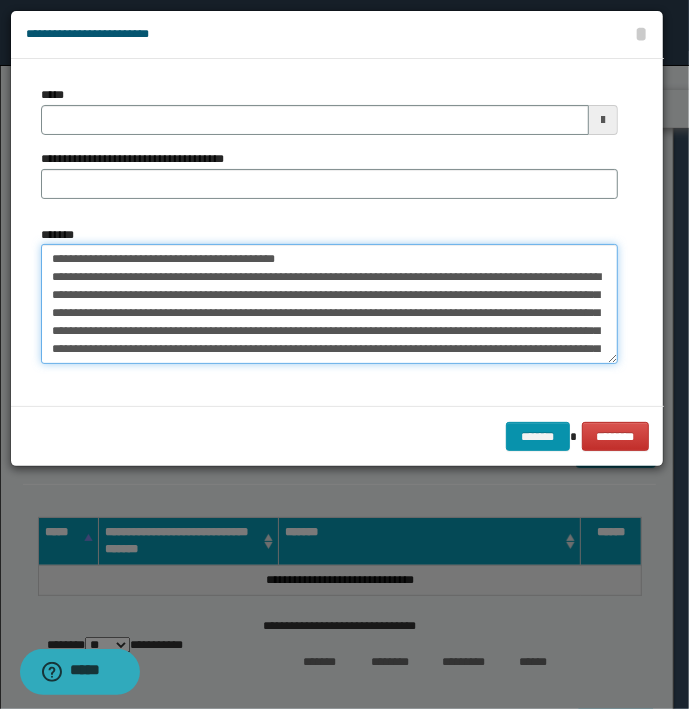 type on "**********" 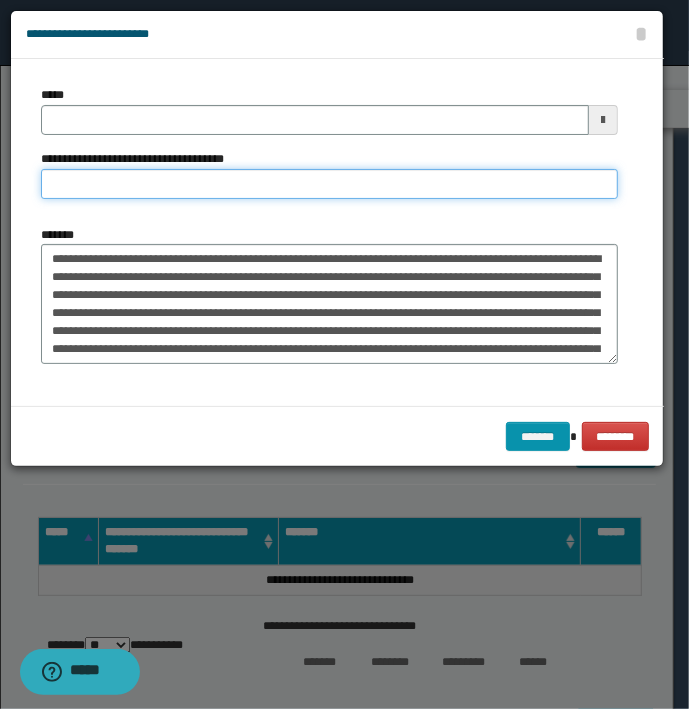 type on "**********" 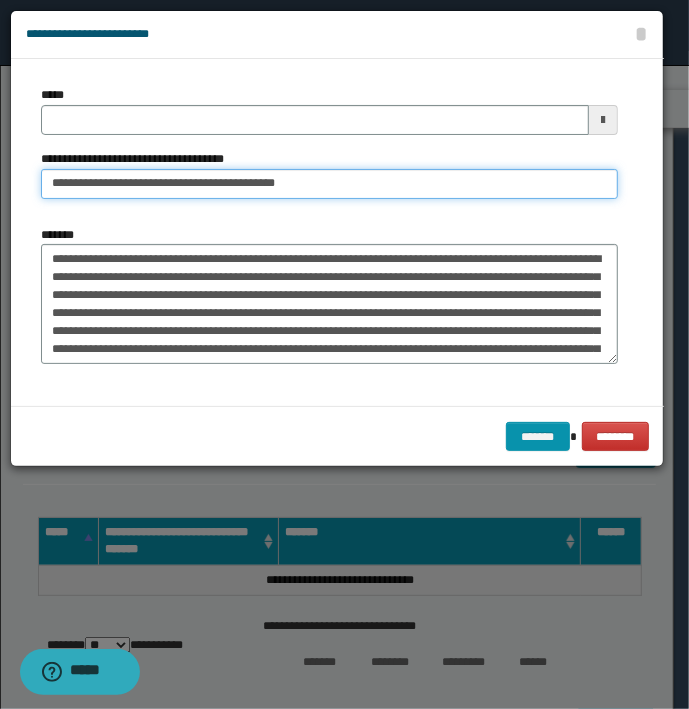 type 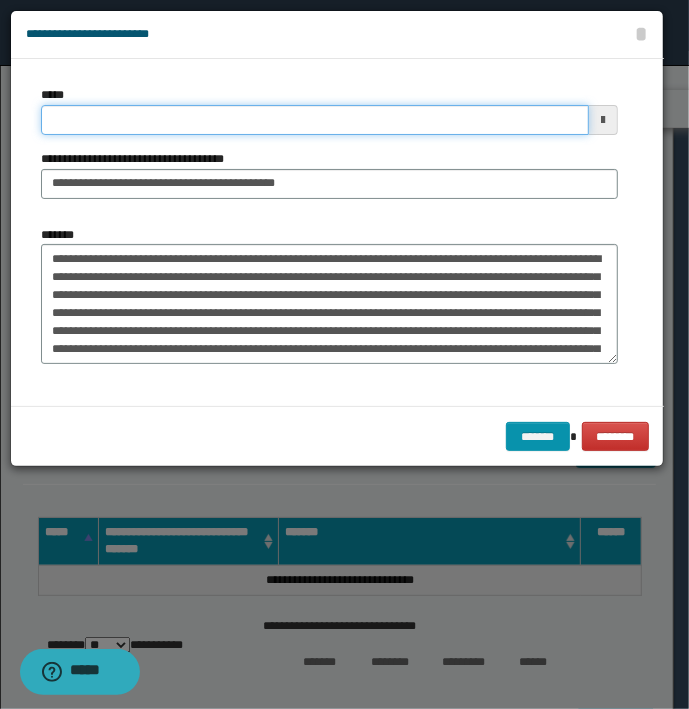 click on "*****" at bounding box center (315, 120) 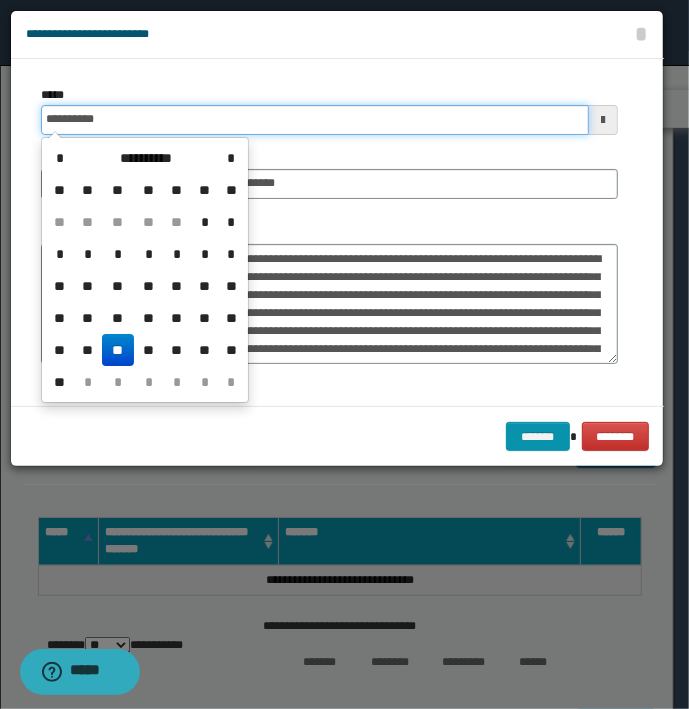 type on "**********" 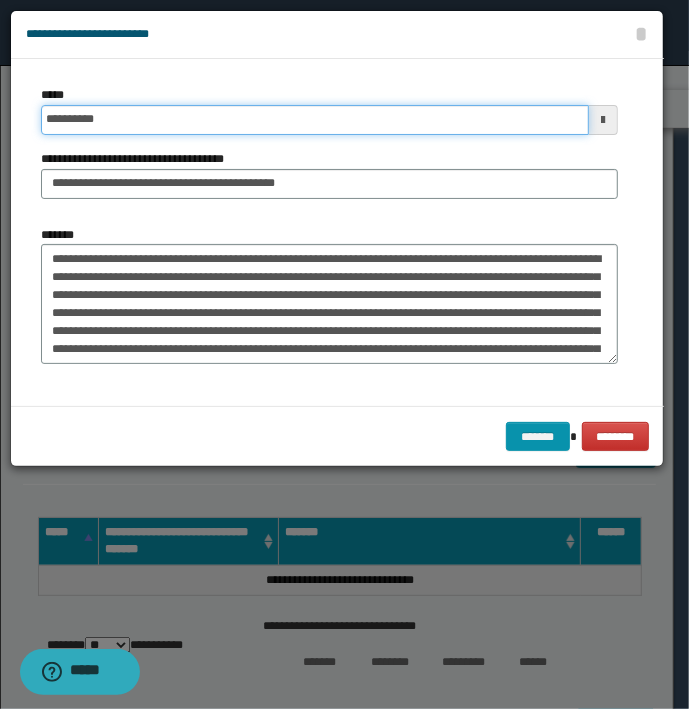 click on "*******" at bounding box center [538, 437] 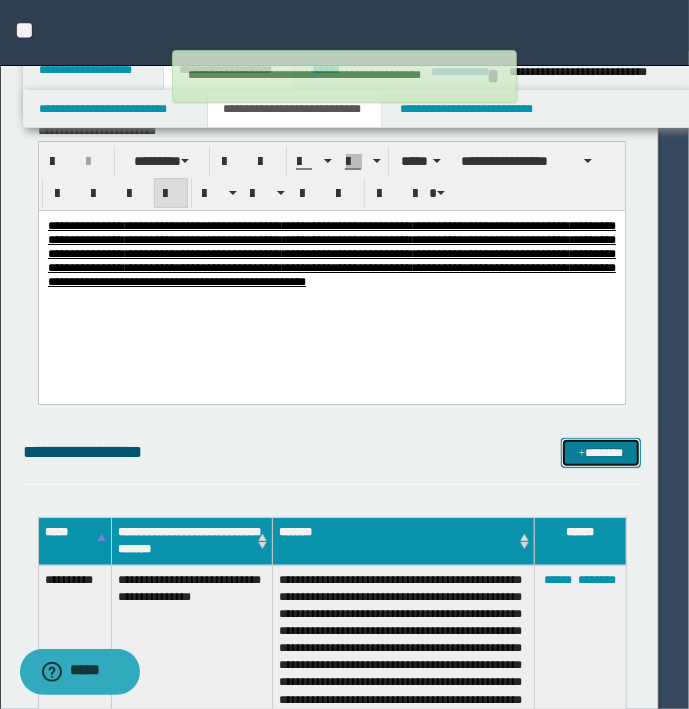 type 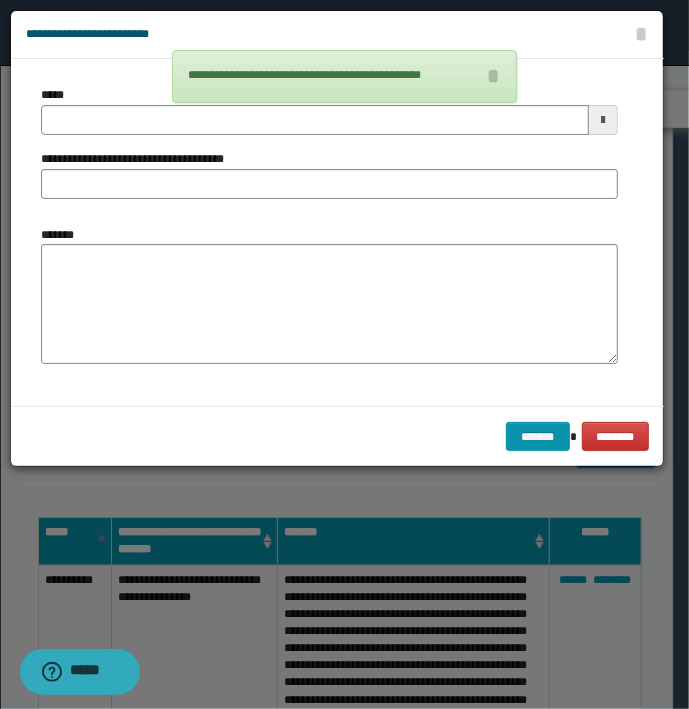 type 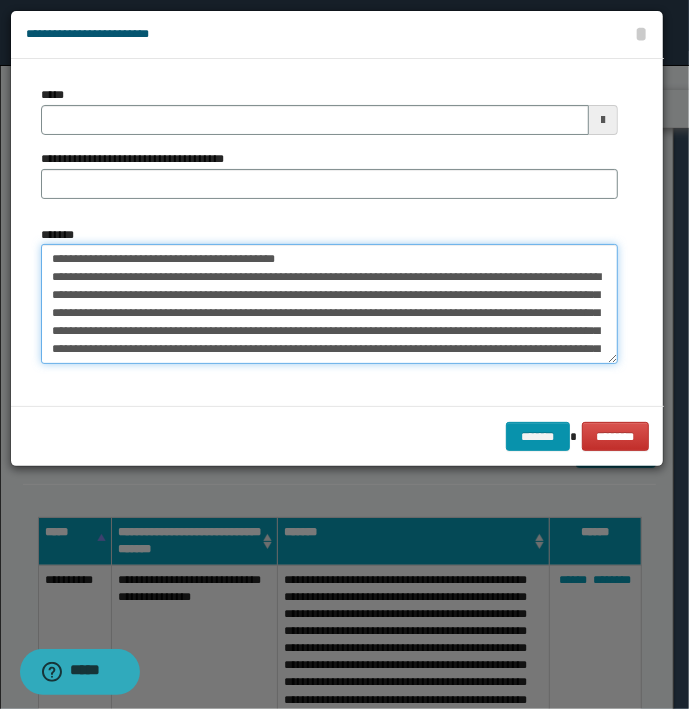 click on "*******" at bounding box center [329, 304] 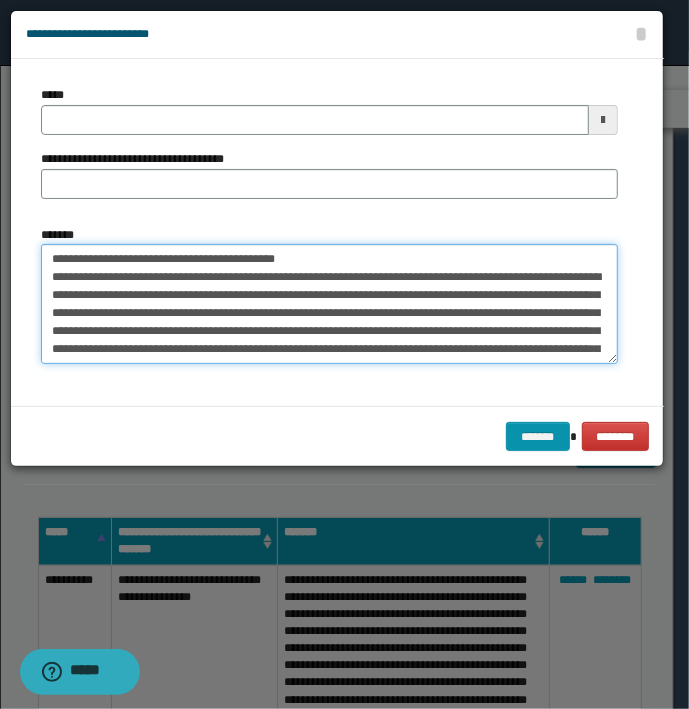 drag, startPoint x: 319, startPoint y: 258, endPoint x: 22, endPoint y: 261, distance: 297.01514 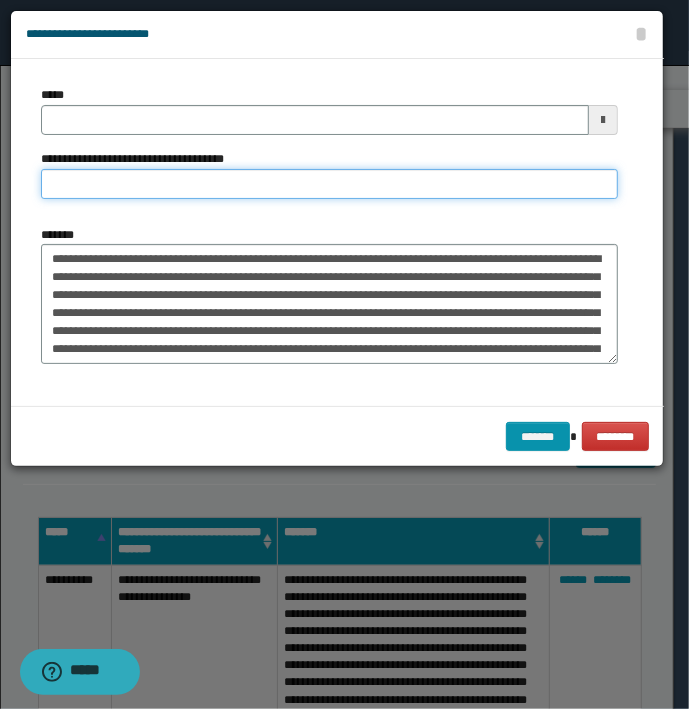 type on "**********" 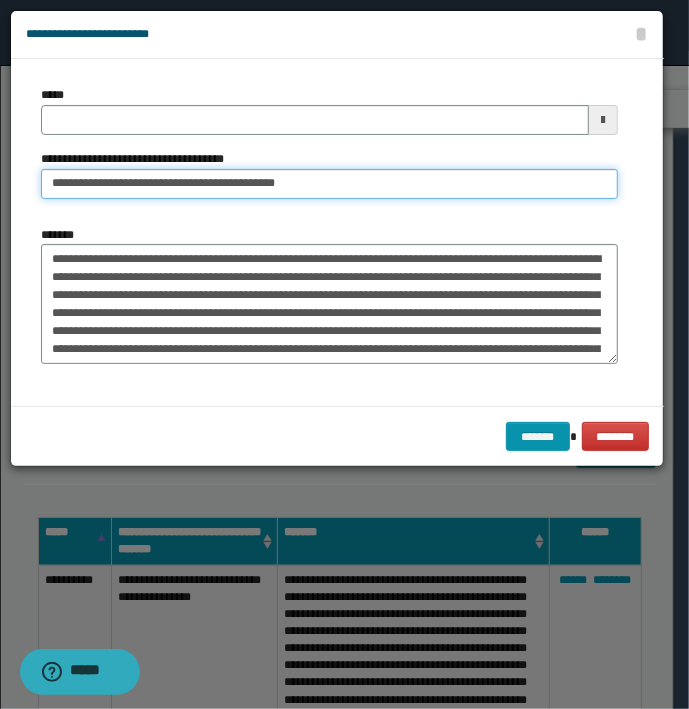 type 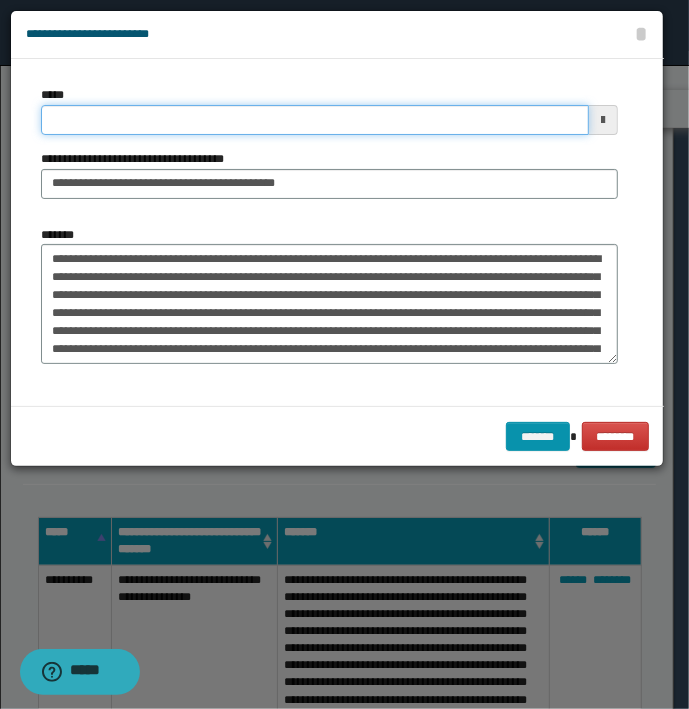 click on "*****" at bounding box center [315, 120] 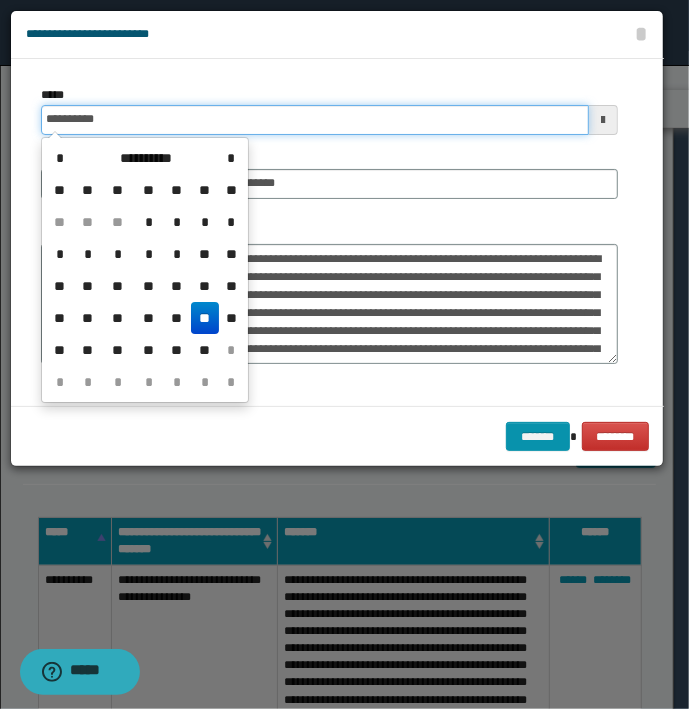 type on "**********" 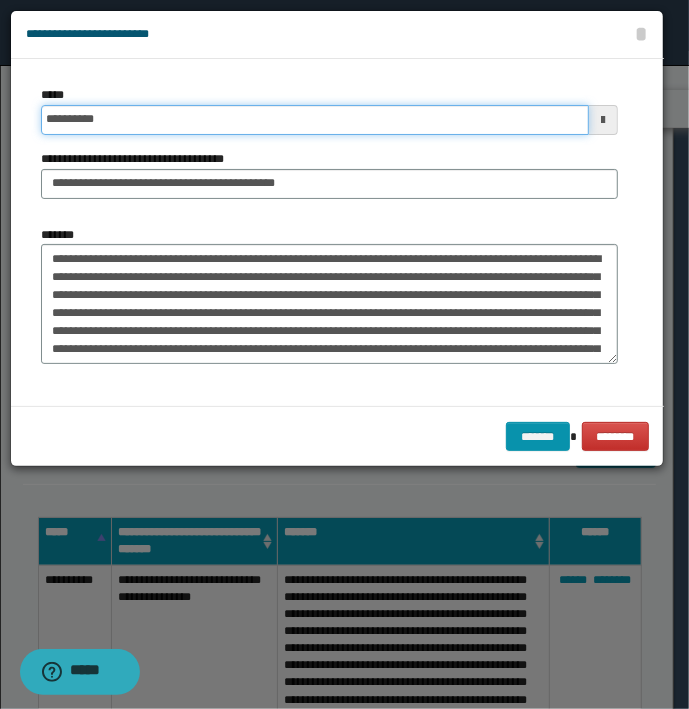click on "*******" at bounding box center (538, 437) 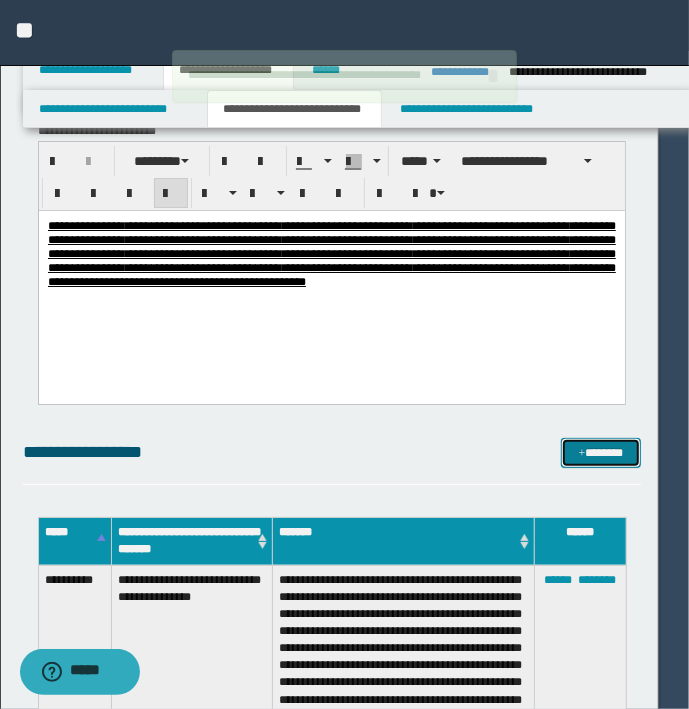 type 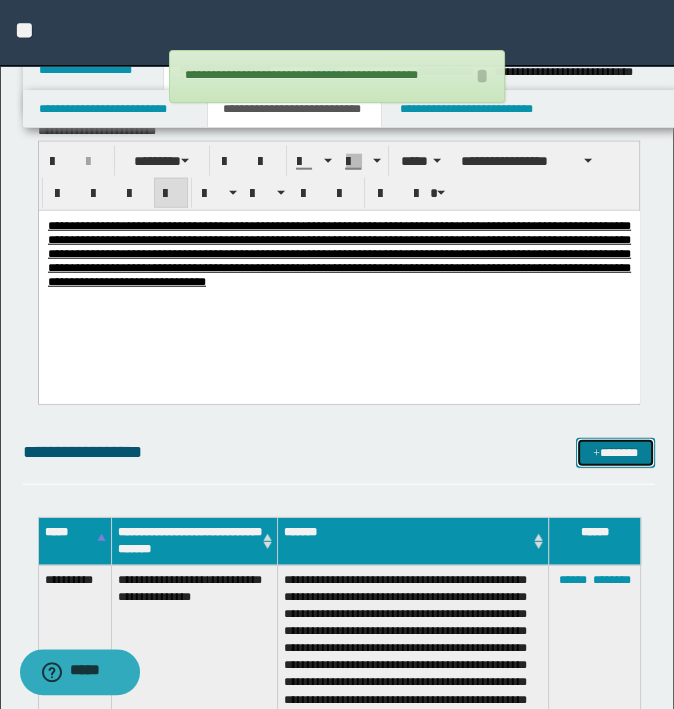 click on "*******" at bounding box center [615, 453] 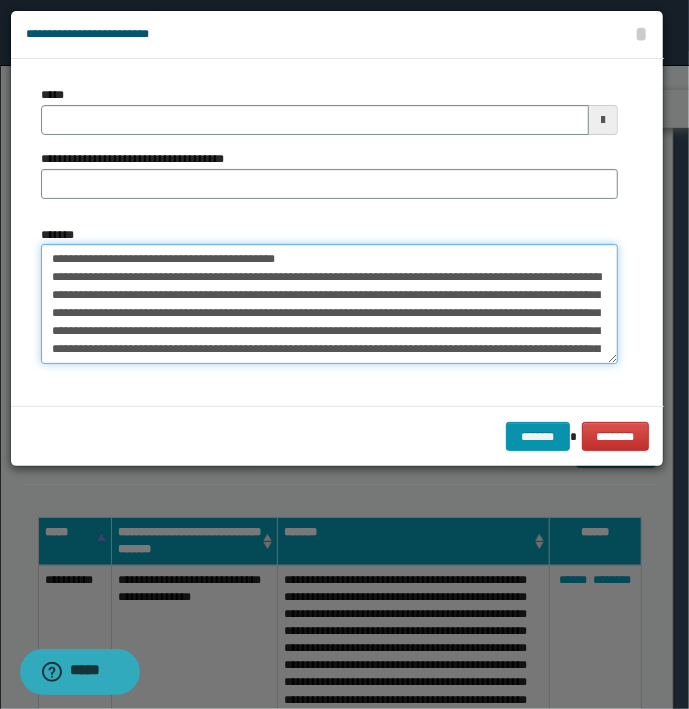 click on "**********" at bounding box center [329, 304] 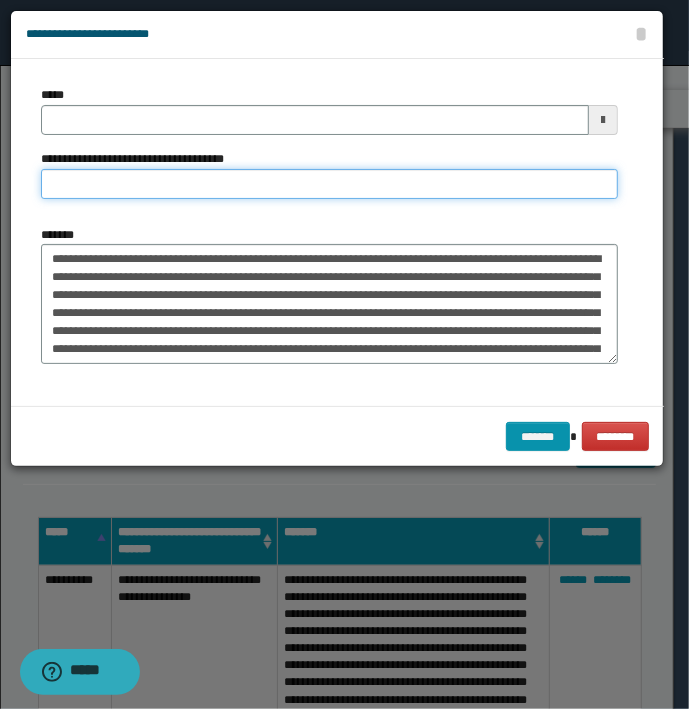 type on "**********" 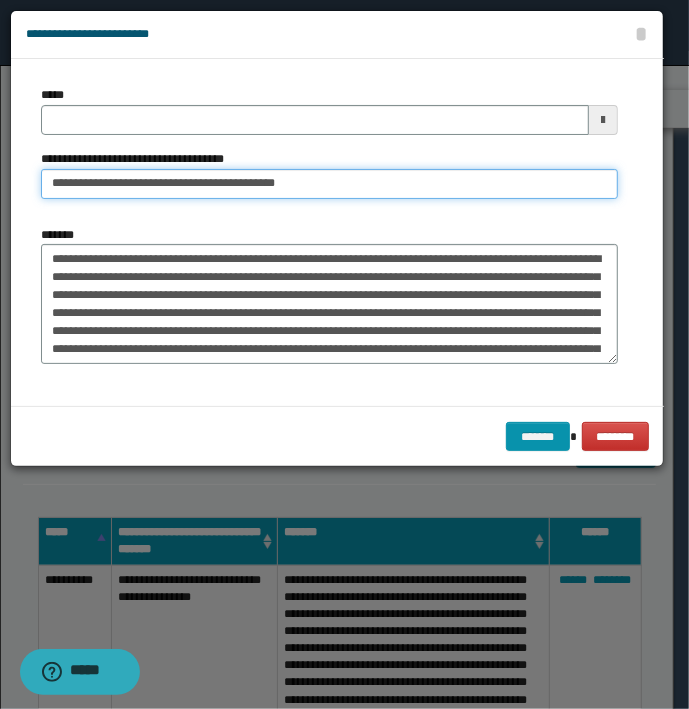 type 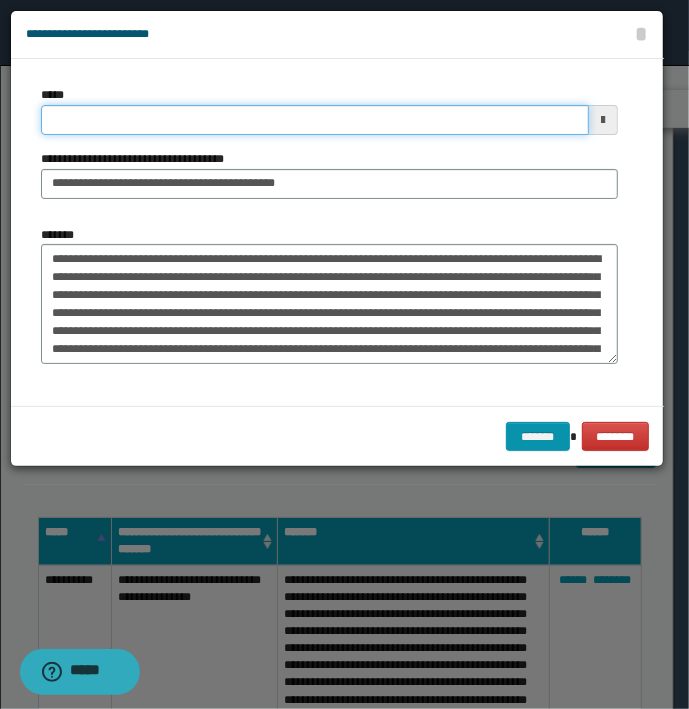 click on "*****" at bounding box center [315, 120] 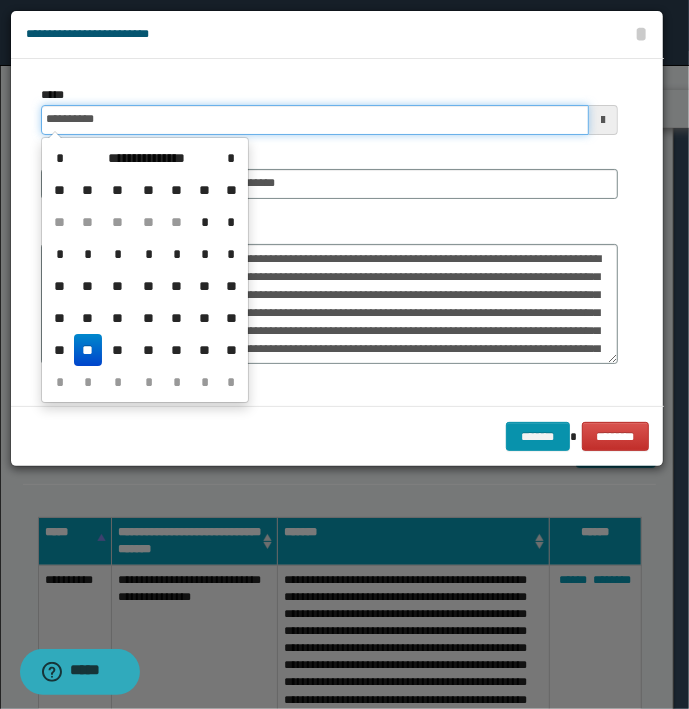 type on "**********" 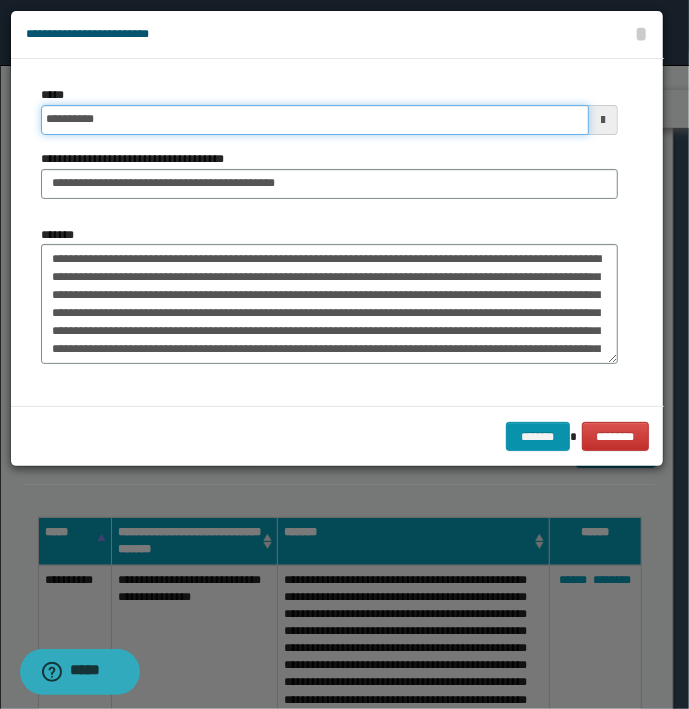 click on "*******" at bounding box center [538, 437] 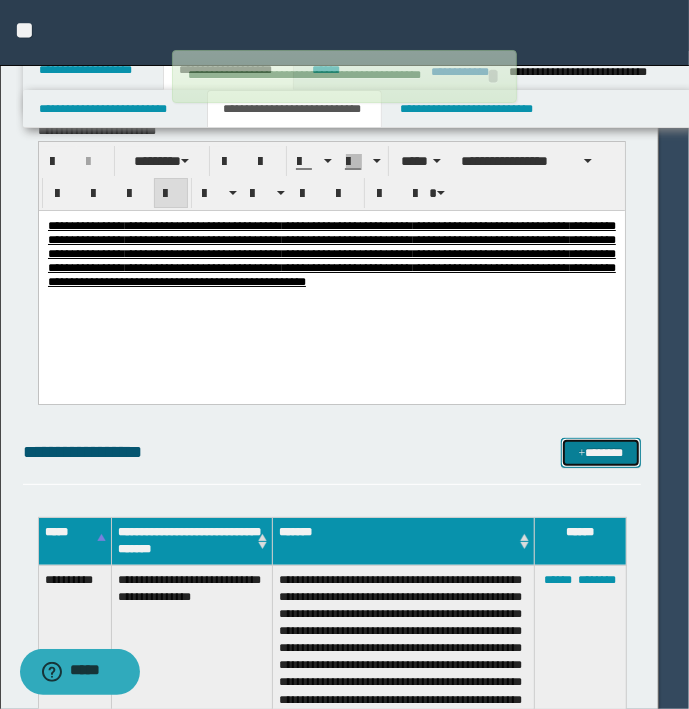 type 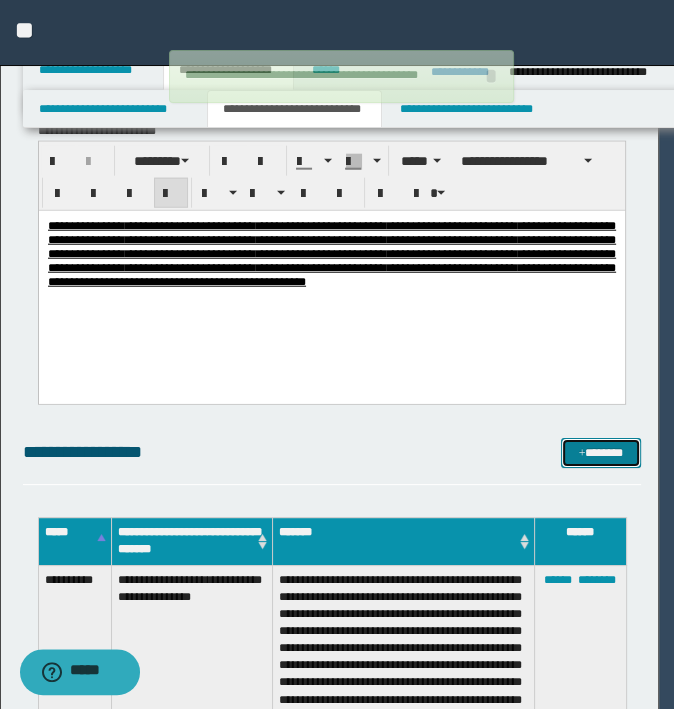 click on "*******" at bounding box center [600, 453] 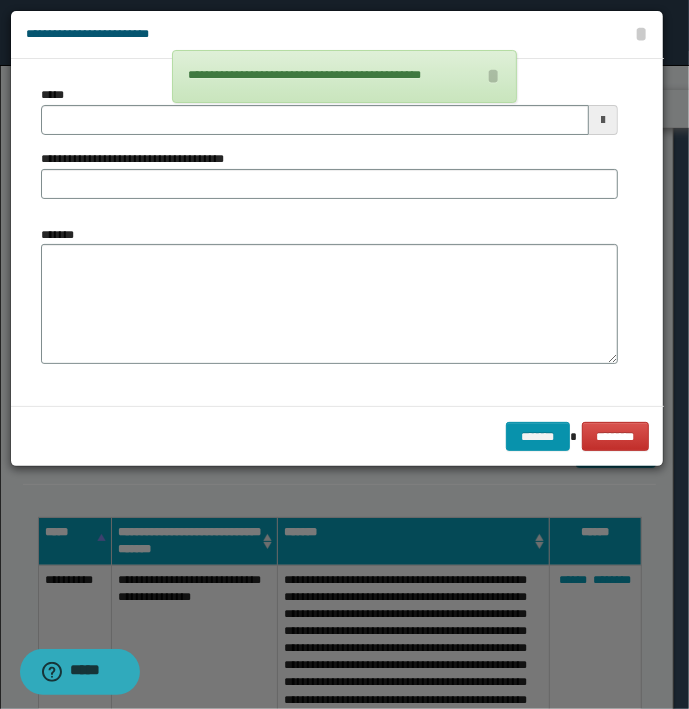 type 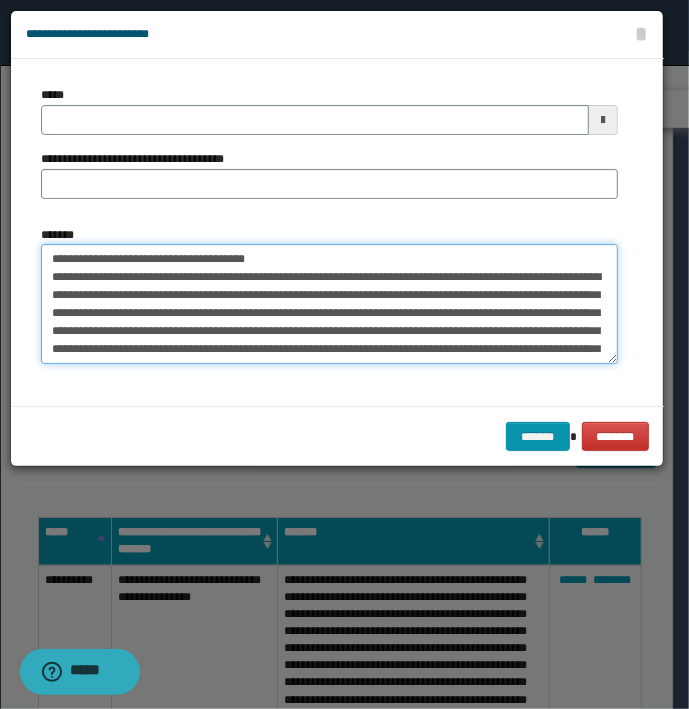 click on "**********" at bounding box center (329, 304) 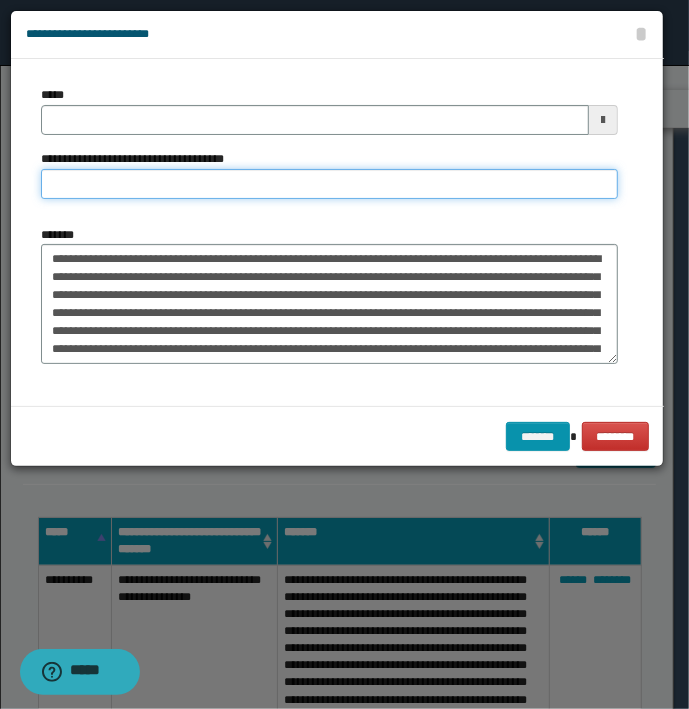 type on "**********" 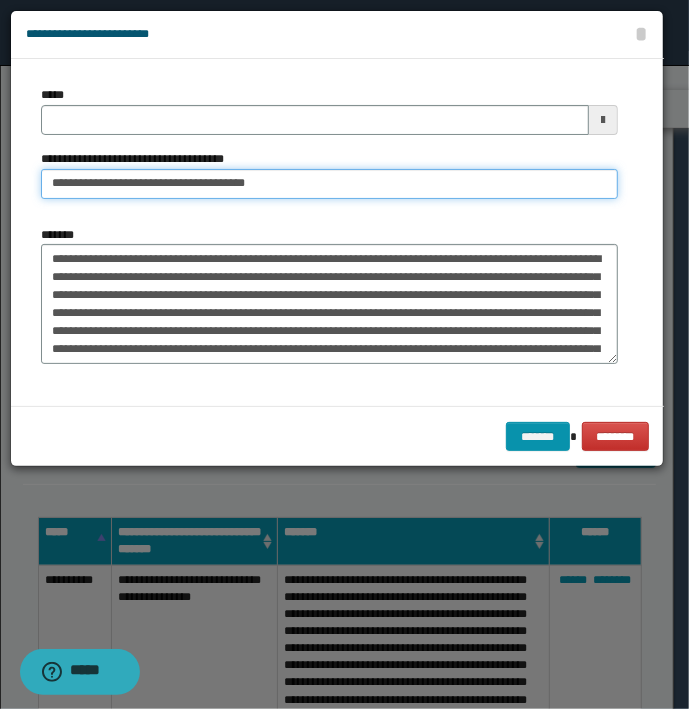 type 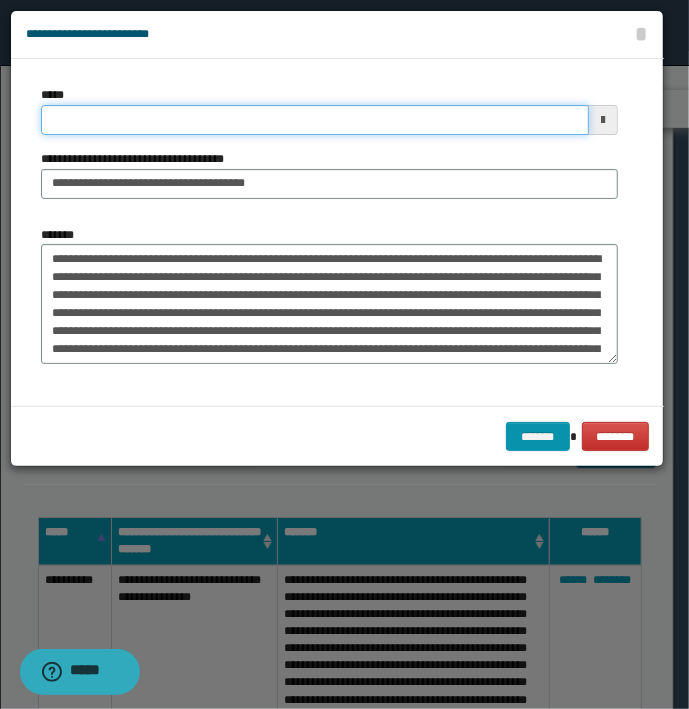 click on "*****" at bounding box center [315, 120] 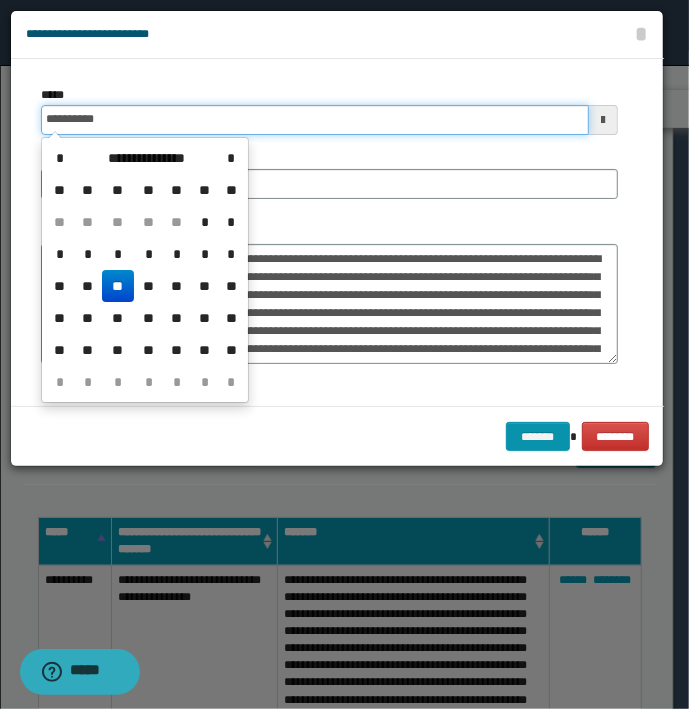 type on "**********" 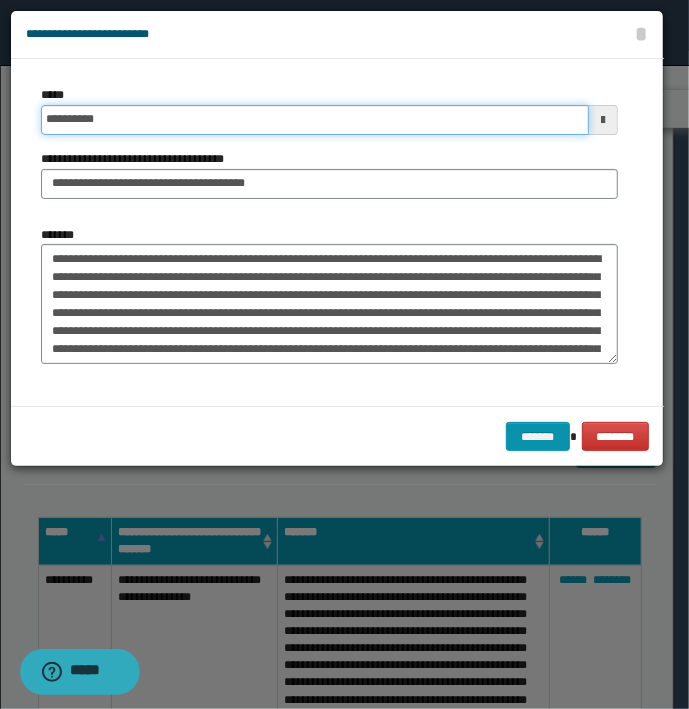 click on "*******" at bounding box center [538, 437] 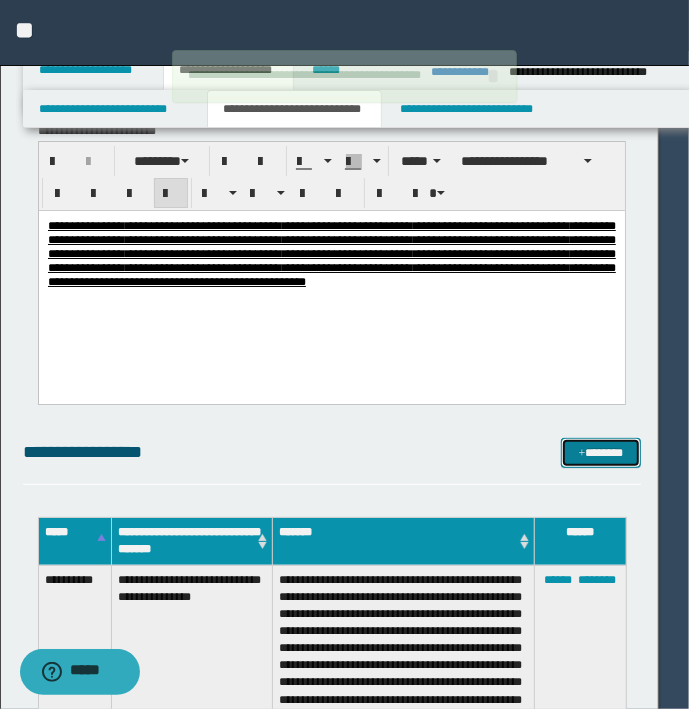type 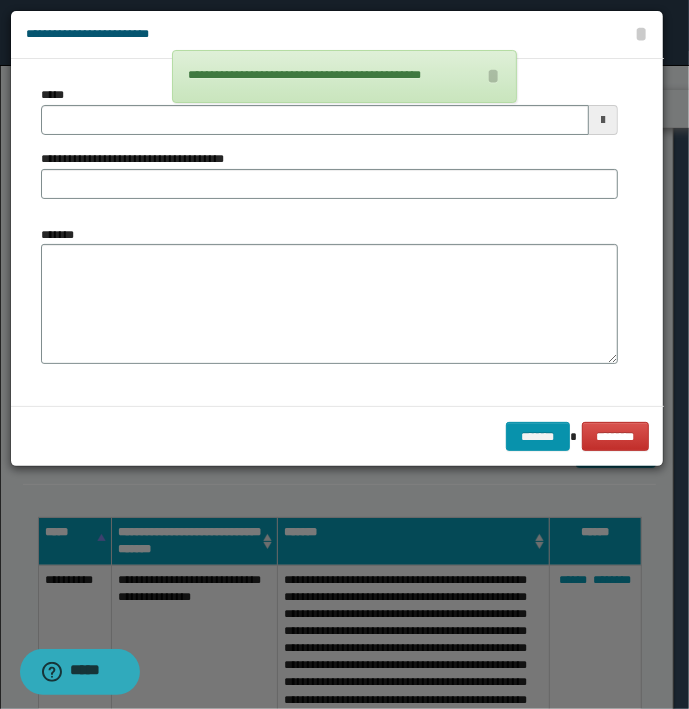 type 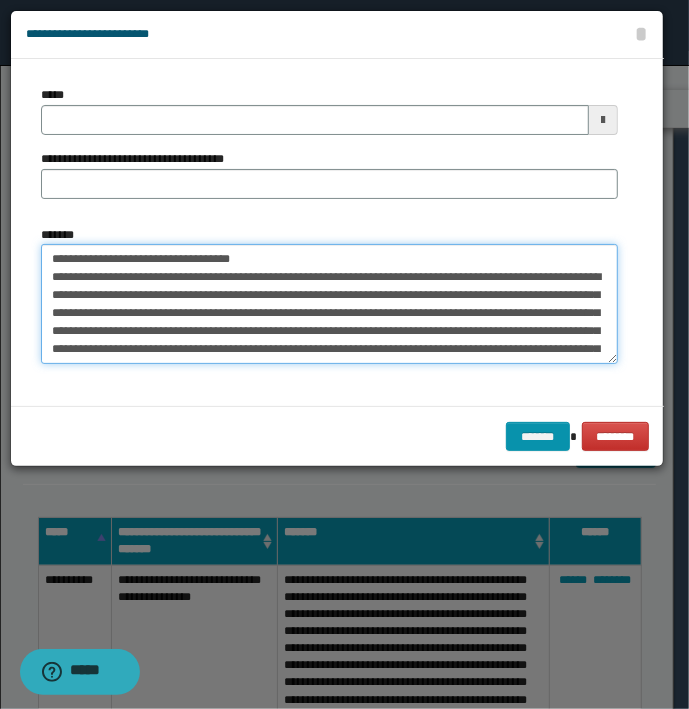 click on "*******" at bounding box center [329, 304] 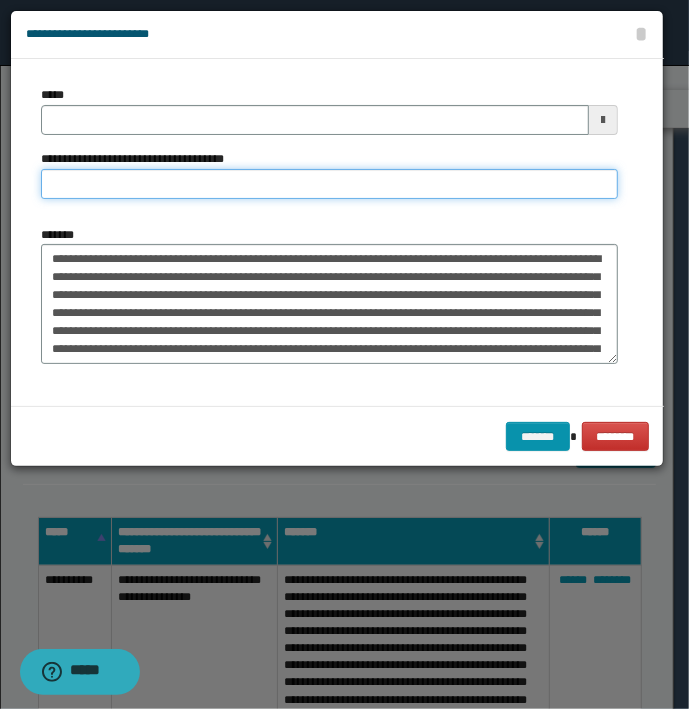 type on "**********" 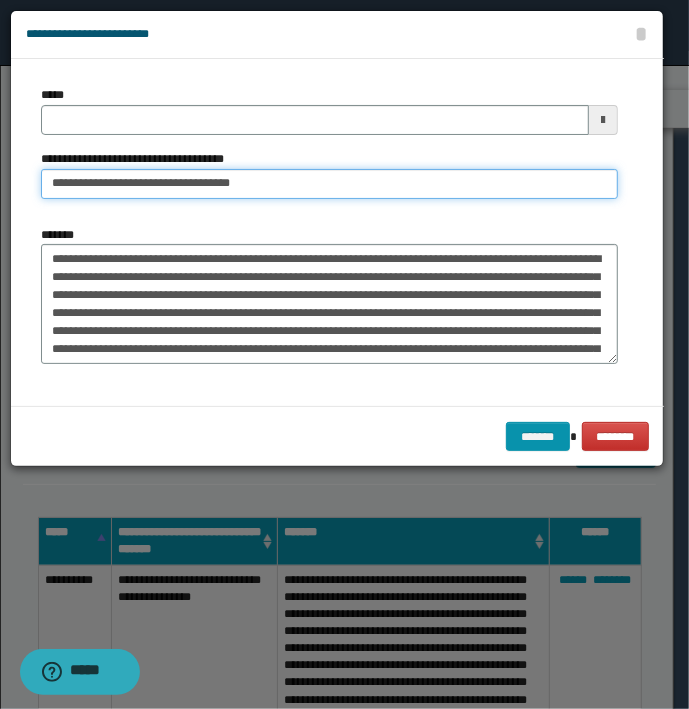 type 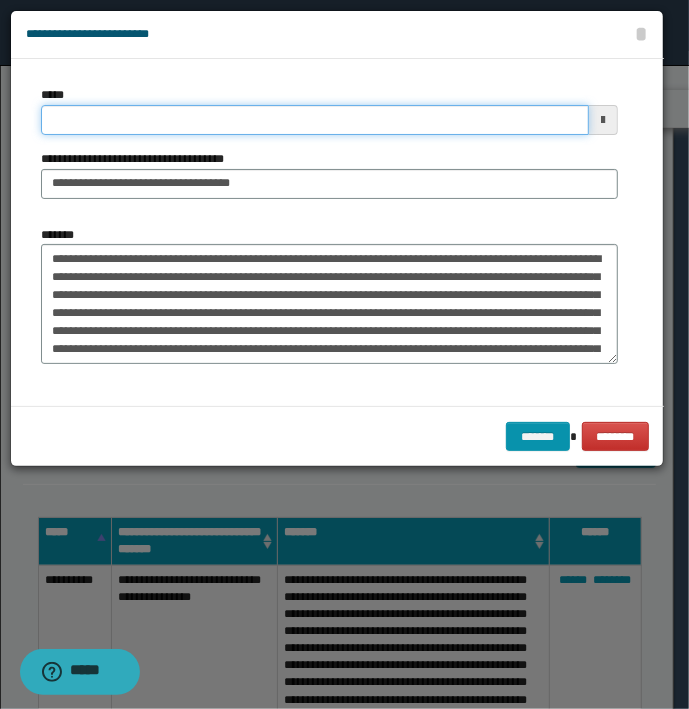 click on "*****" at bounding box center (315, 120) 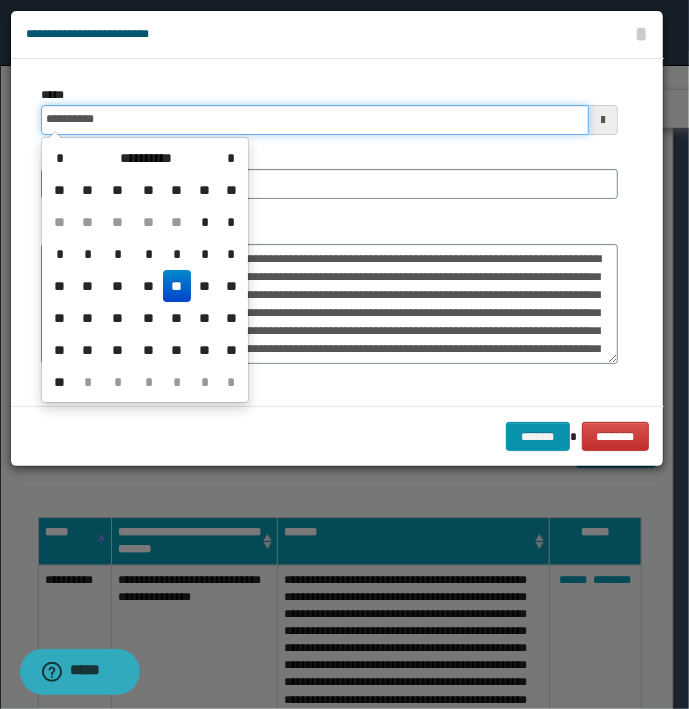 type on "**********" 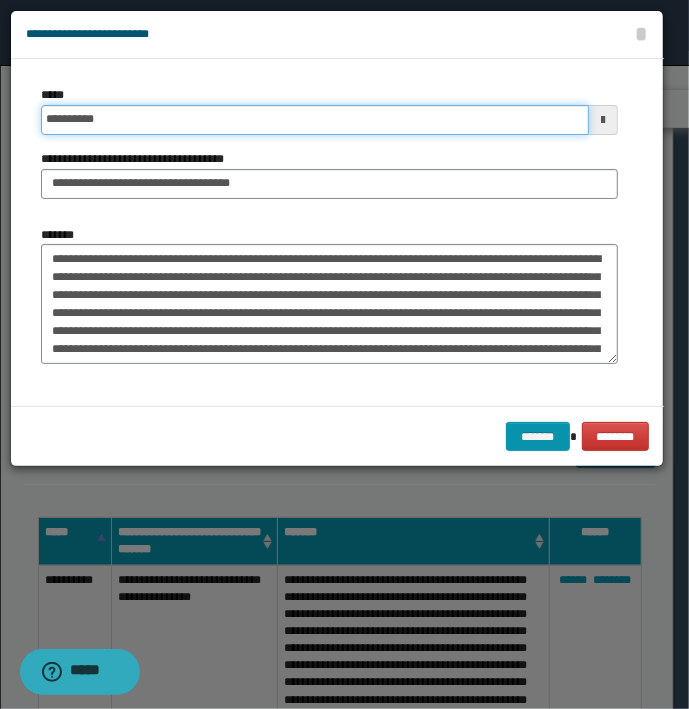 click on "*******" at bounding box center (538, 437) 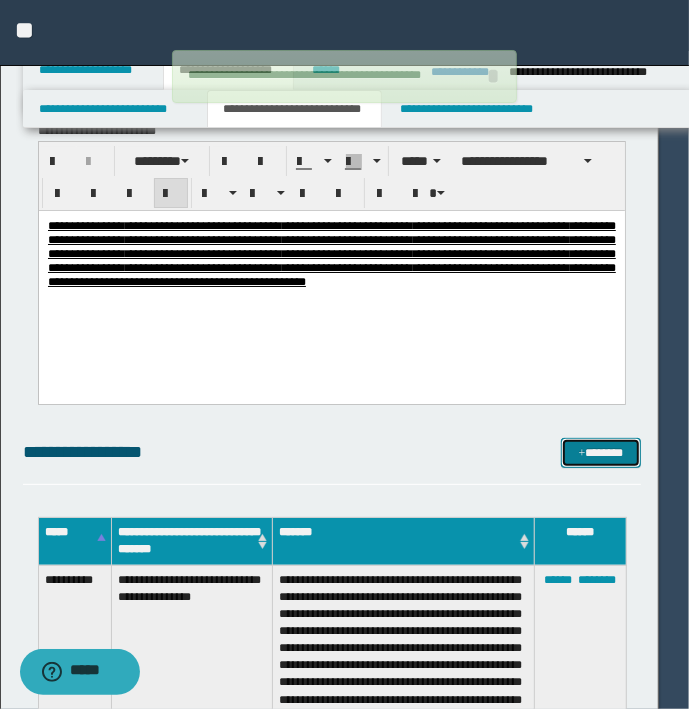 type 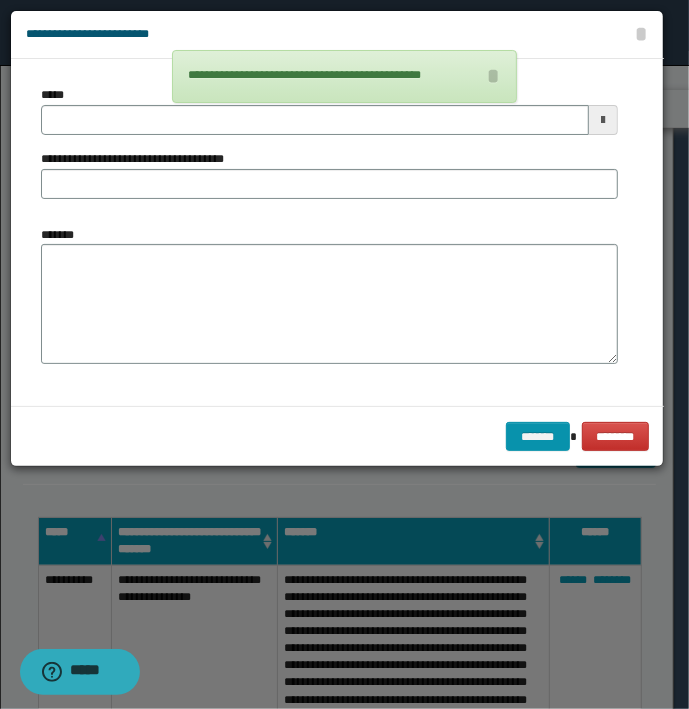 type 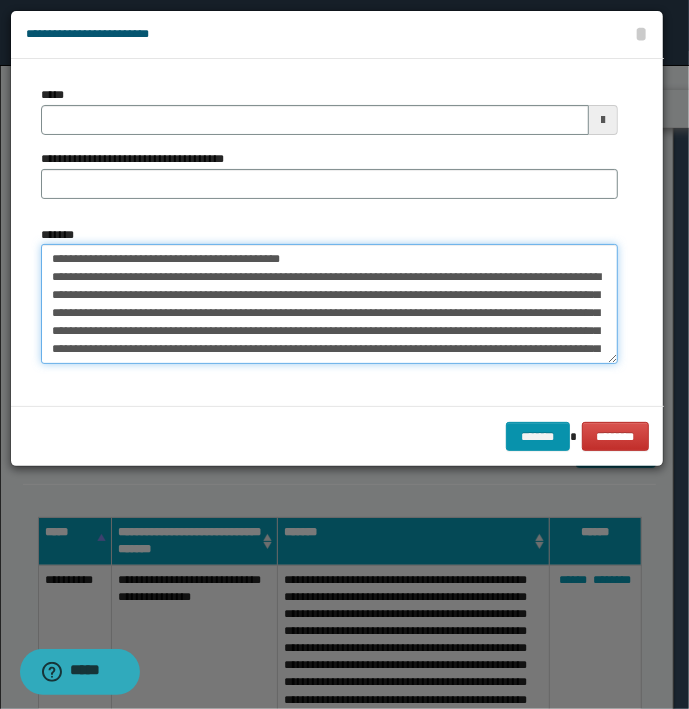 click on "*******" at bounding box center (329, 304) 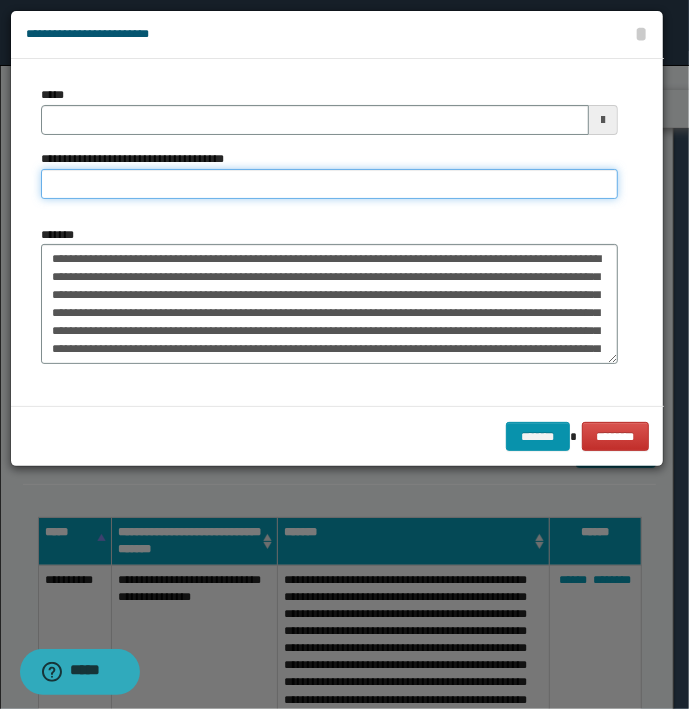 type on "**********" 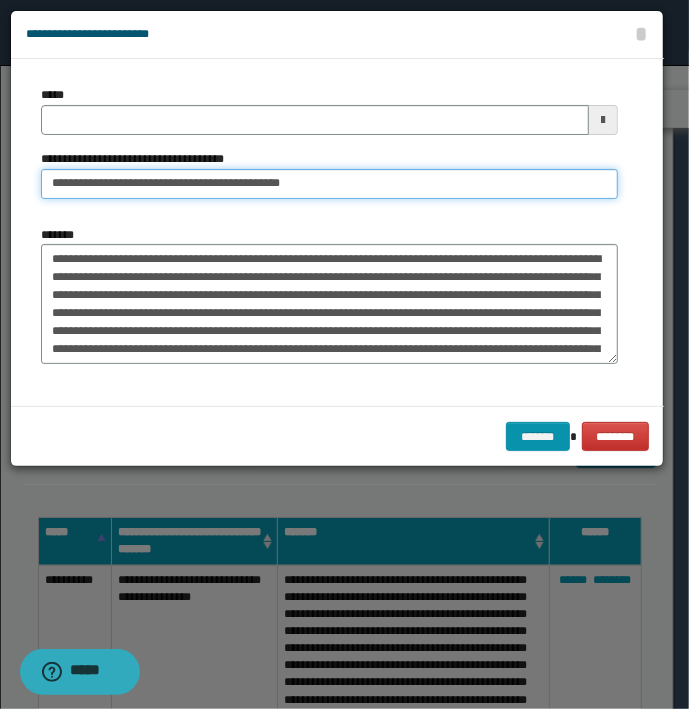 type 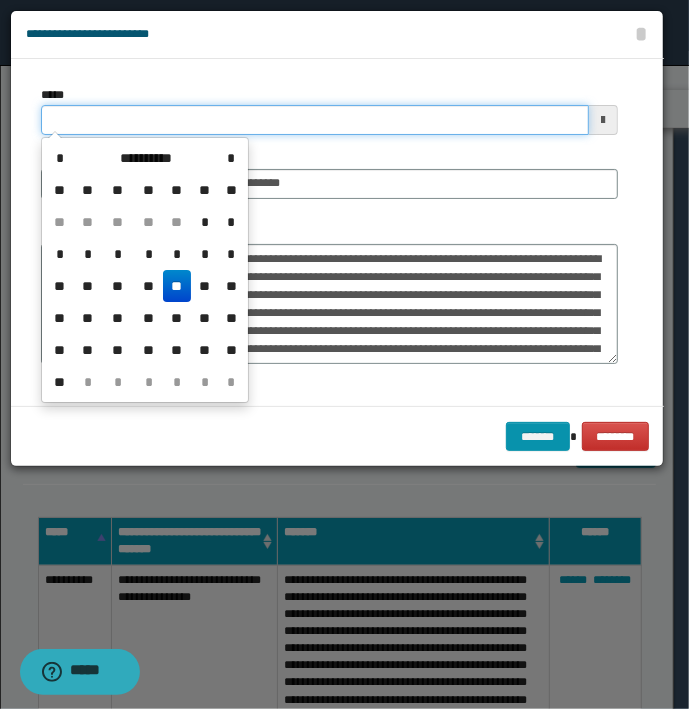 click on "*****" at bounding box center (315, 120) 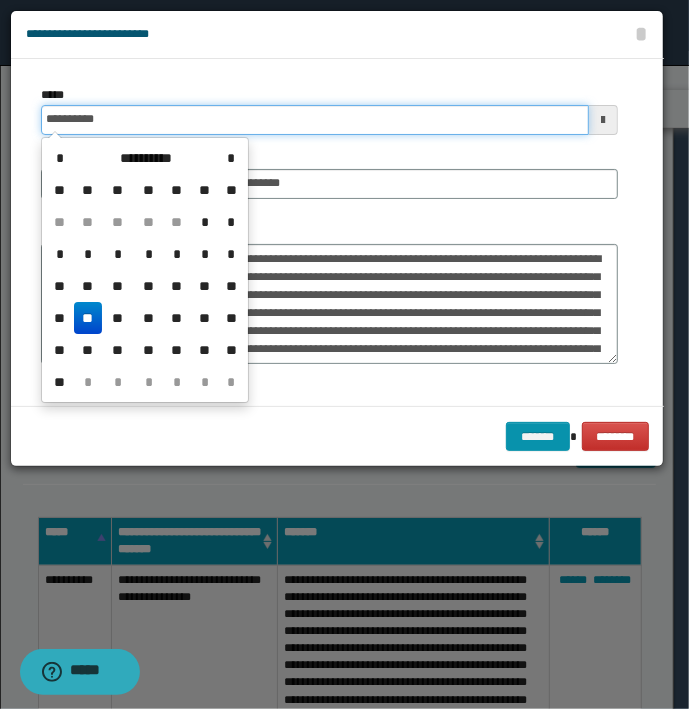 type on "**********" 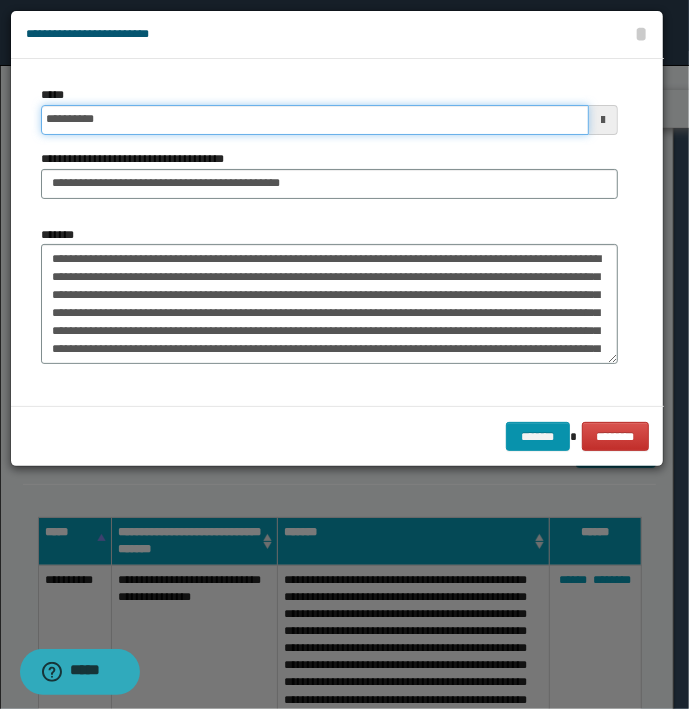 click on "*******" at bounding box center (538, 437) 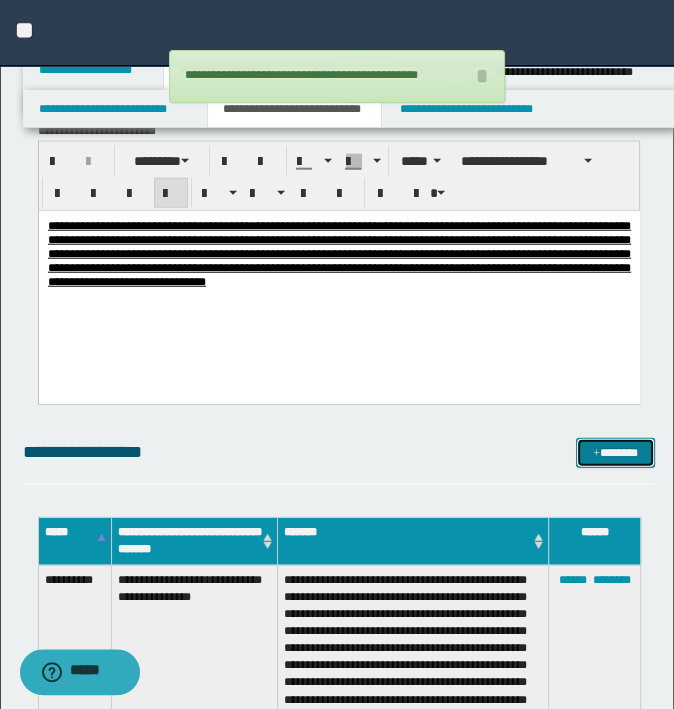 click on "*******" at bounding box center (615, 453) 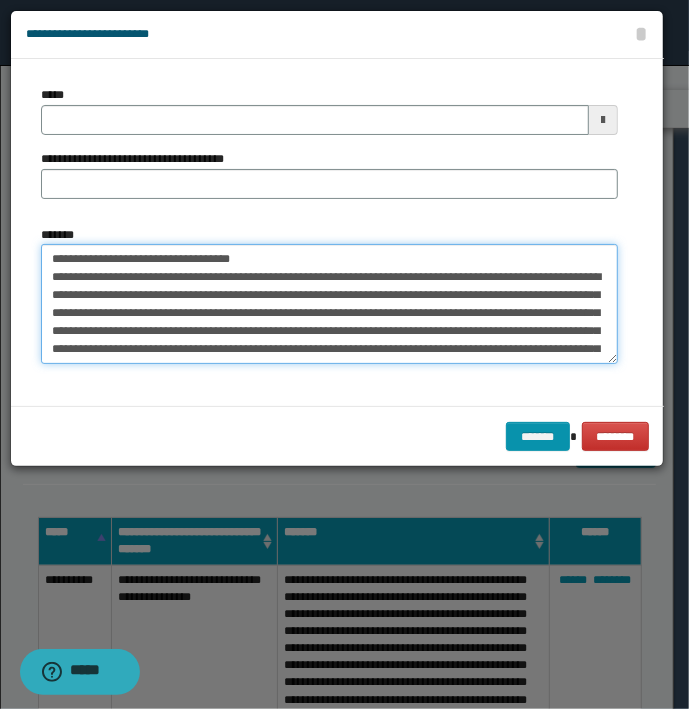 click on "**********" at bounding box center [329, 304] 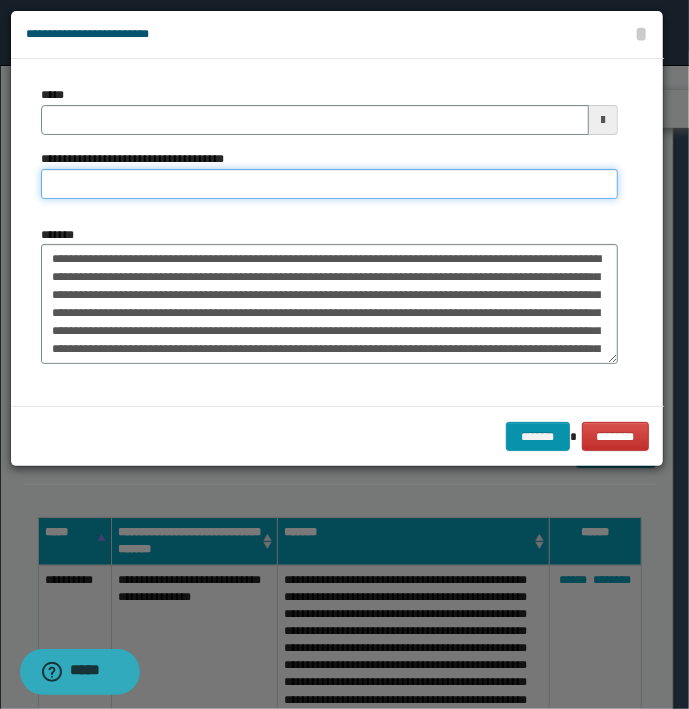 type on "**********" 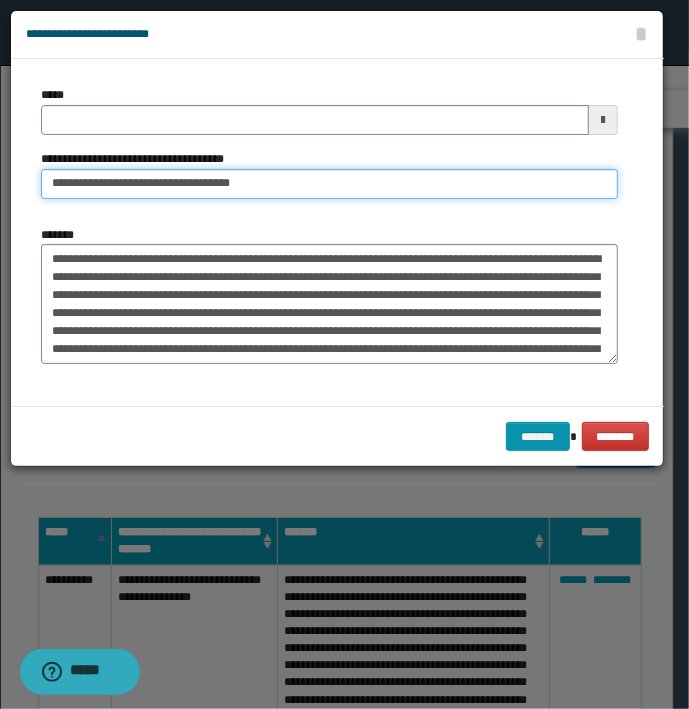 type 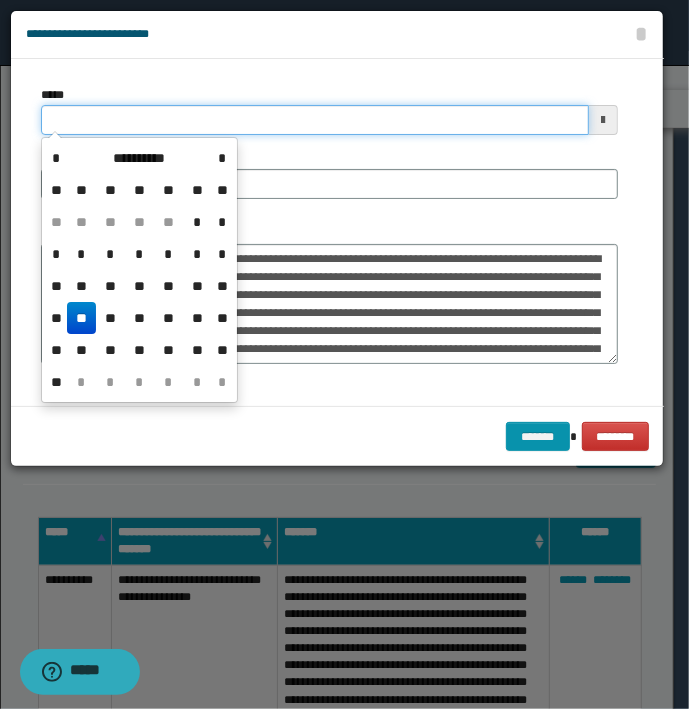 click on "*****" at bounding box center [315, 120] 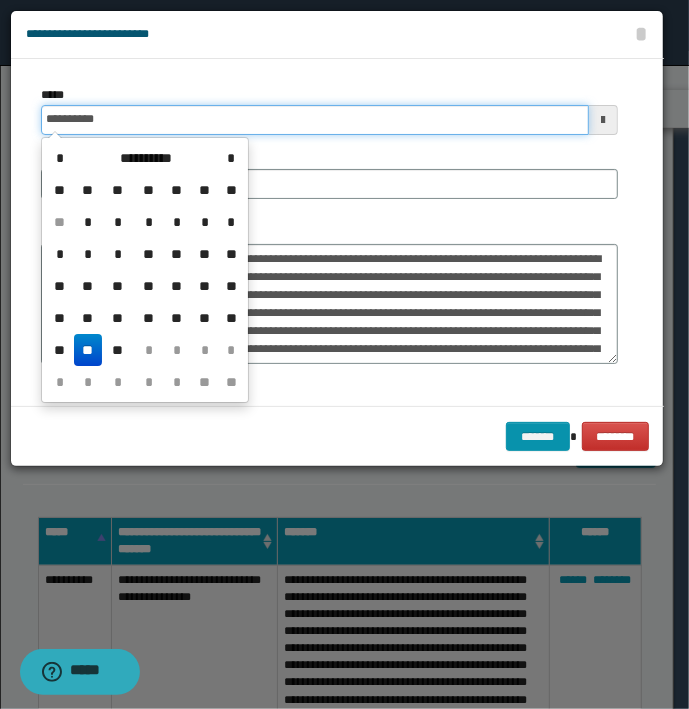 type on "**********" 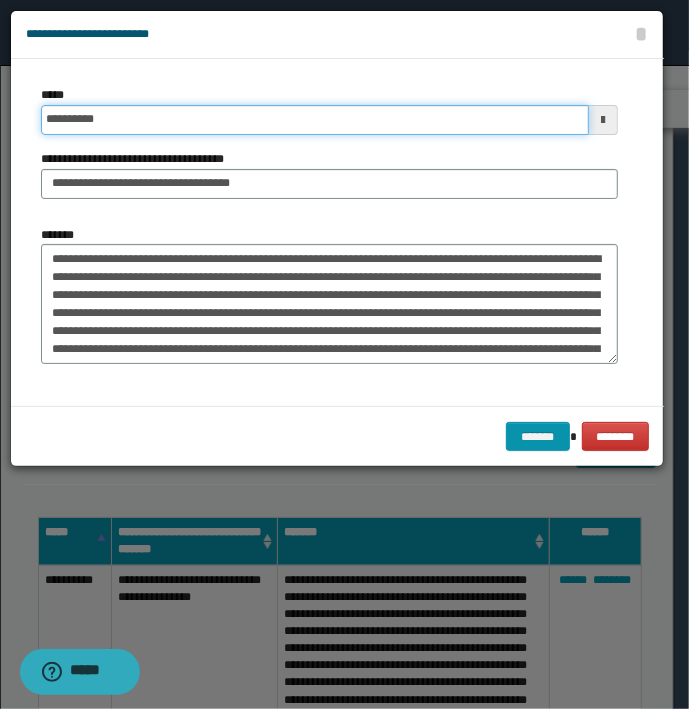 click on "*******" at bounding box center (538, 437) 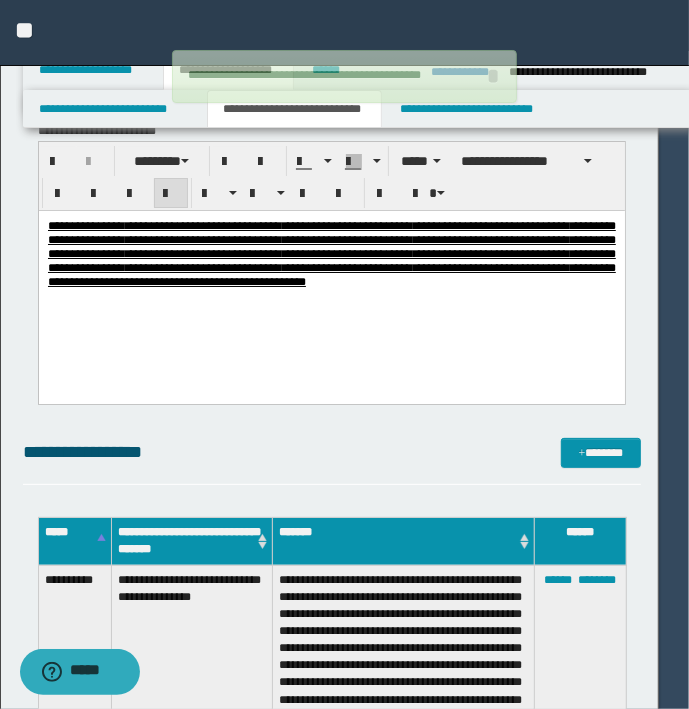 type 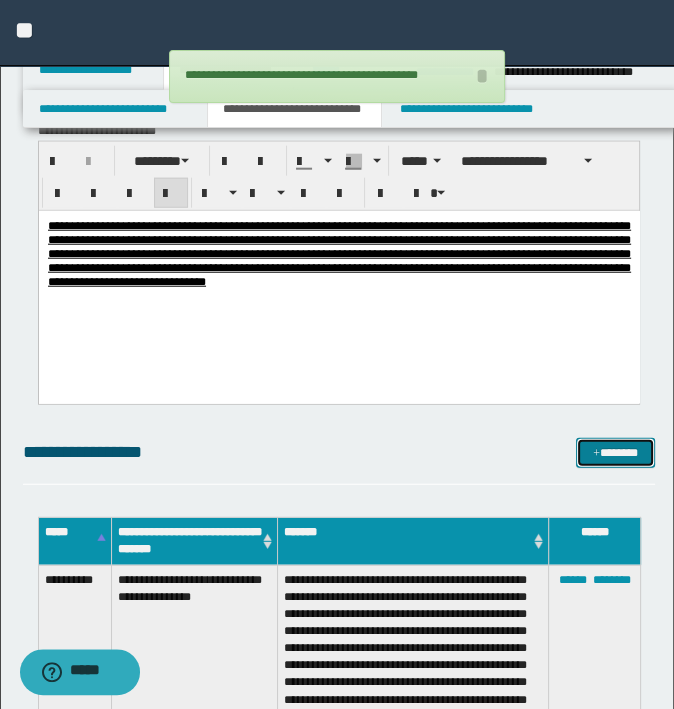 click on "*******" at bounding box center (615, 453) 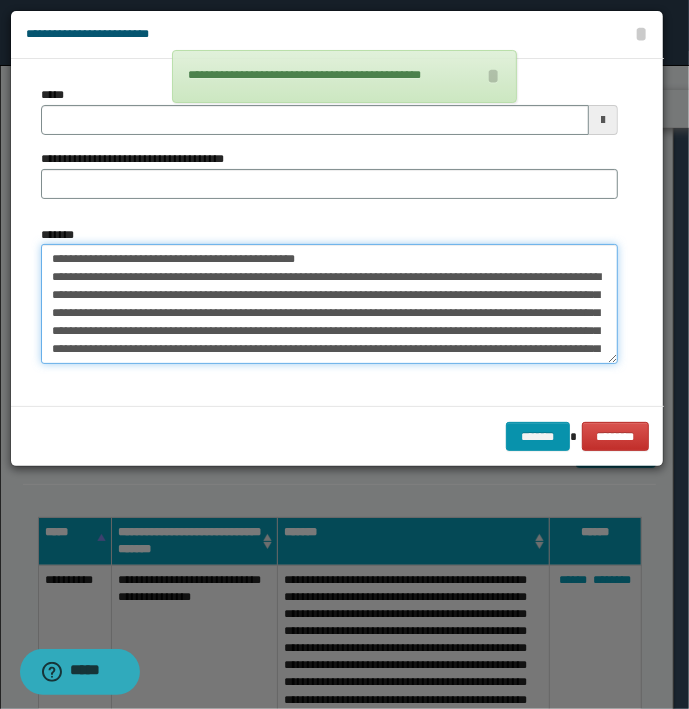 click on "**********" at bounding box center [329, 304] 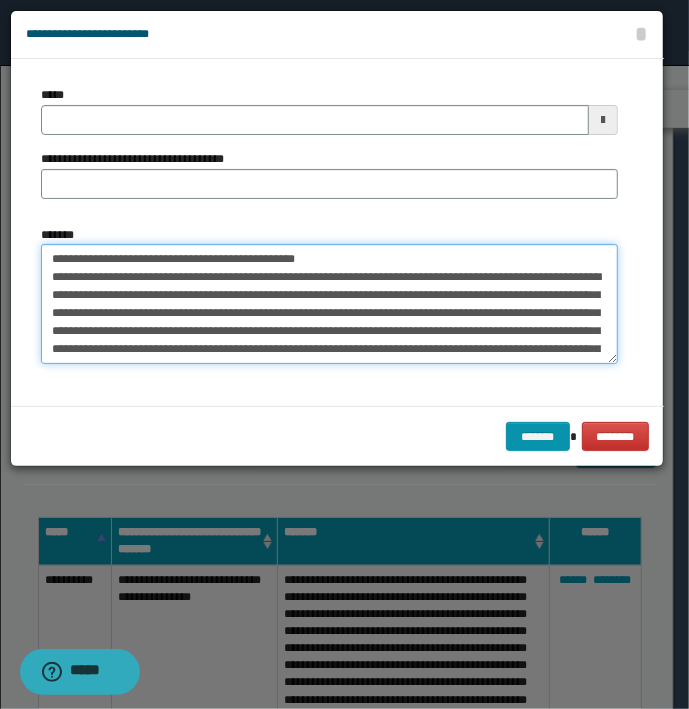 drag, startPoint x: 337, startPoint y: 260, endPoint x: -5, endPoint y: 250, distance: 342.14618 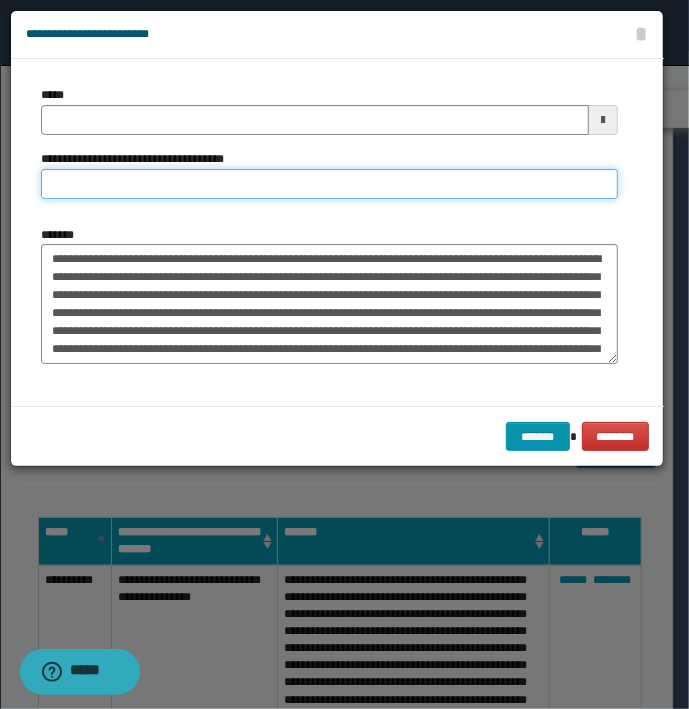 type on "**********" 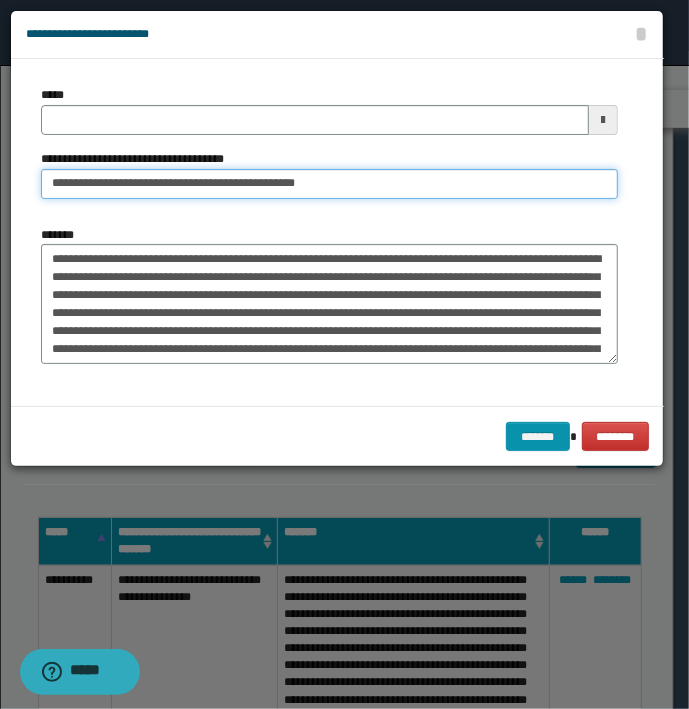 type 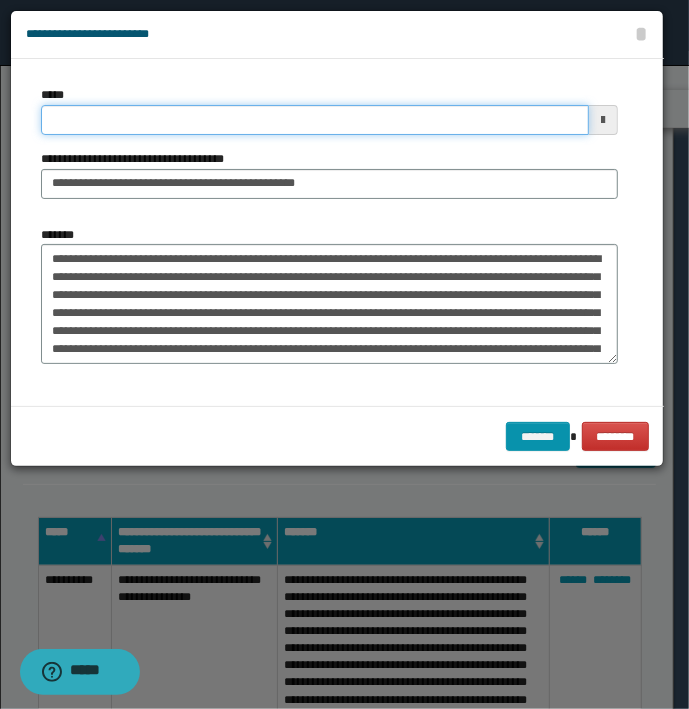 click on "*****" at bounding box center (315, 120) 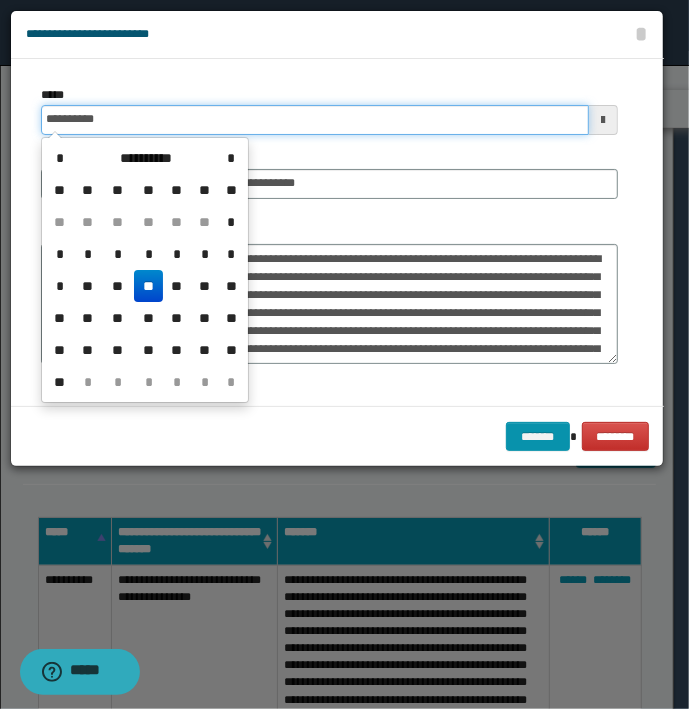 type on "**********" 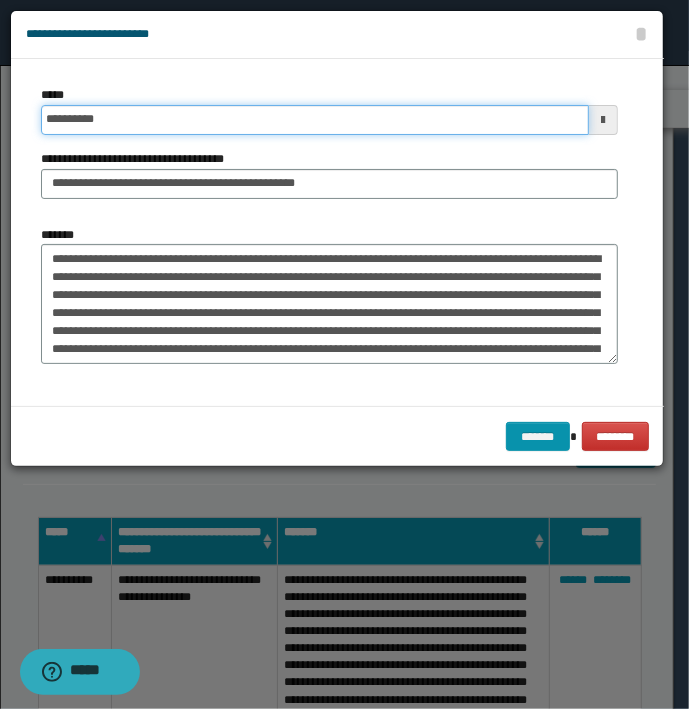 click on "*******" at bounding box center (538, 437) 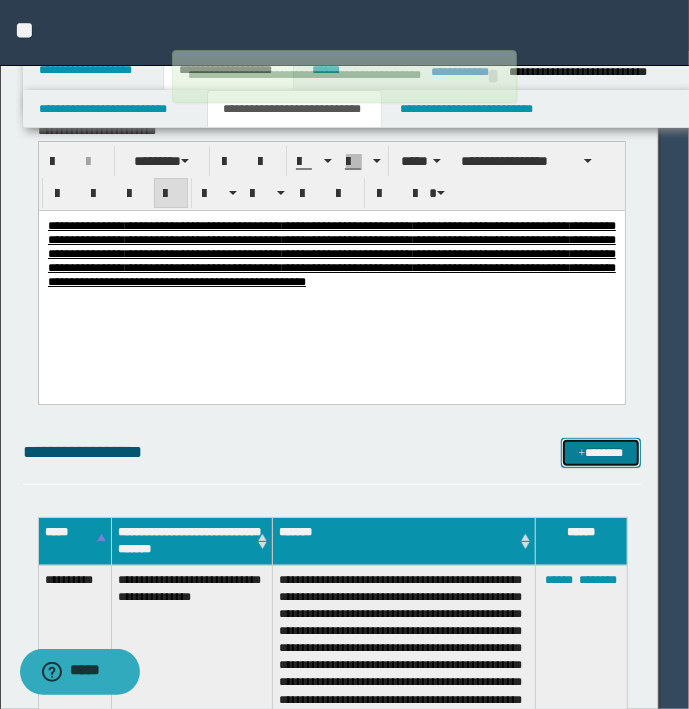 type 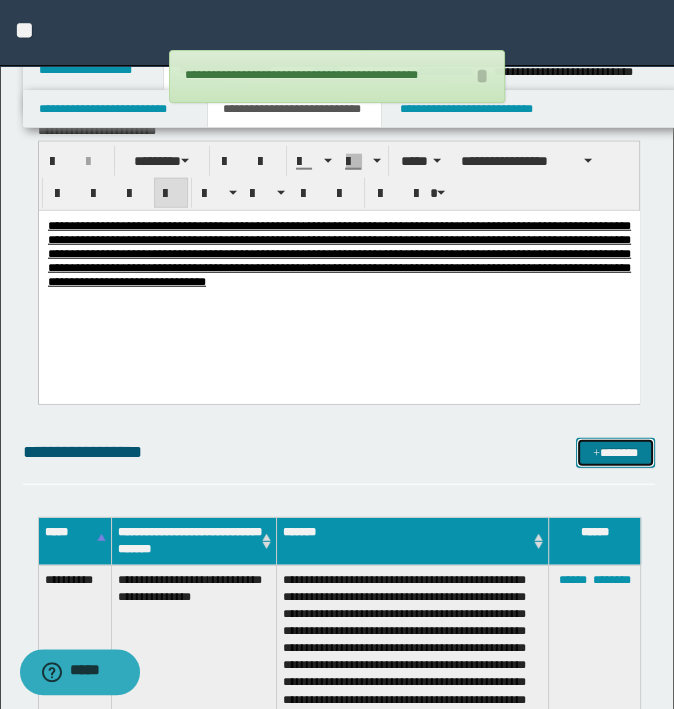click on "*******" at bounding box center [615, 453] 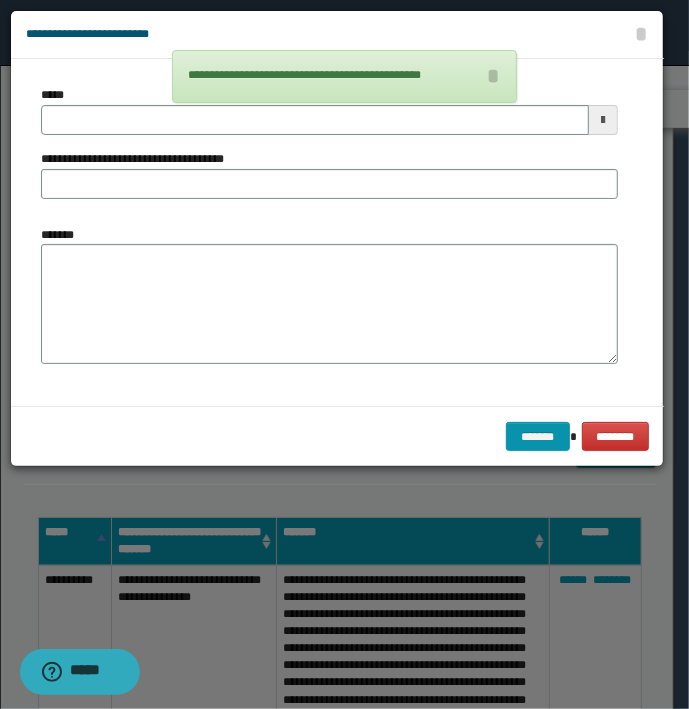 type 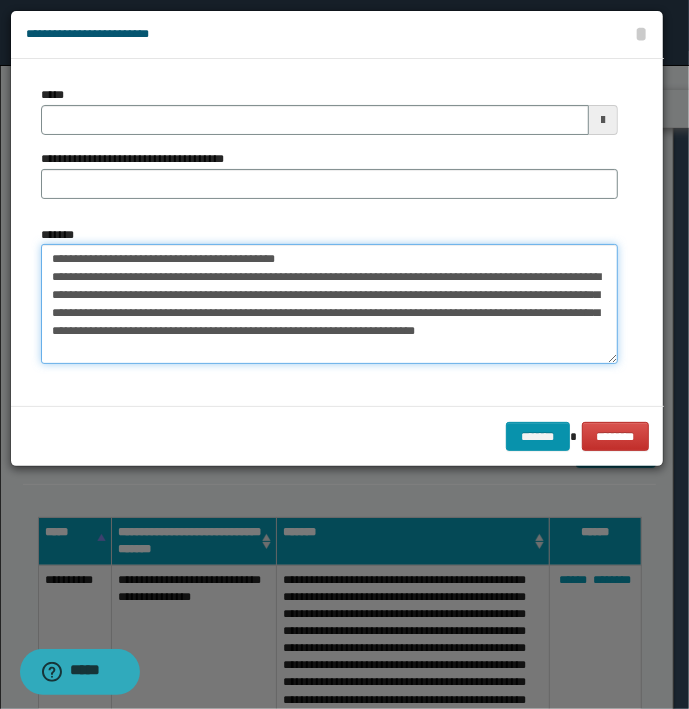 click on "**********" at bounding box center [329, 304] 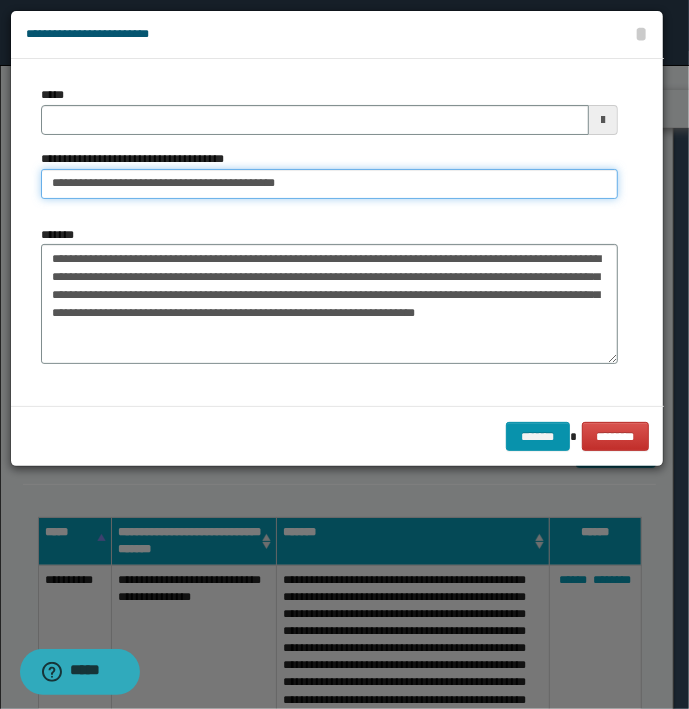 type on "**********" 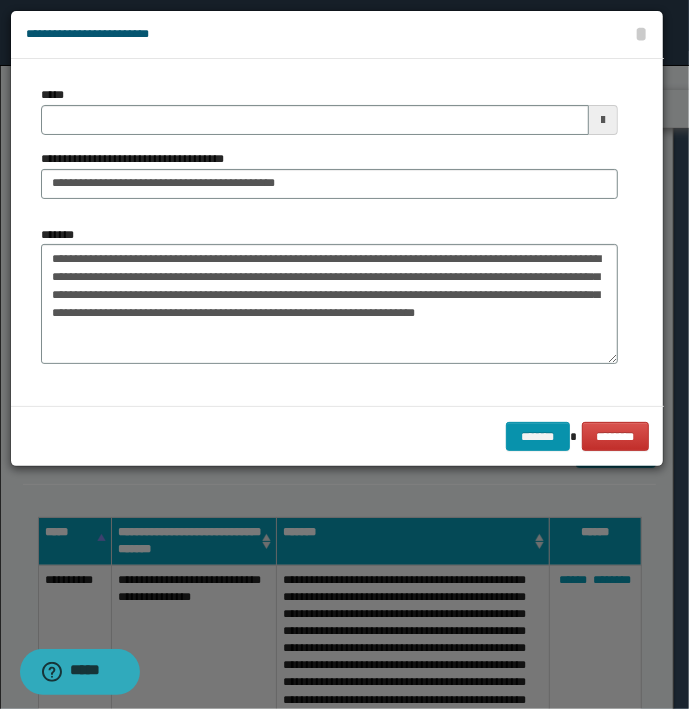 click on "**********" at bounding box center (329, 150) 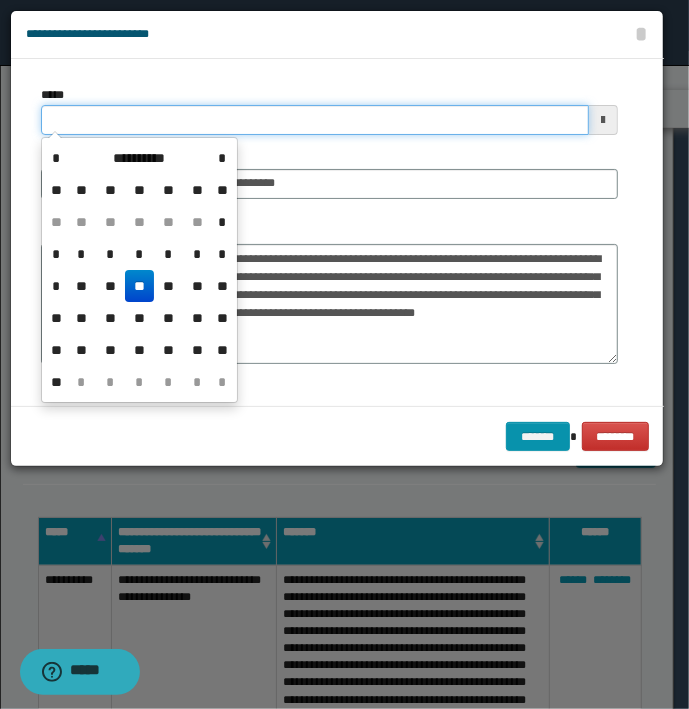click on "*****" at bounding box center (315, 120) 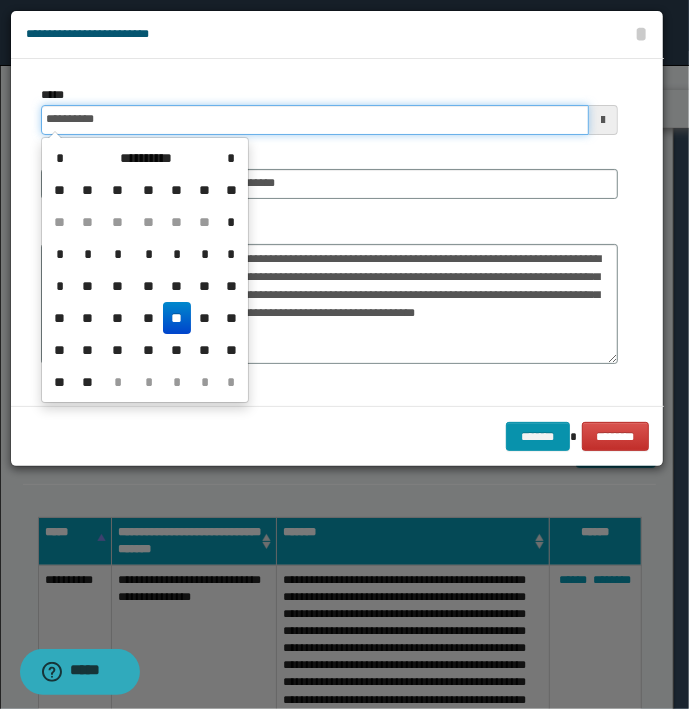 type on "**********" 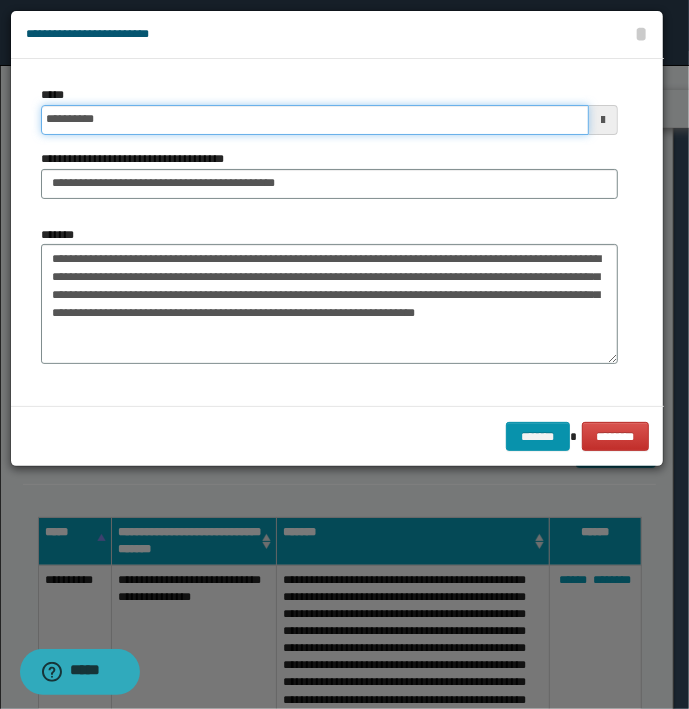 click on "*******" at bounding box center [538, 437] 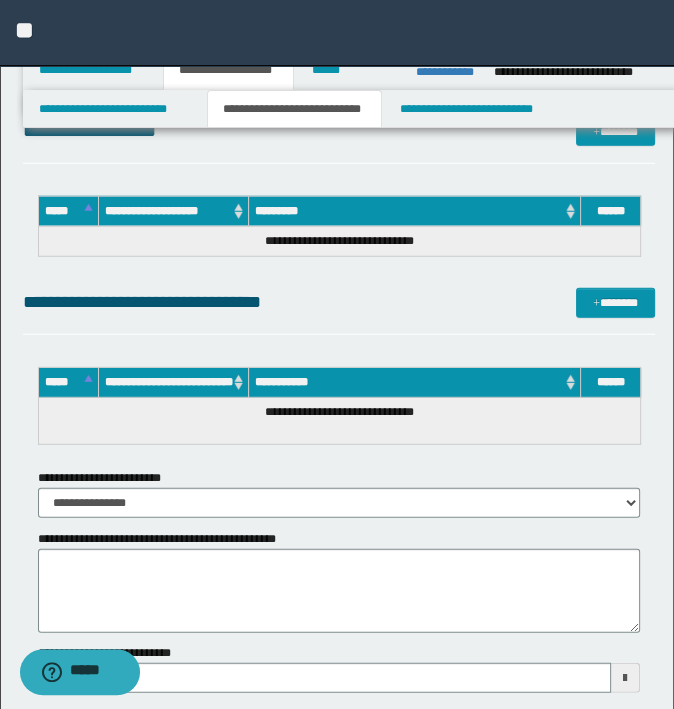 scroll, scrollTop: 7300, scrollLeft: 0, axis: vertical 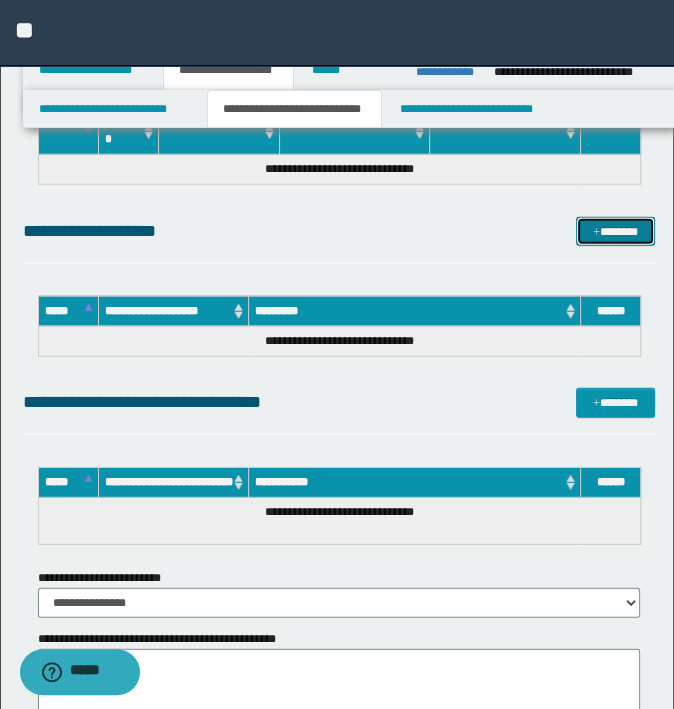 drag, startPoint x: 626, startPoint y: 219, endPoint x: 653, endPoint y: 220, distance: 27.018513 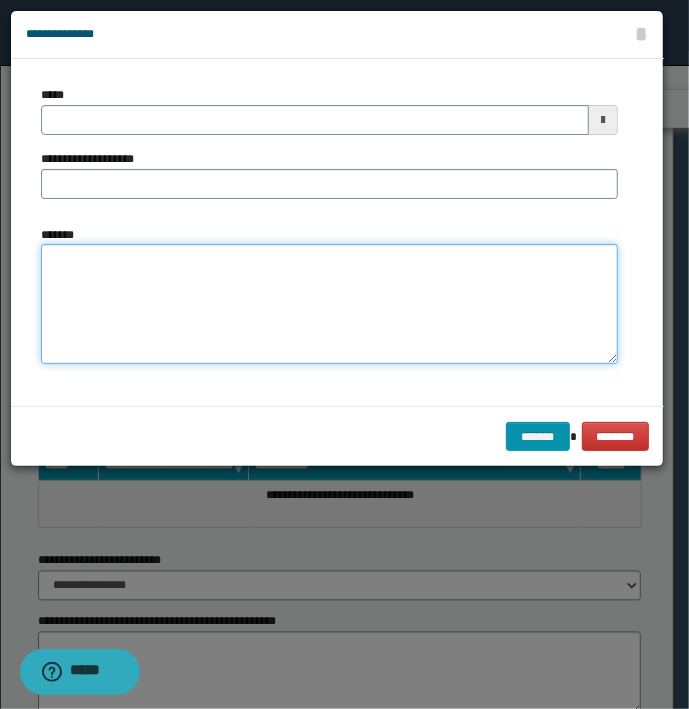 drag, startPoint x: 669, startPoint y: 222, endPoint x: 252, endPoint y: 283, distance: 421.43802 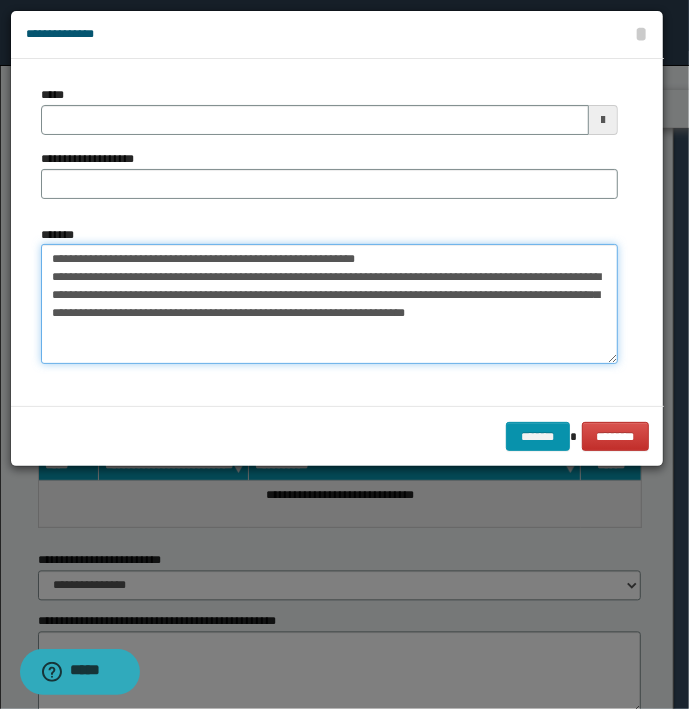 click on "**********" at bounding box center (329, 304) 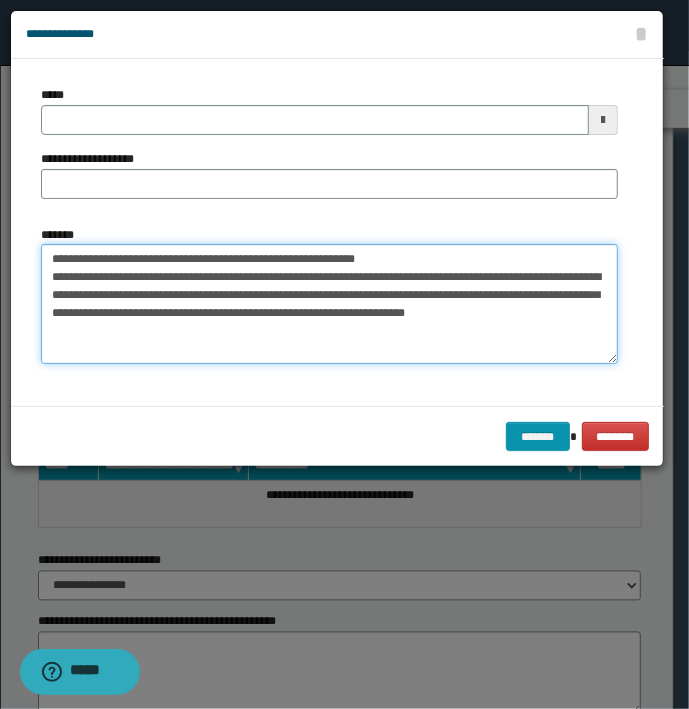 drag, startPoint x: 443, startPoint y: 248, endPoint x: -5, endPoint y: 249, distance: 448.00113 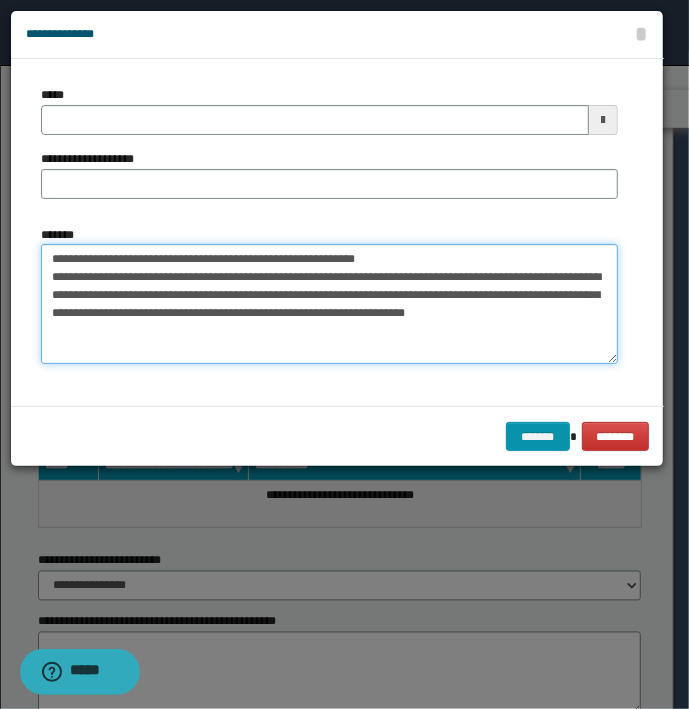 type on "**********" 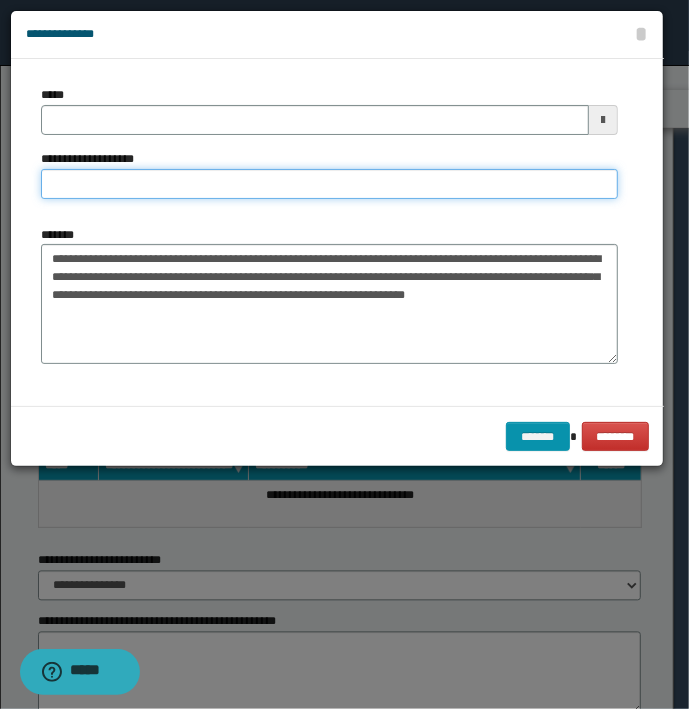 type on "**********" 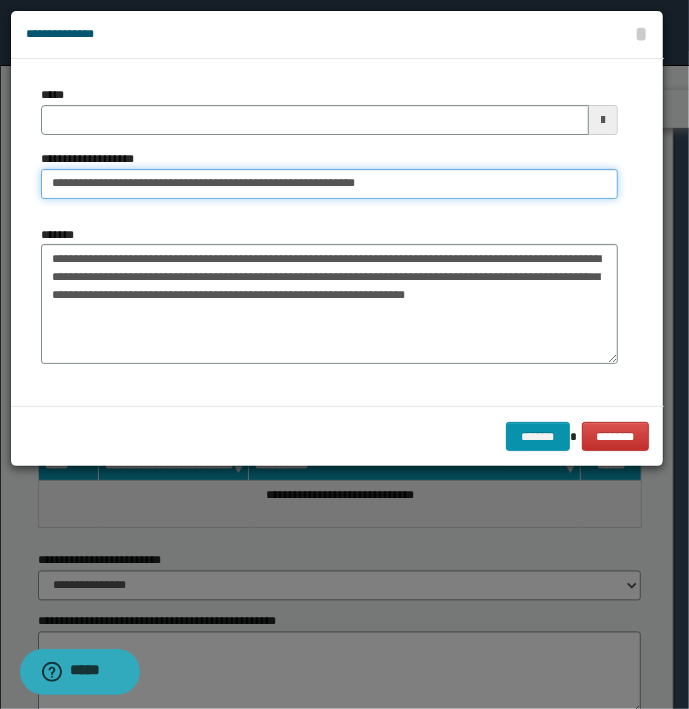 type 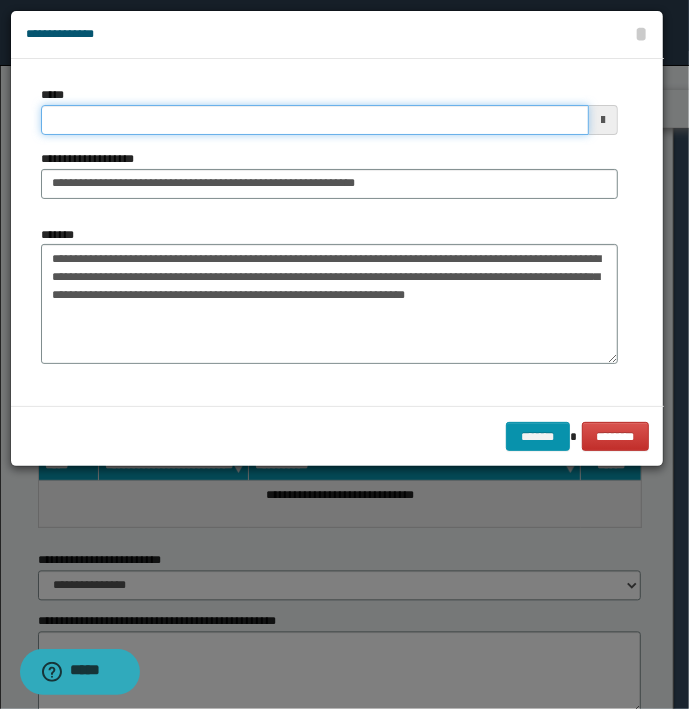 click on "*****" at bounding box center (315, 120) 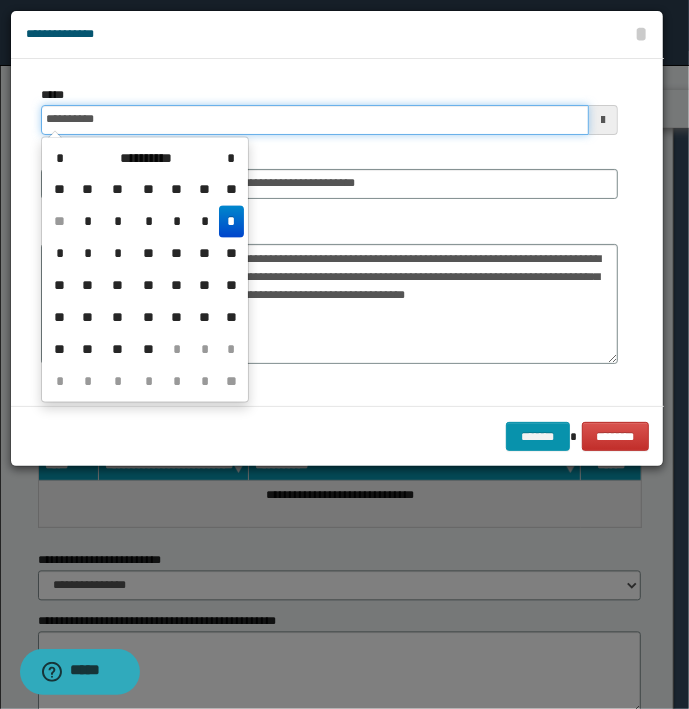 type on "**********" 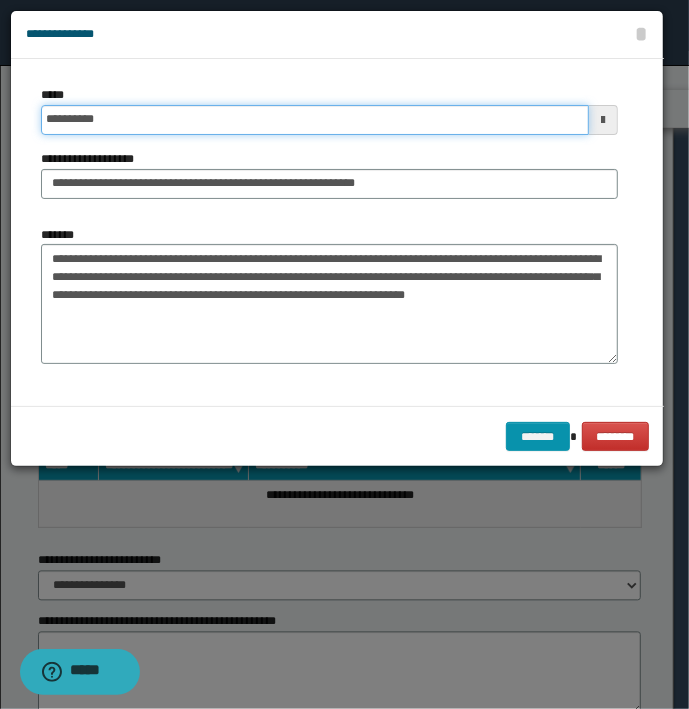 click on "*******" at bounding box center (538, 437) 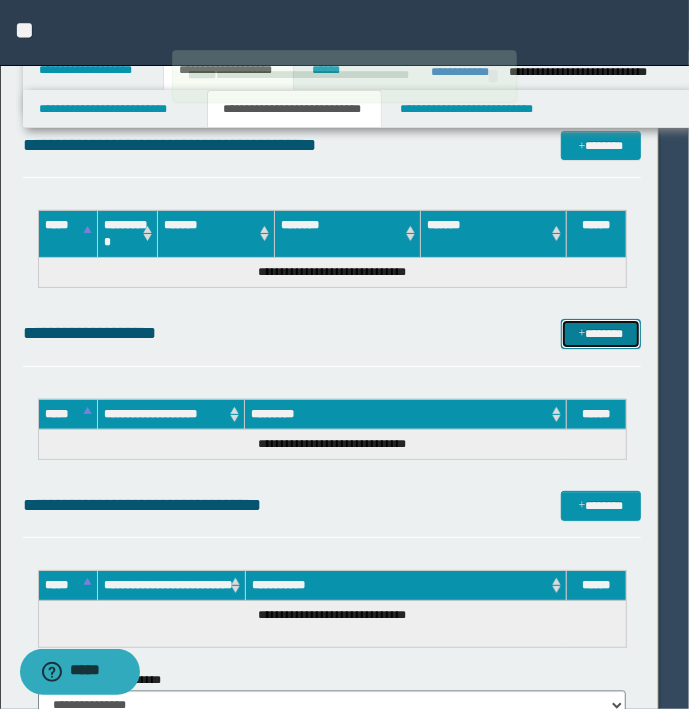 type 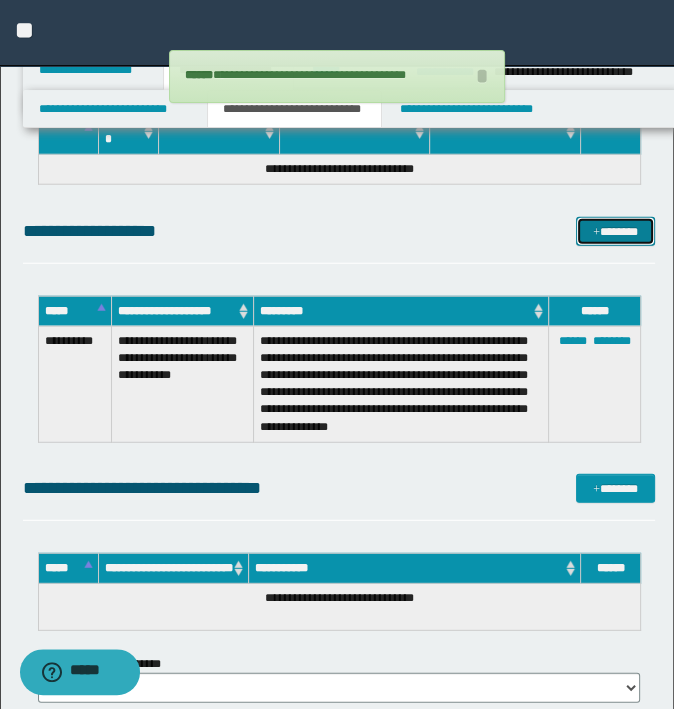 click on "*******" at bounding box center [615, 232] 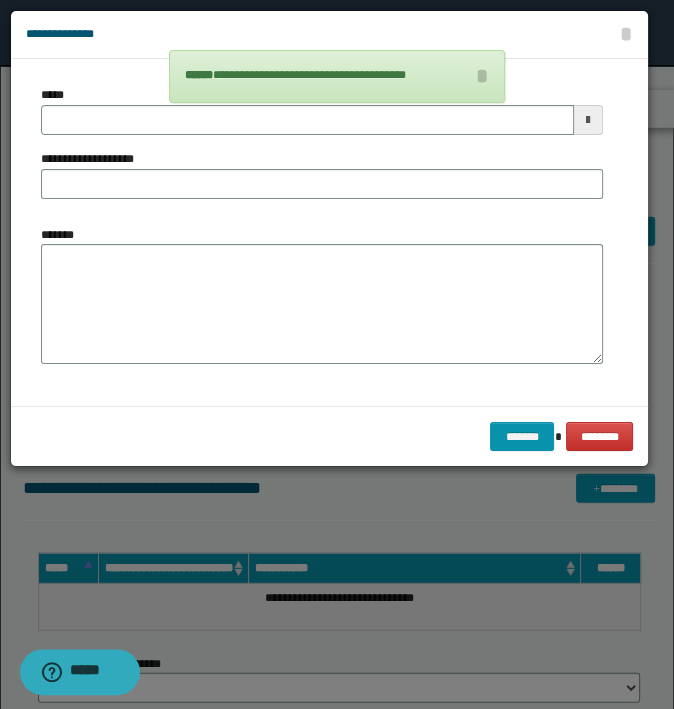 type 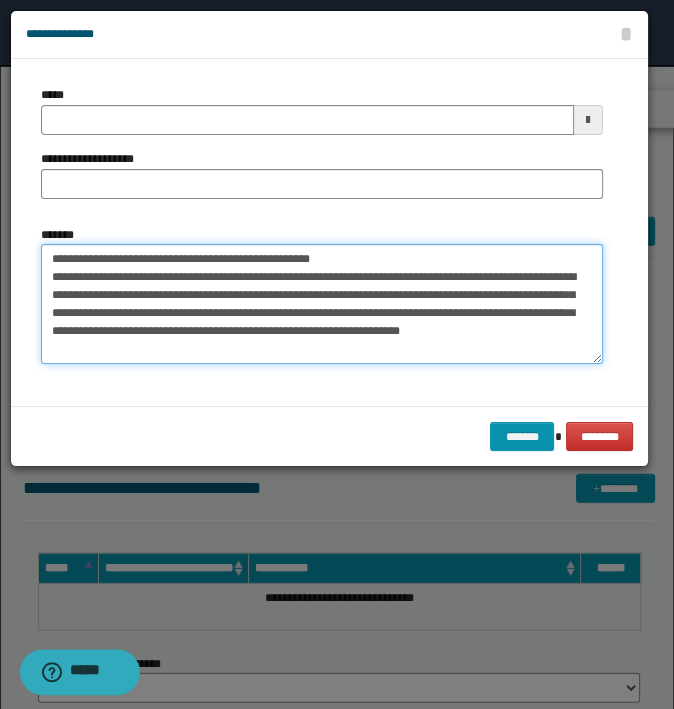 click on "**********" at bounding box center (322, 304) 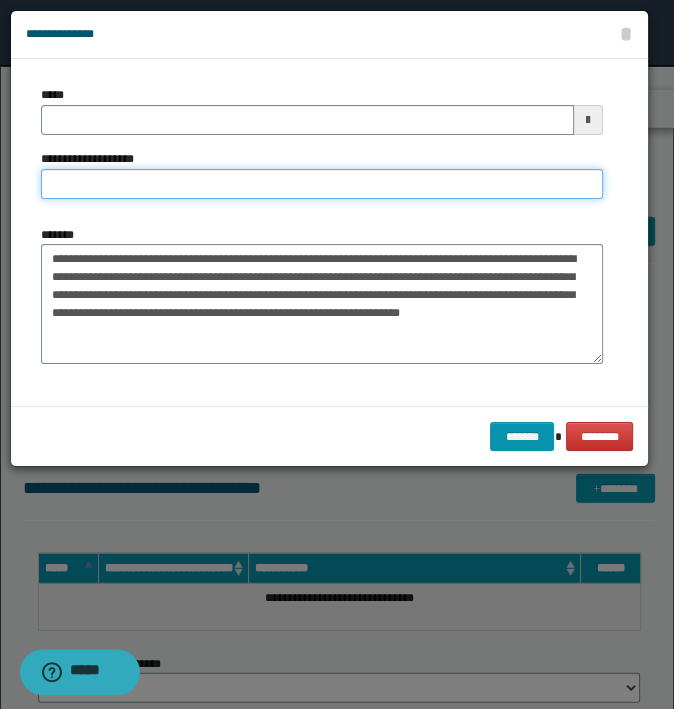 type on "**********" 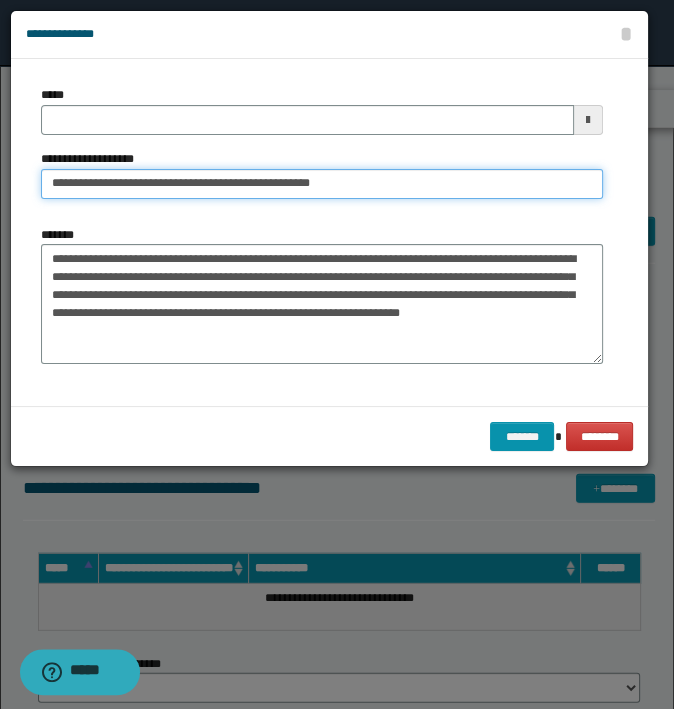 type 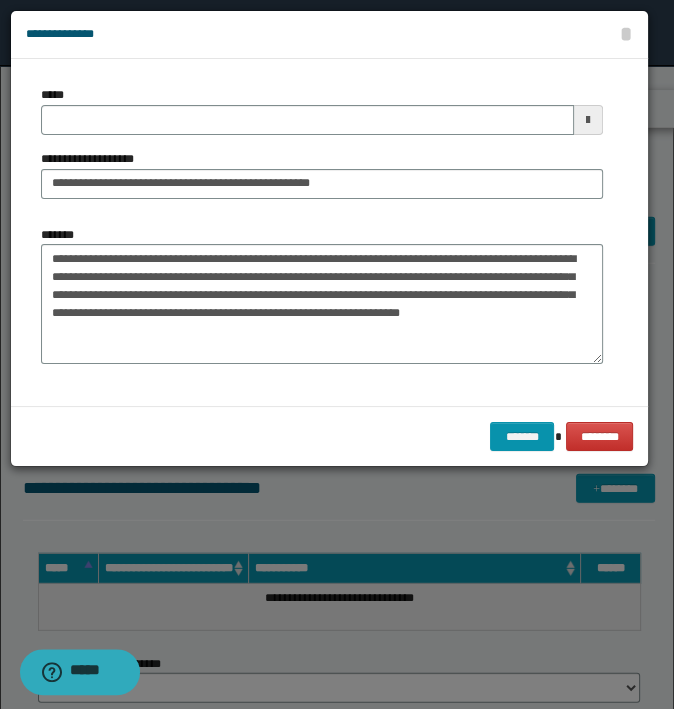 click on "*****" at bounding box center [322, 110] 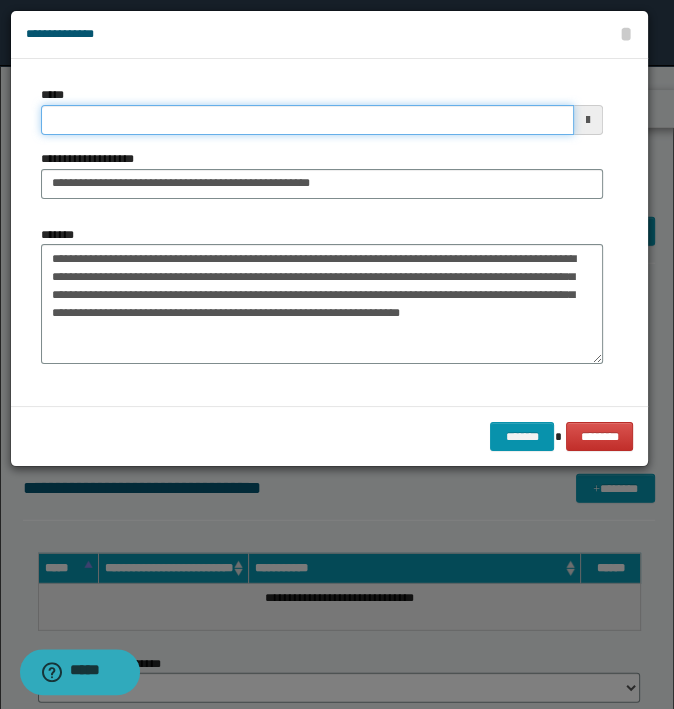 click on "*****" at bounding box center (307, 120) 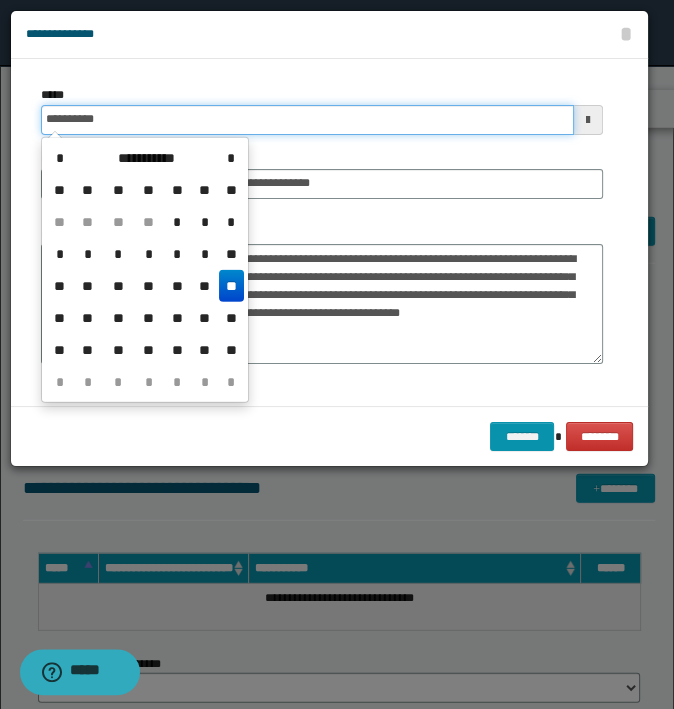 type on "**********" 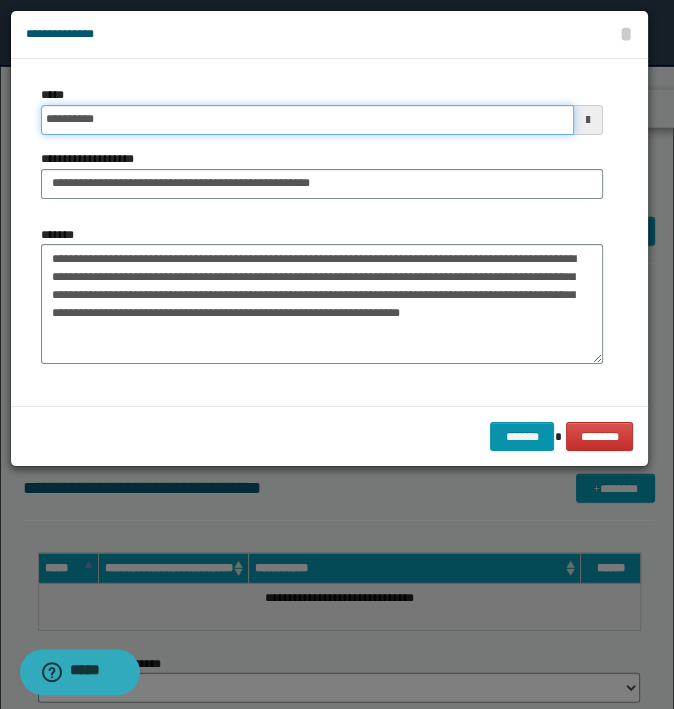 click on "*******" at bounding box center (522, 437) 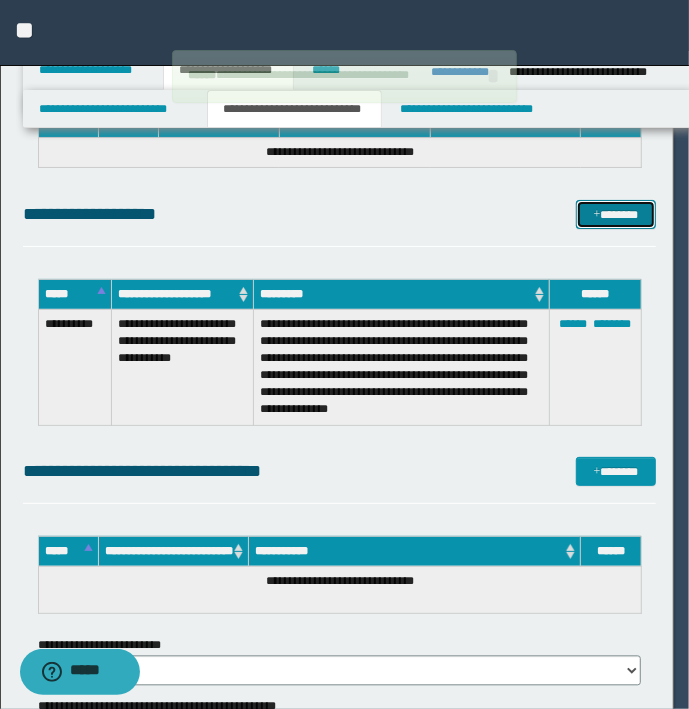 type 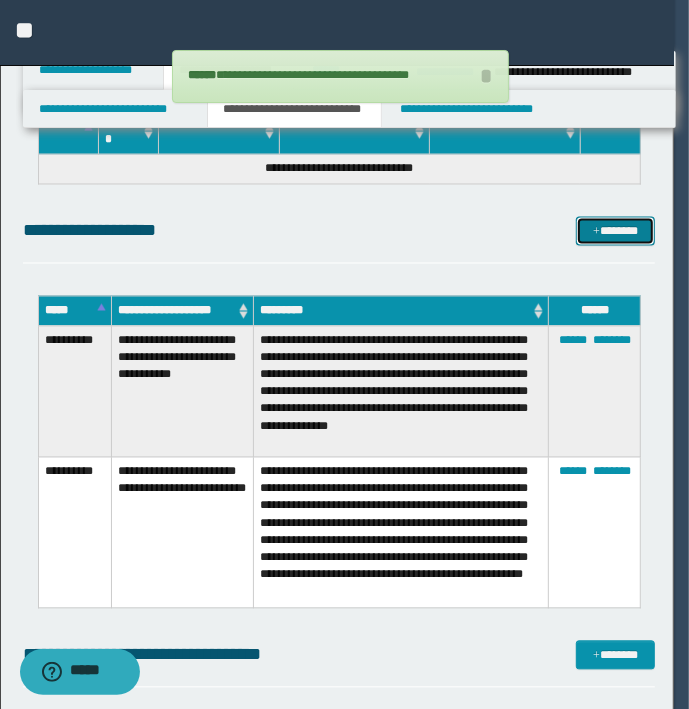 click on "*******" at bounding box center (615, 232) 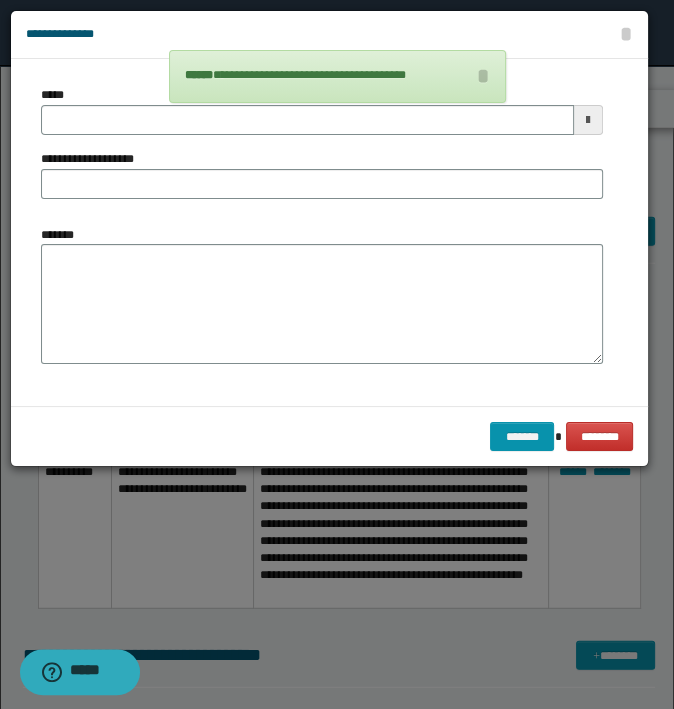 type 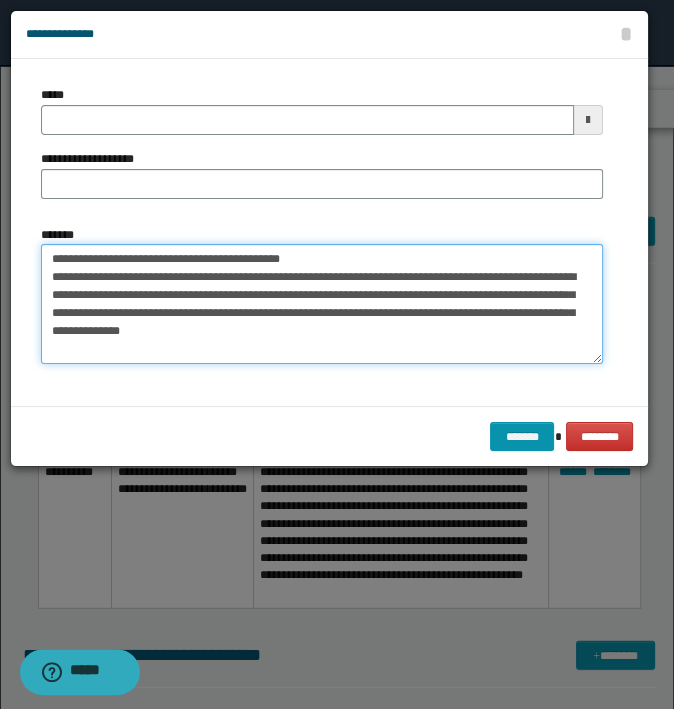 click on "**********" at bounding box center (322, 304) 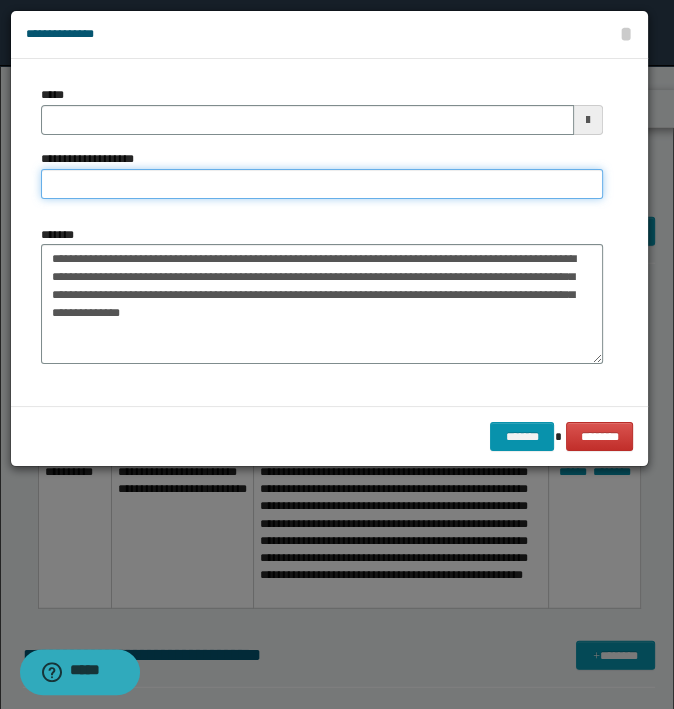type on "**********" 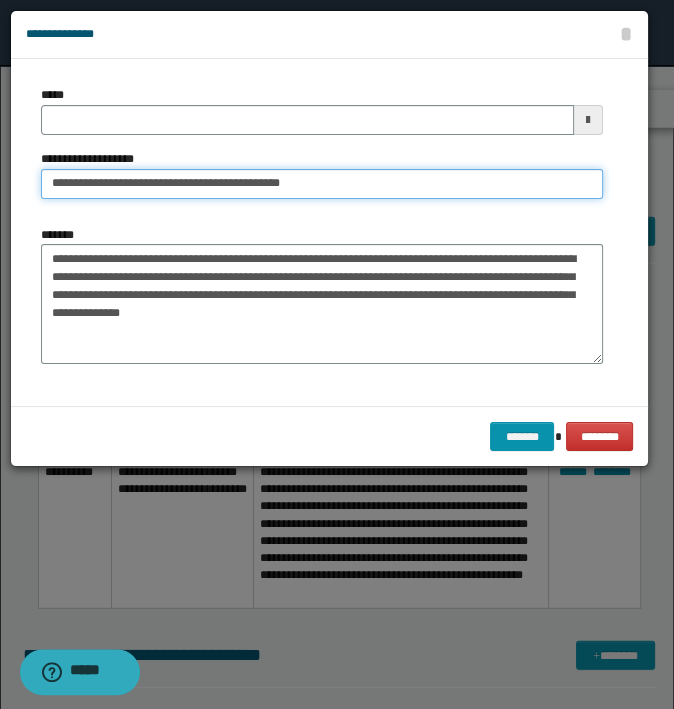 type 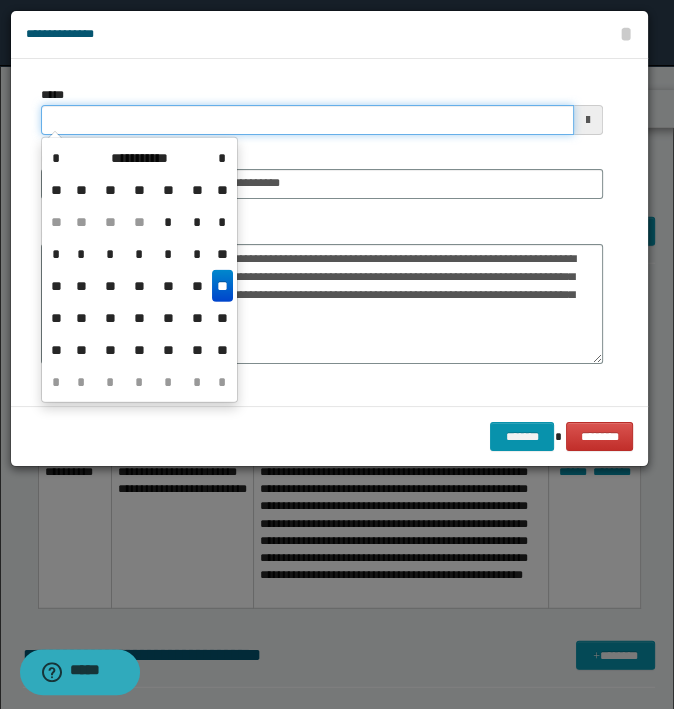 click on "*****" at bounding box center [307, 120] 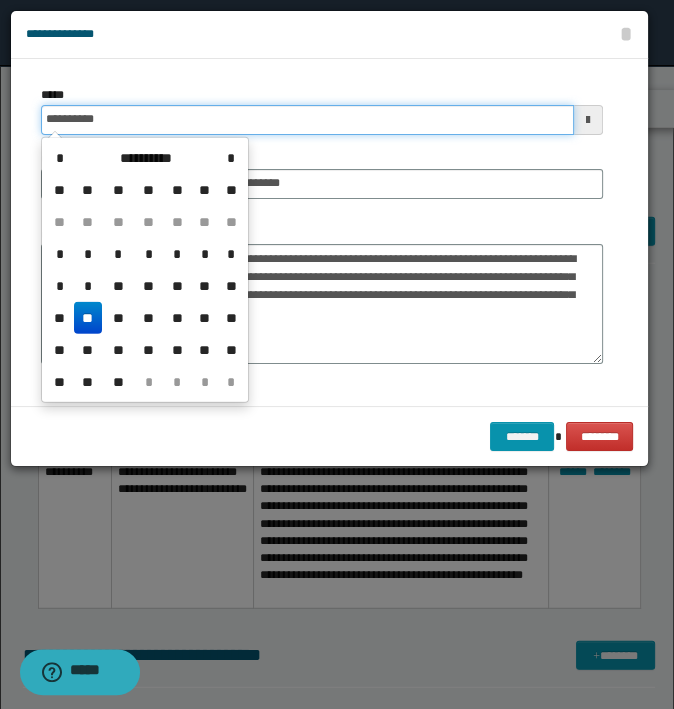 type on "**********" 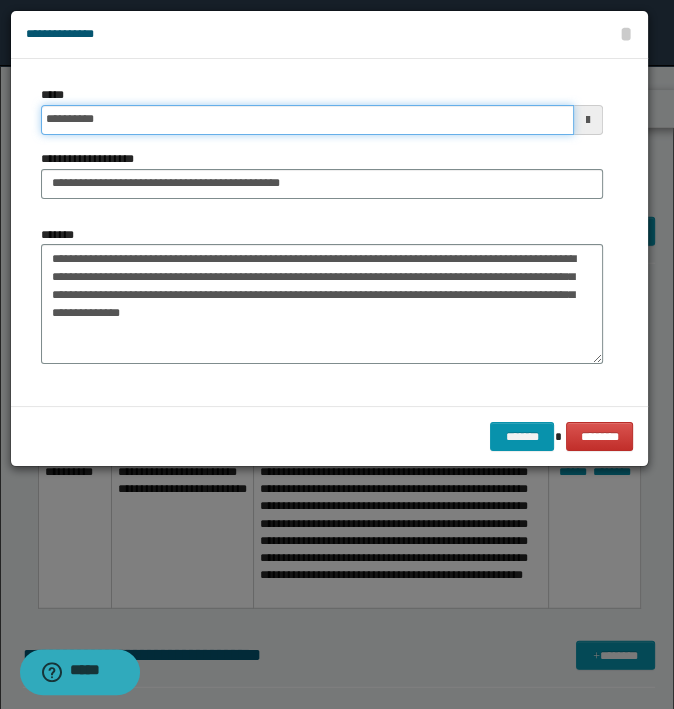 click on "*******" at bounding box center [522, 437] 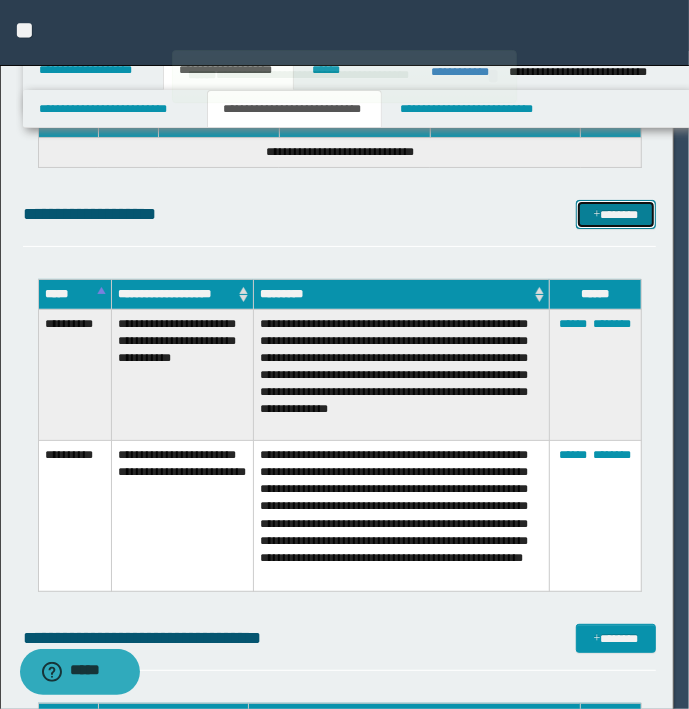 type 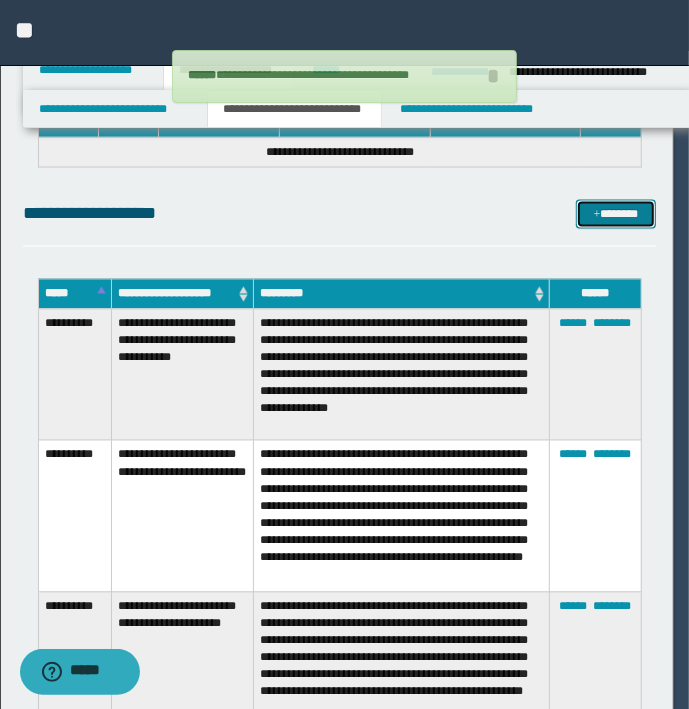 click on "*******" at bounding box center (615, 215) 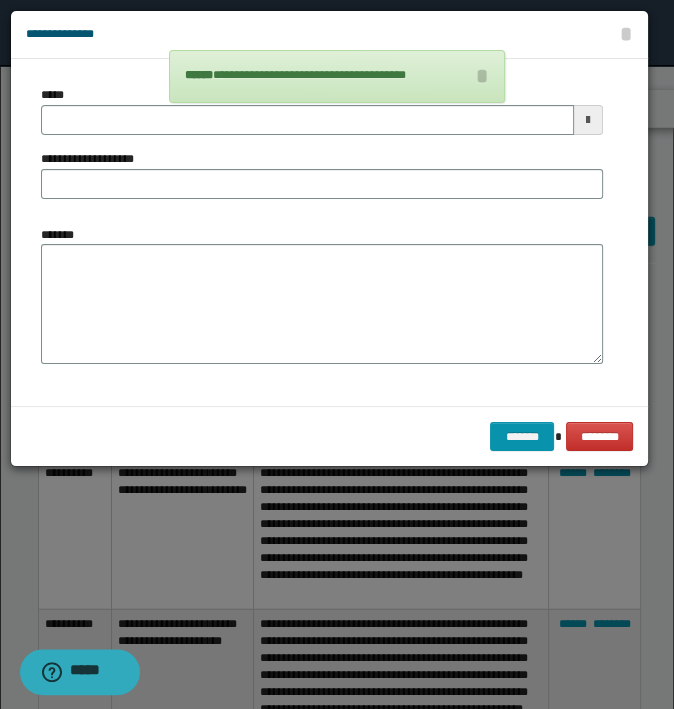 type 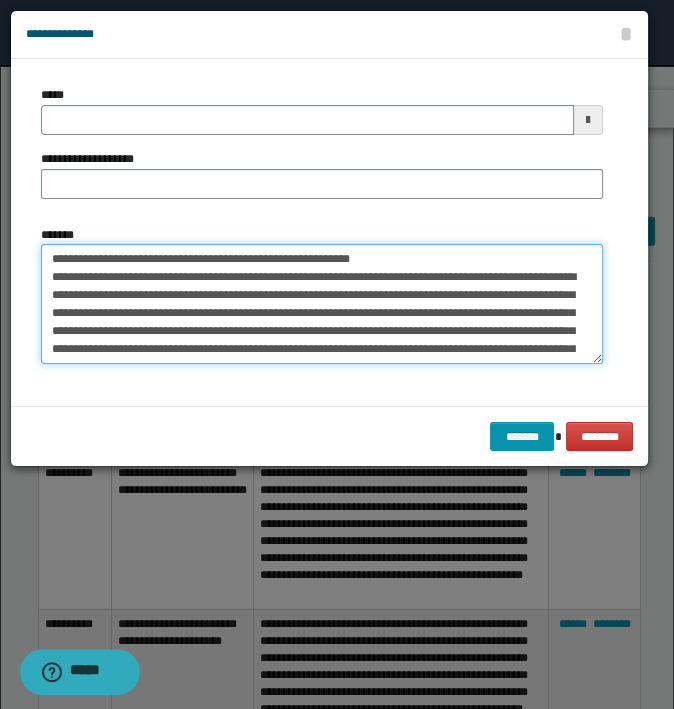 click on "**********" at bounding box center (322, 304) 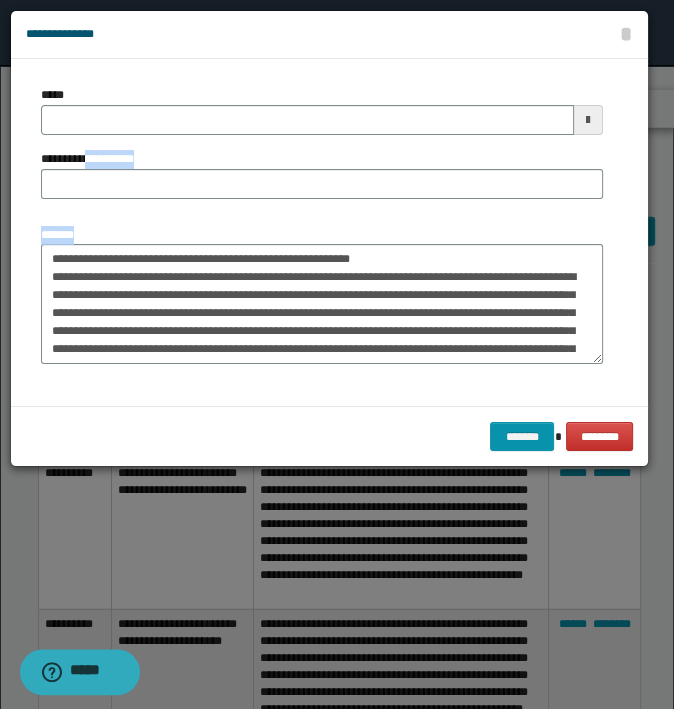drag, startPoint x: 100, startPoint y: 239, endPoint x: 101, endPoint y: 162, distance: 77.00649 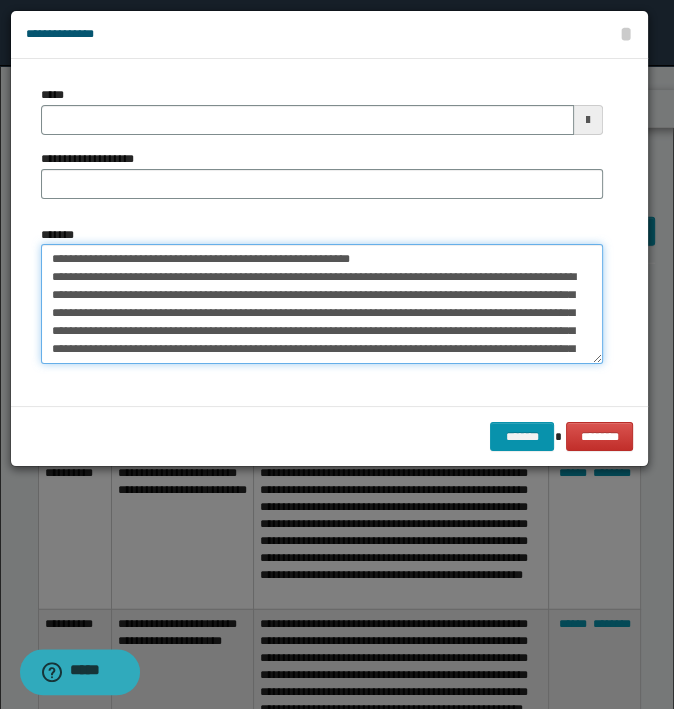 drag, startPoint x: 101, startPoint y: 162, endPoint x: 397, endPoint y: 240, distance: 306.10455 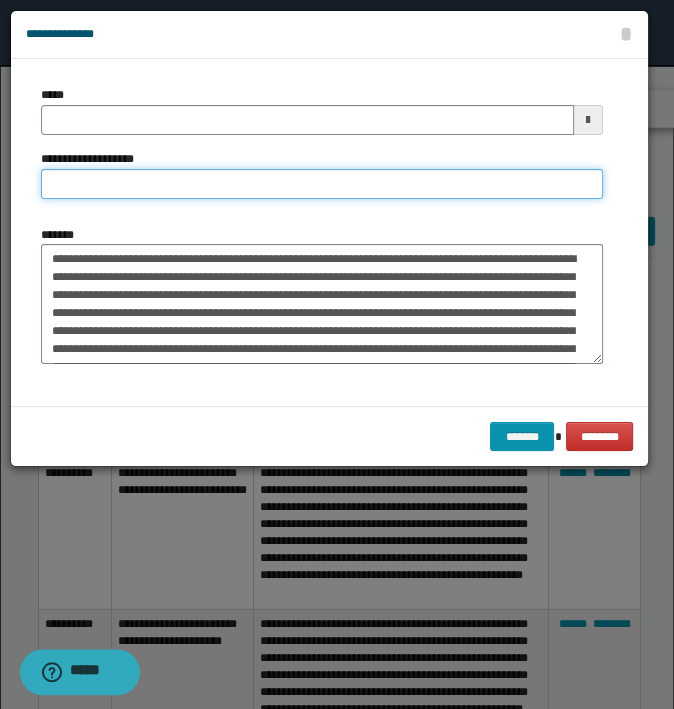 type on "**********" 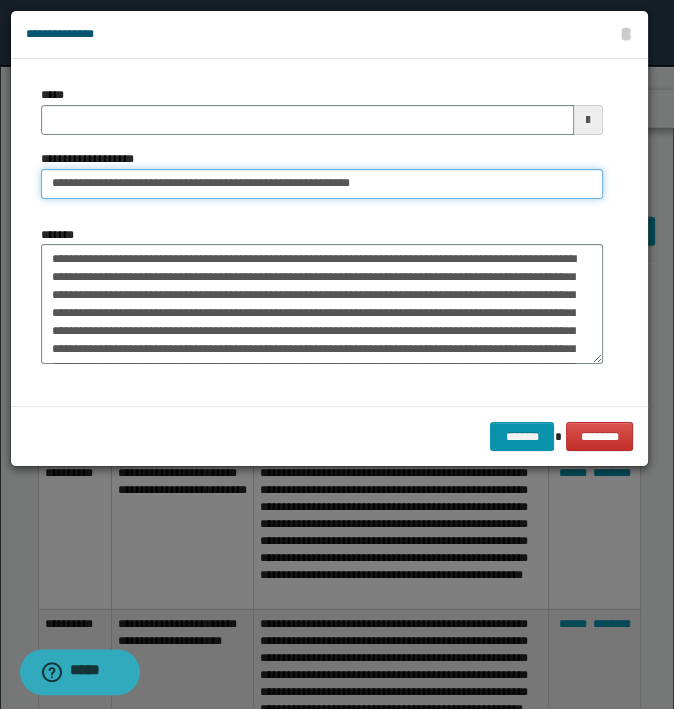 type 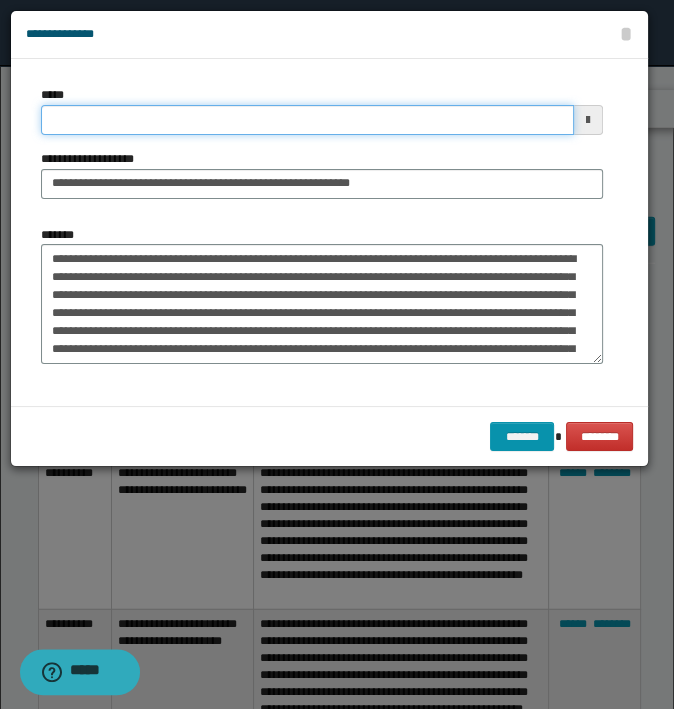 click on "*****" at bounding box center [307, 120] 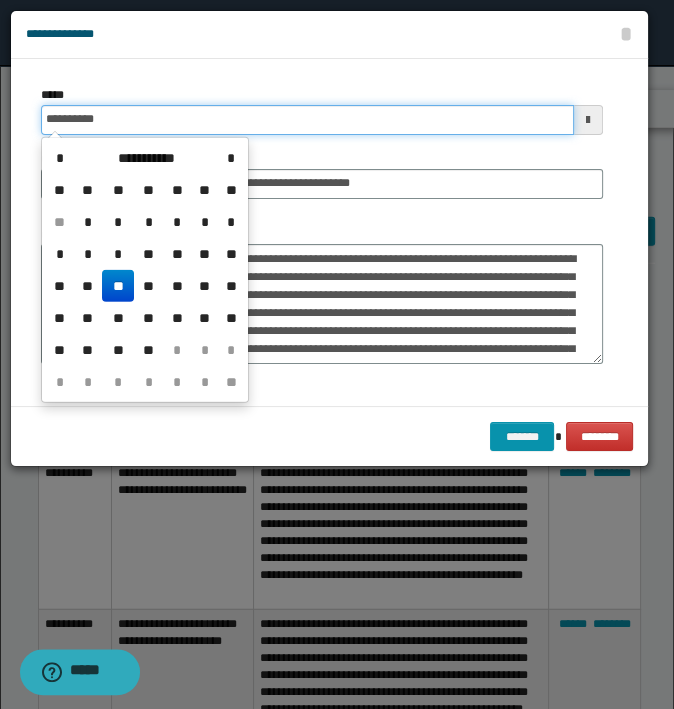 type on "**********" 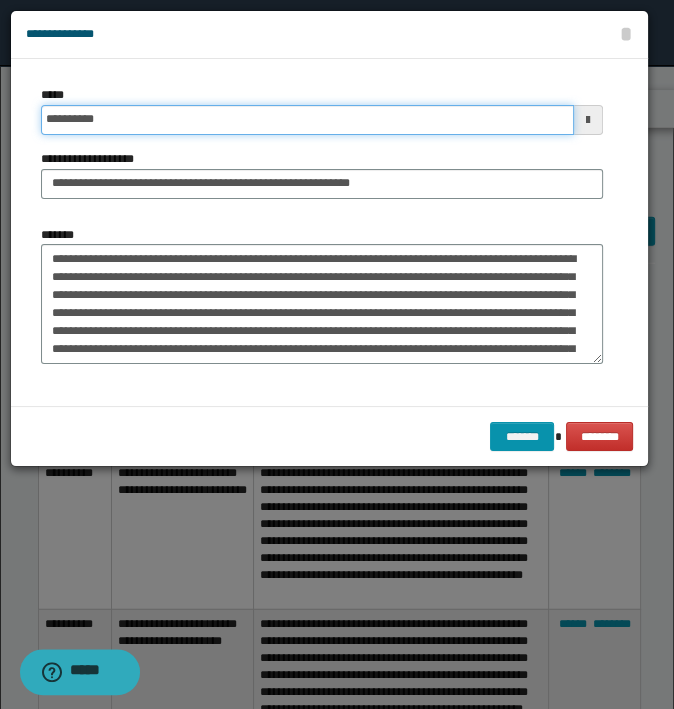 click on "*******" at bounding box center (522, 437) 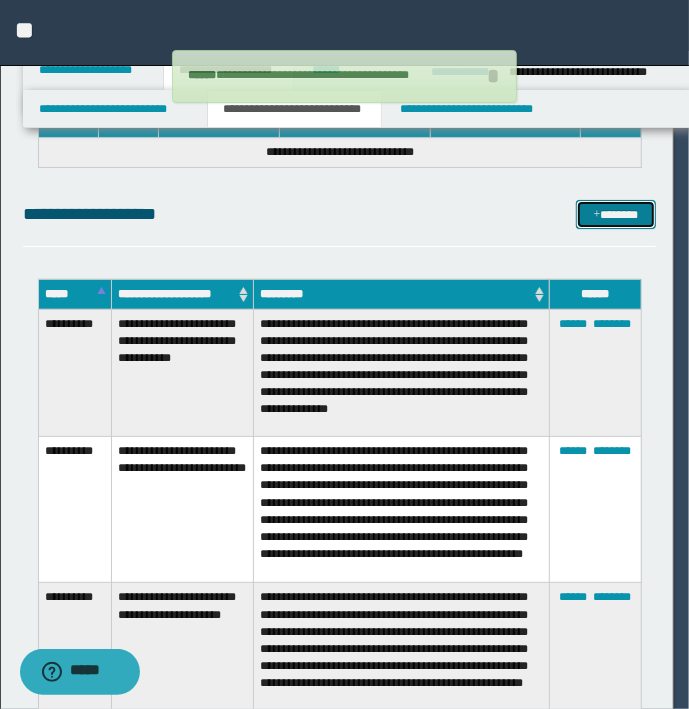type 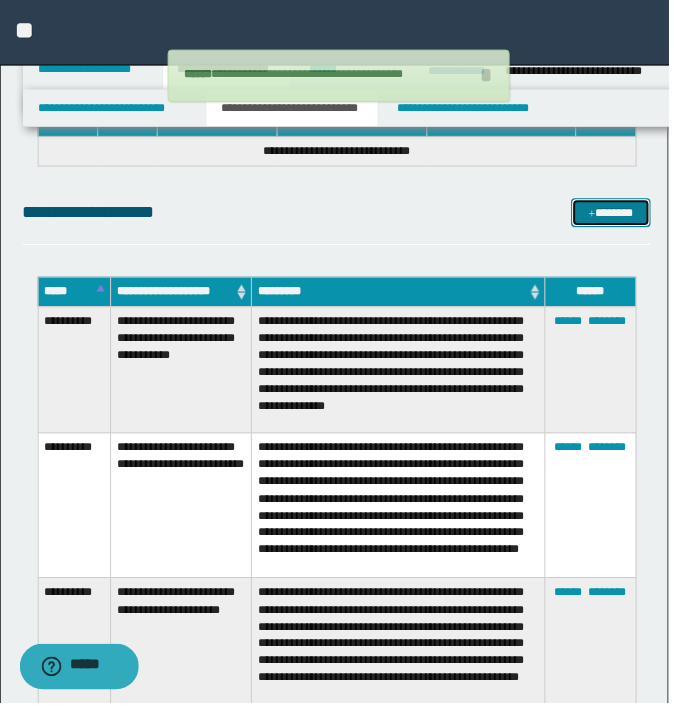 click on "*******" at bounding box center [615, 215] 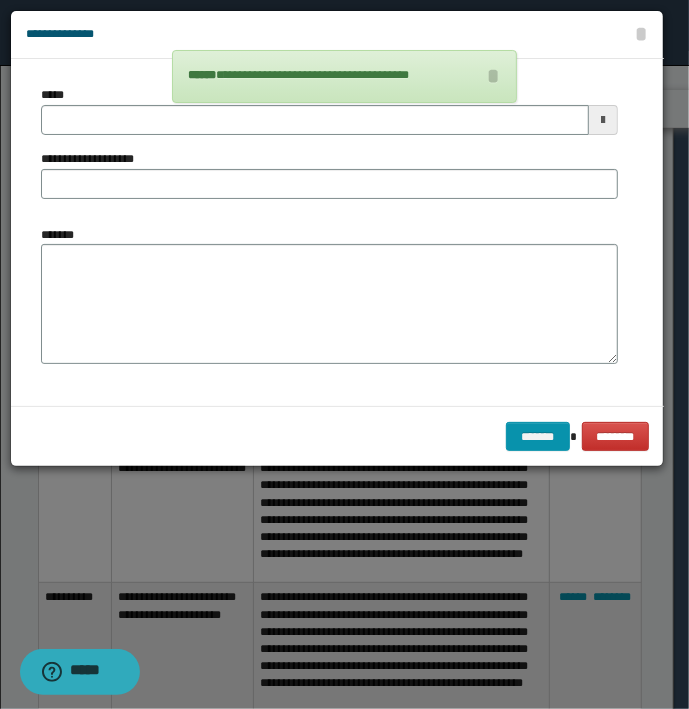 type 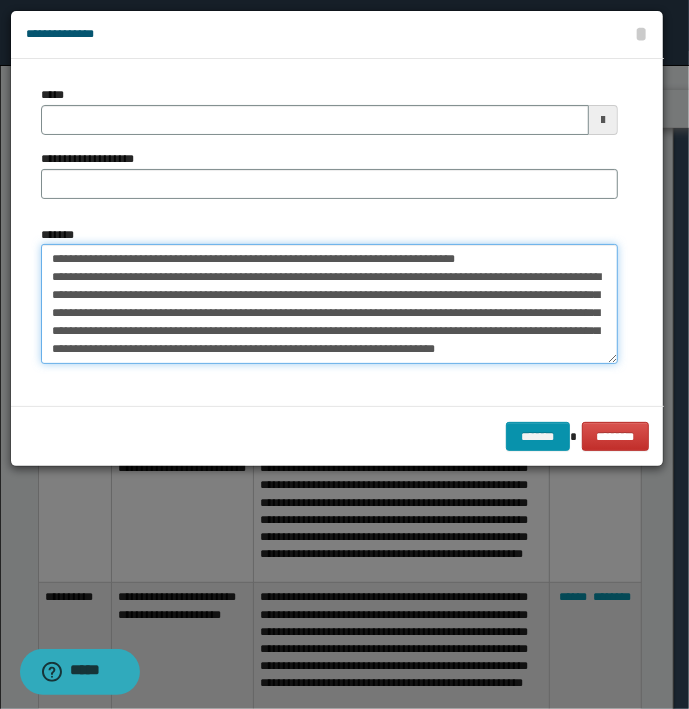 click on "**********" at bounding box center [329, 304] 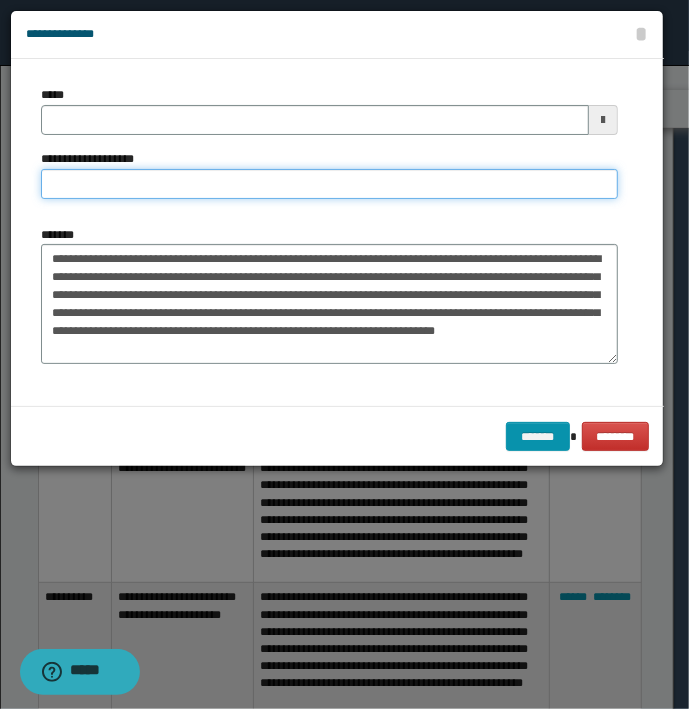 type on "**********" 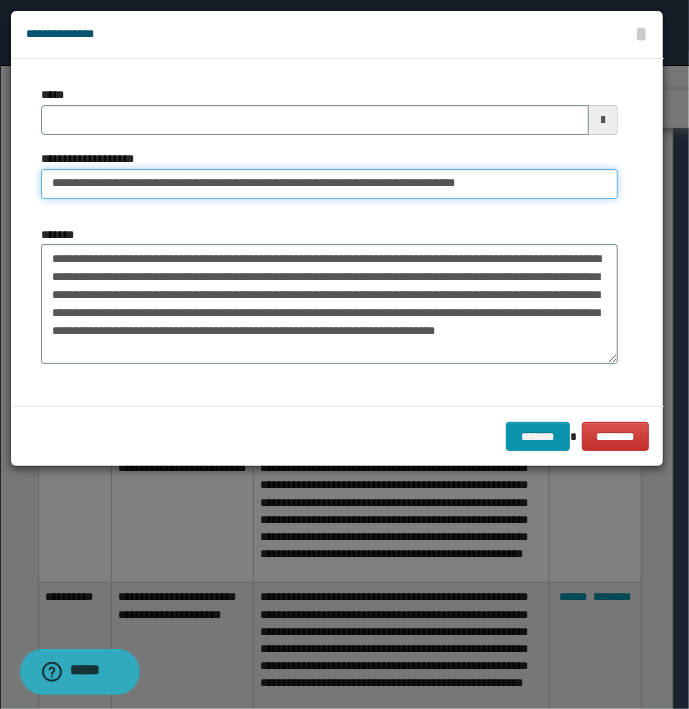 type 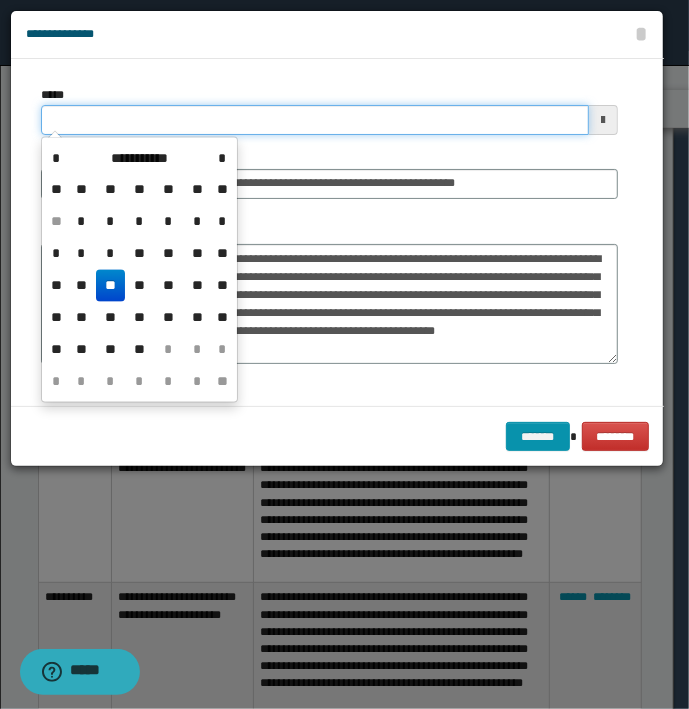 click on "*****" at bounding box center (315, 120) 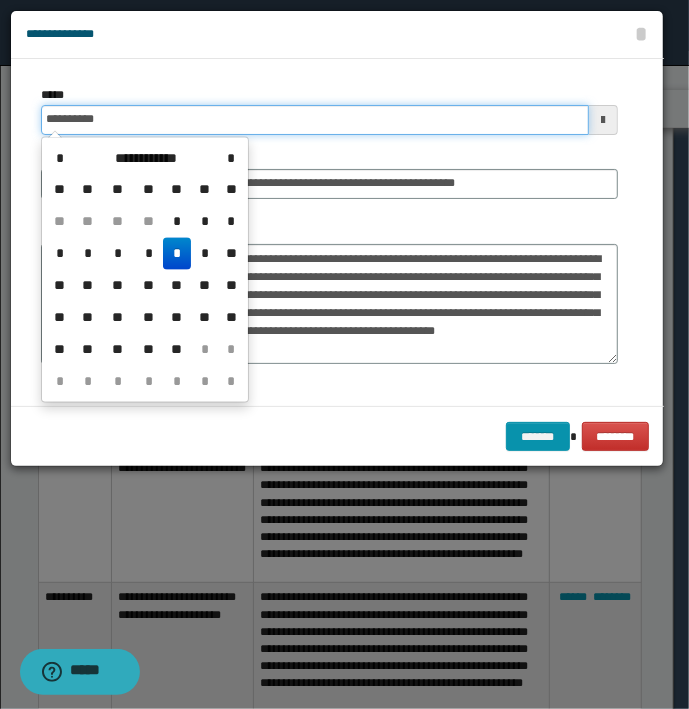 type on "**********" 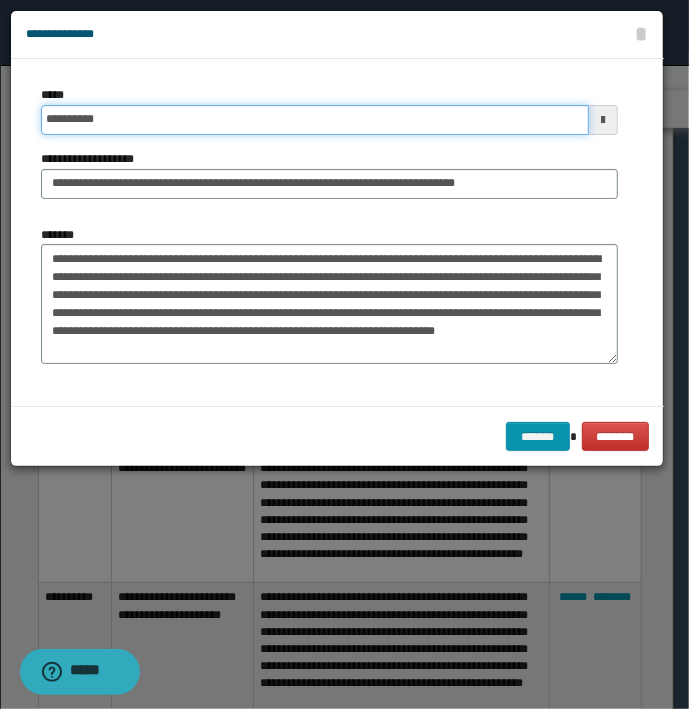 click on "*******" at bounding box center [538, 437] 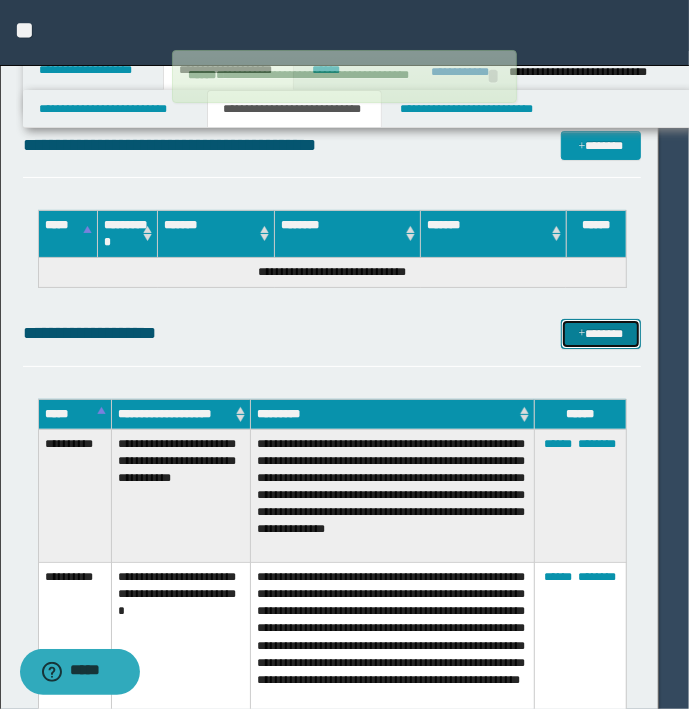 type 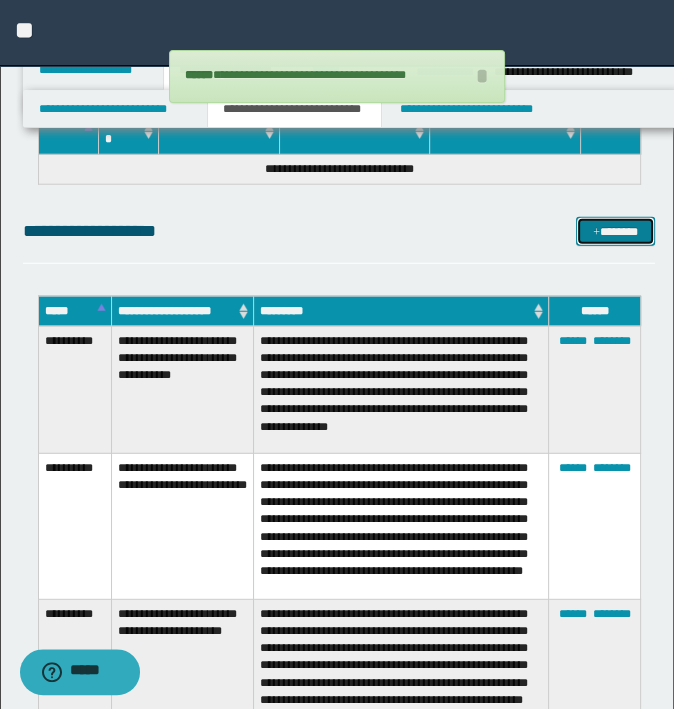 click on "*******" at bounding box center (615, 232) 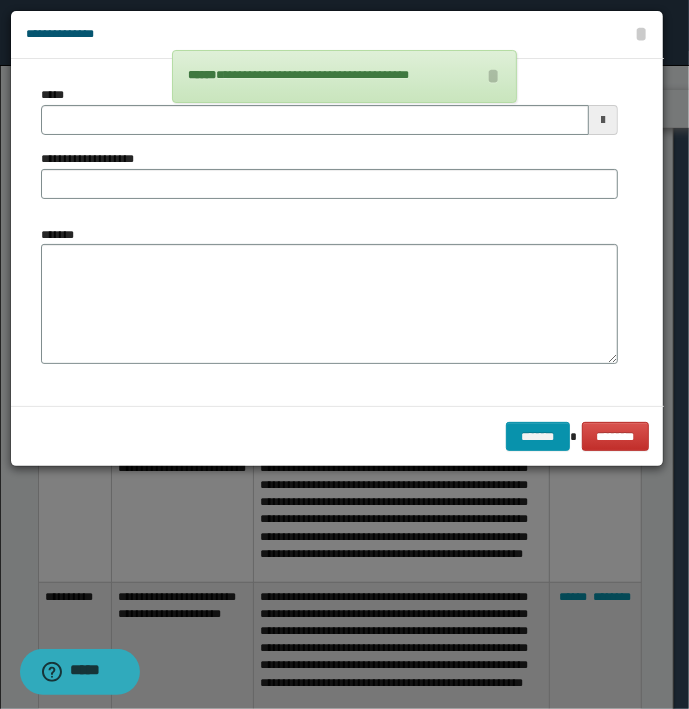 type 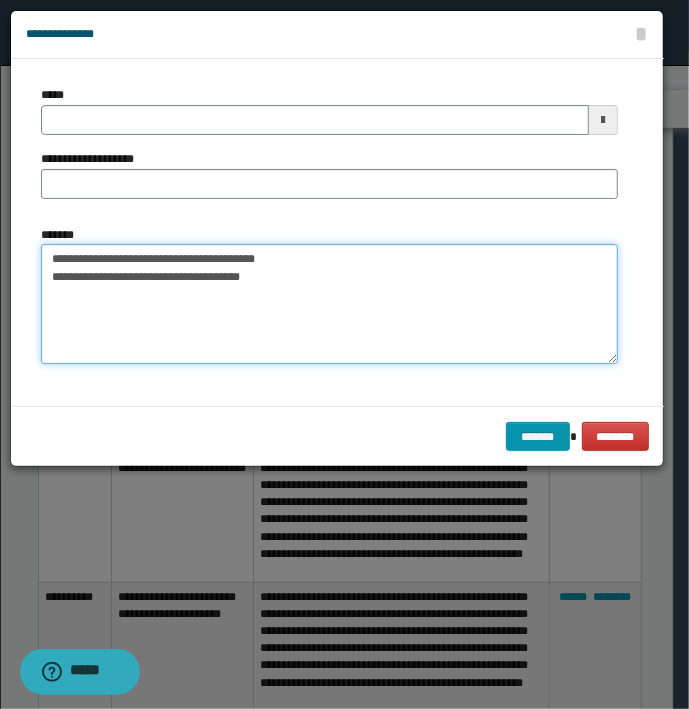 click on "**********" at bounding box center (329, 304) 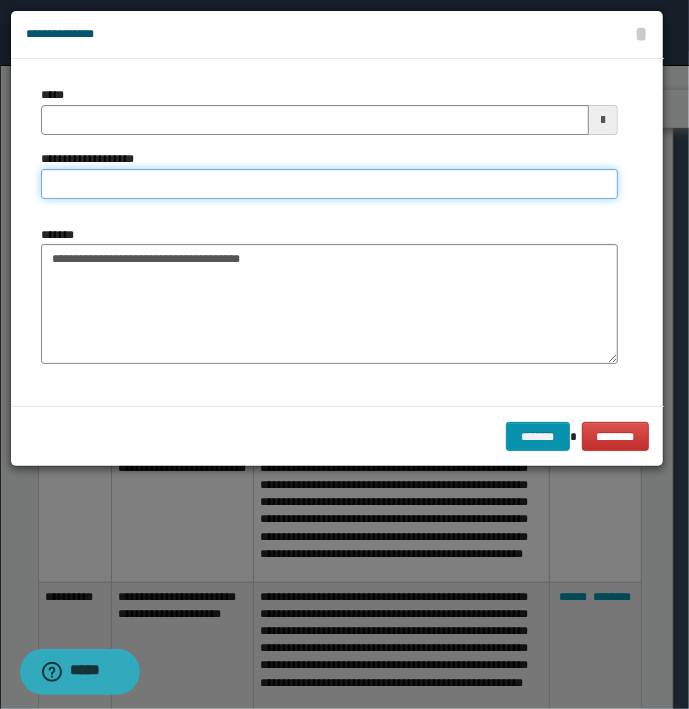 type on "**********" 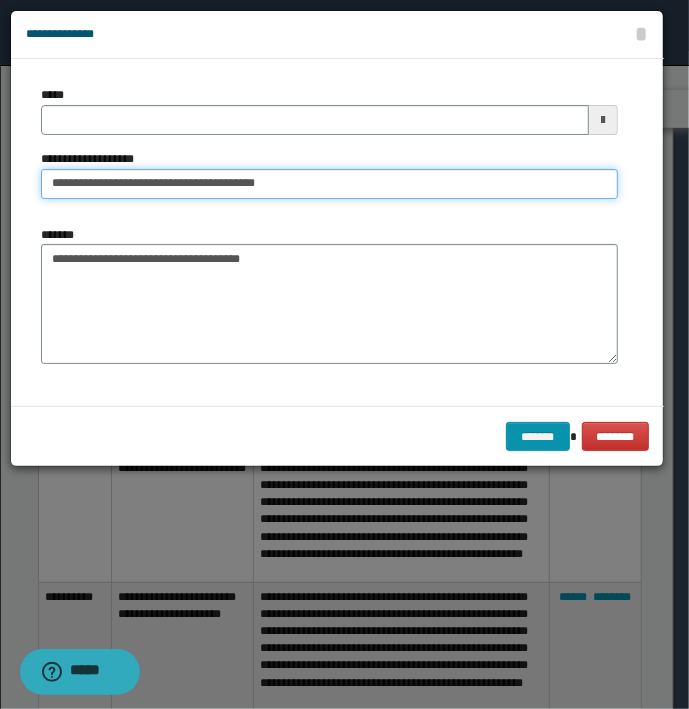 type 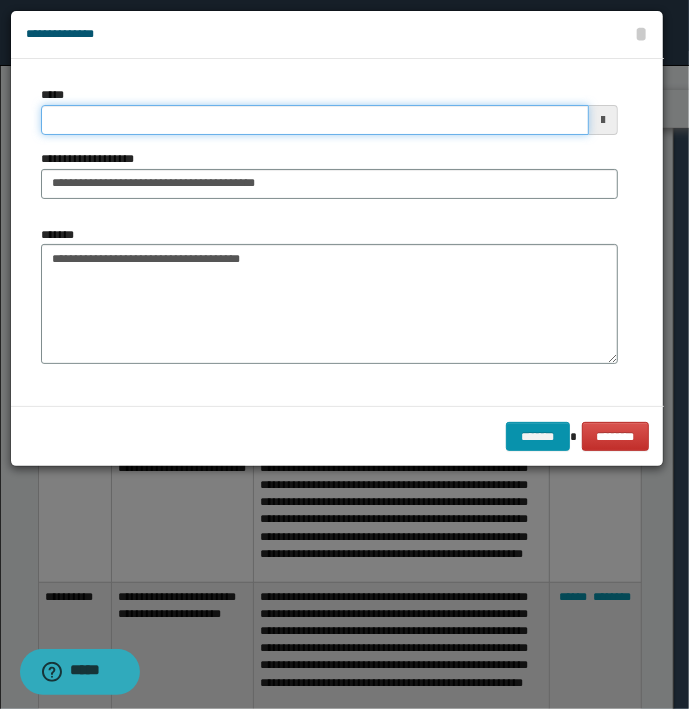 click on "*****" at bounding box center (315, 120) 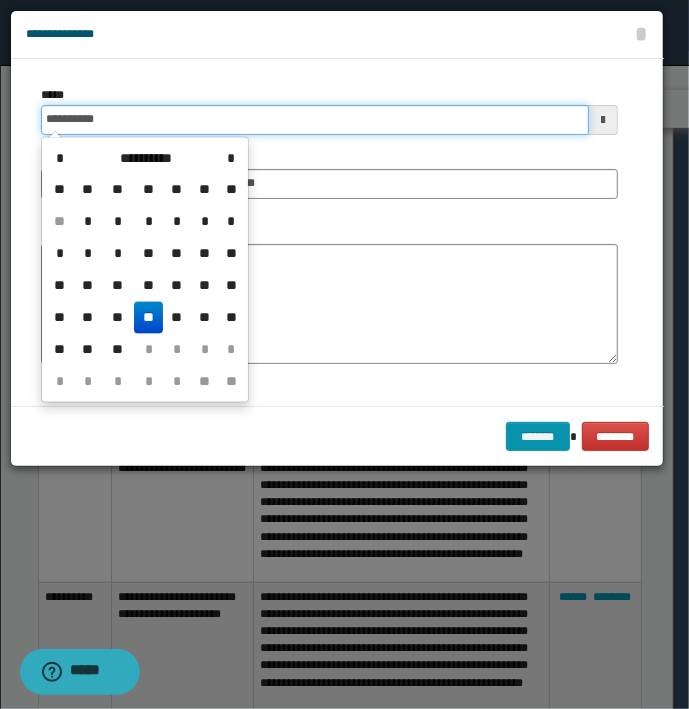 type on "**********" 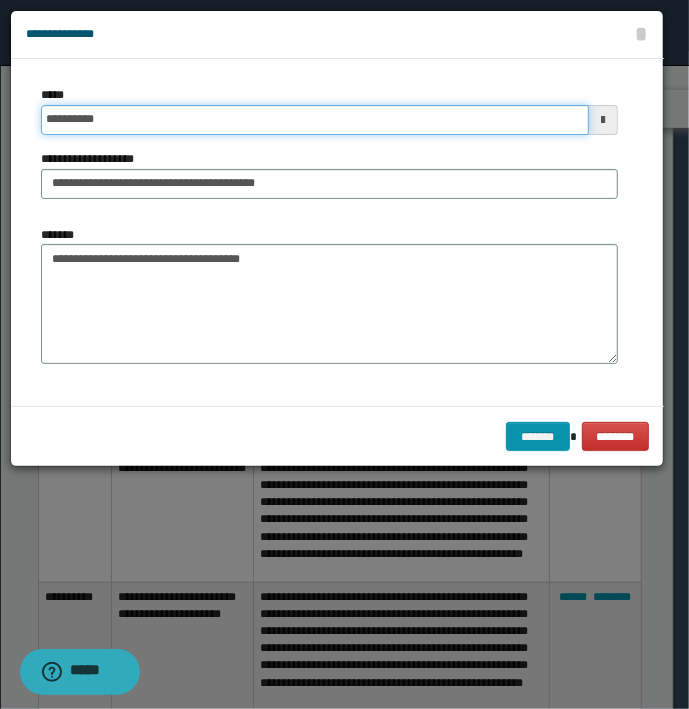 click on "*******" at bounding box center [538, 437] 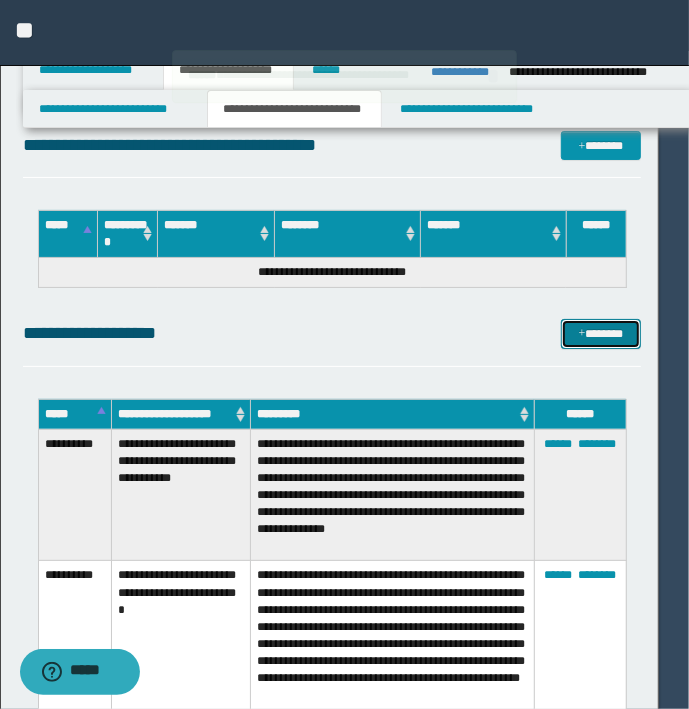 type 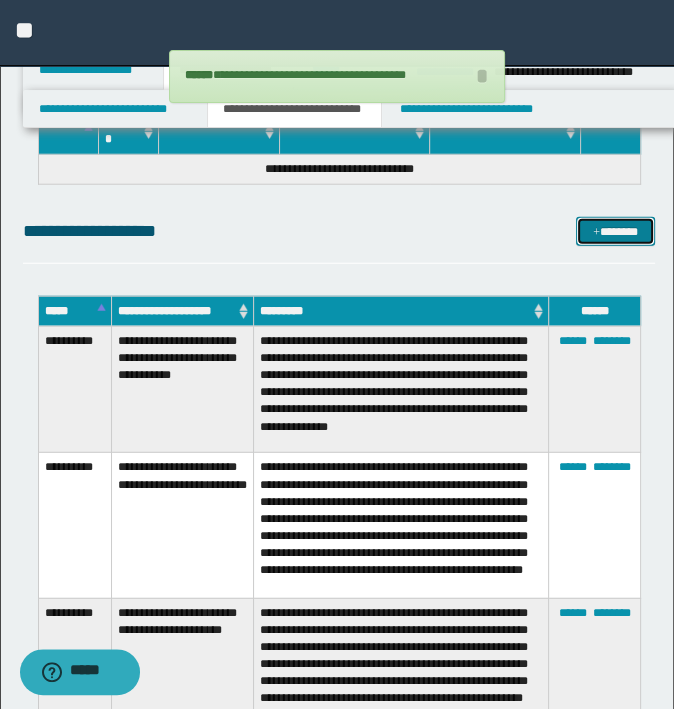click on "*******" at bounding box center (615, 232) 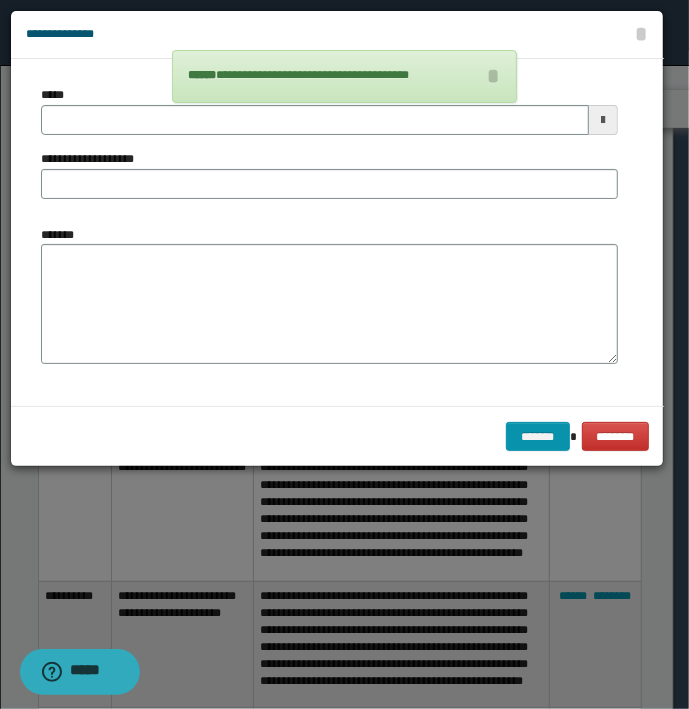 type 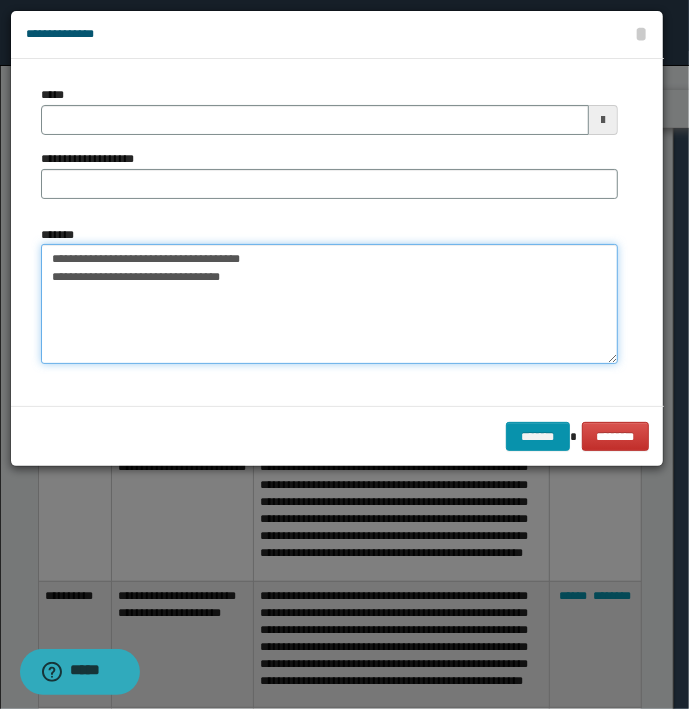 click on "**********" at bounding box center [329, 304] 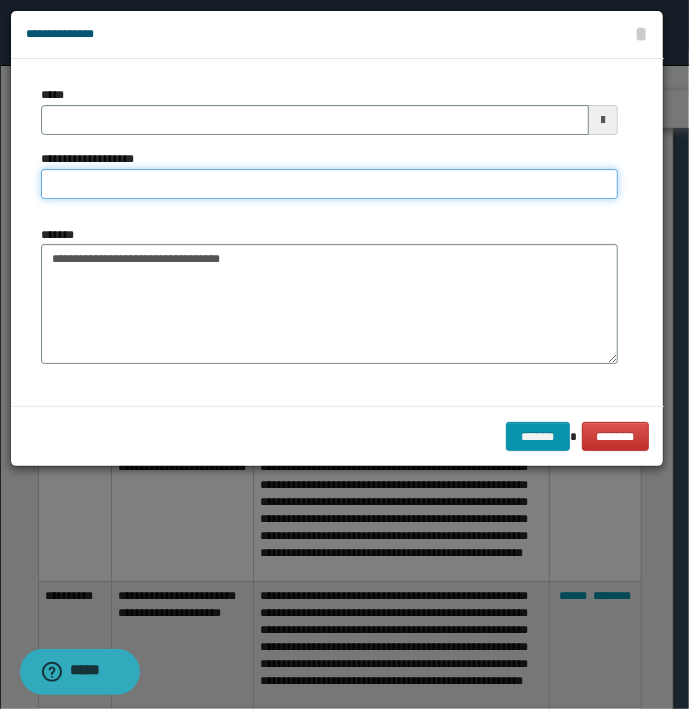 type on "**********" 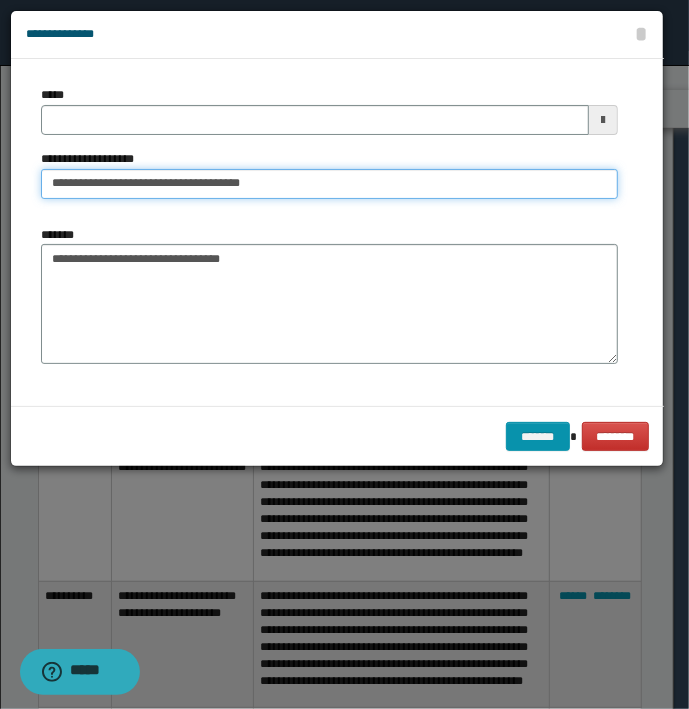 type 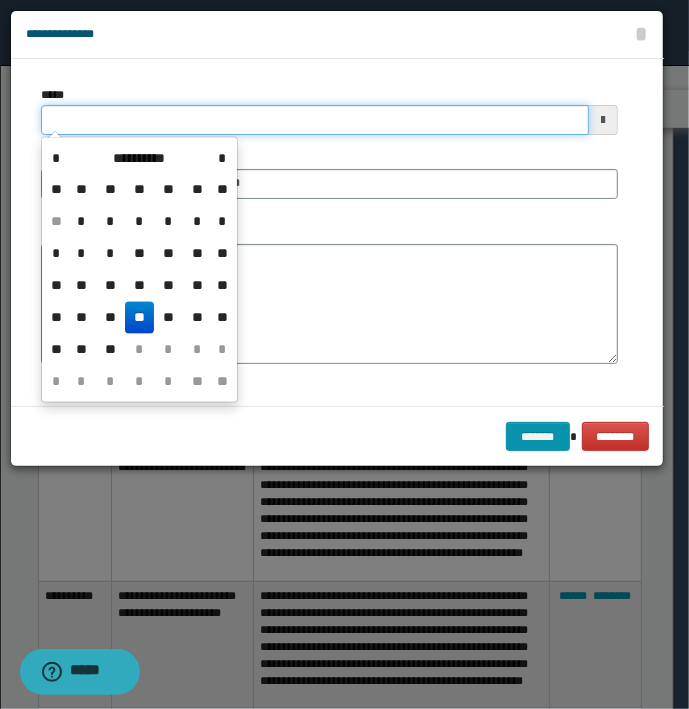 click on "*****" at bounding box center (315, 120) 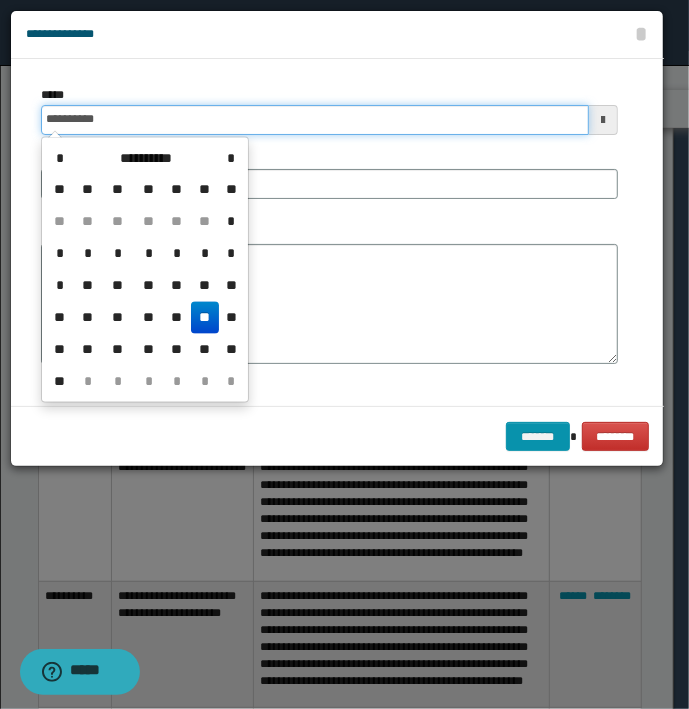 type on "**********" 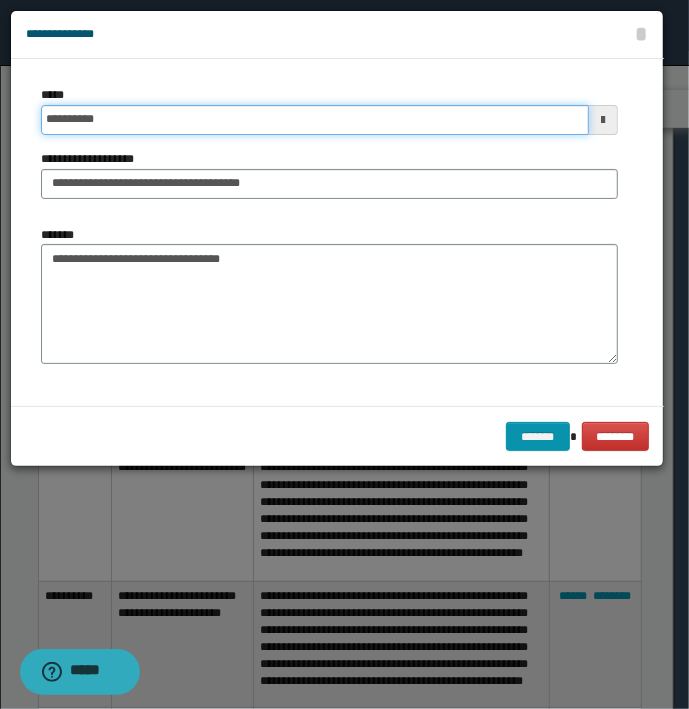 click on "*******" at bounding box center [538, 437] 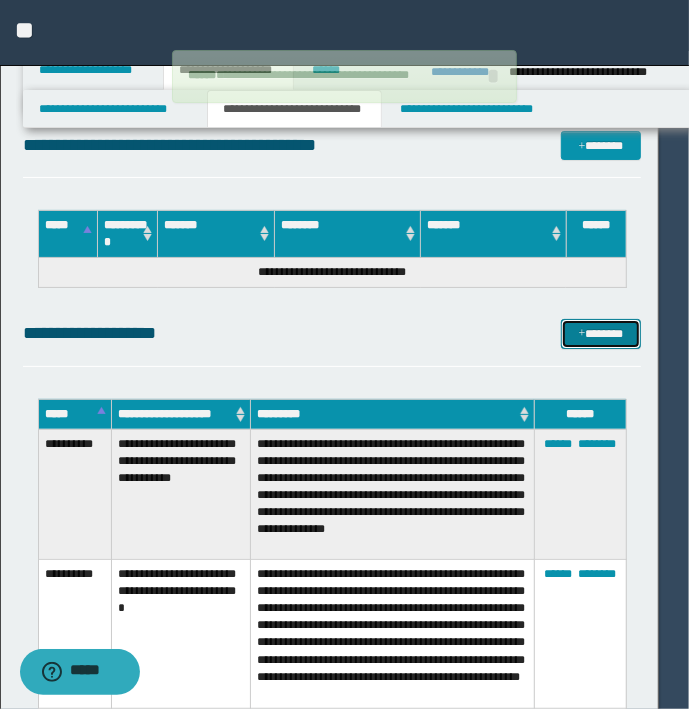 type 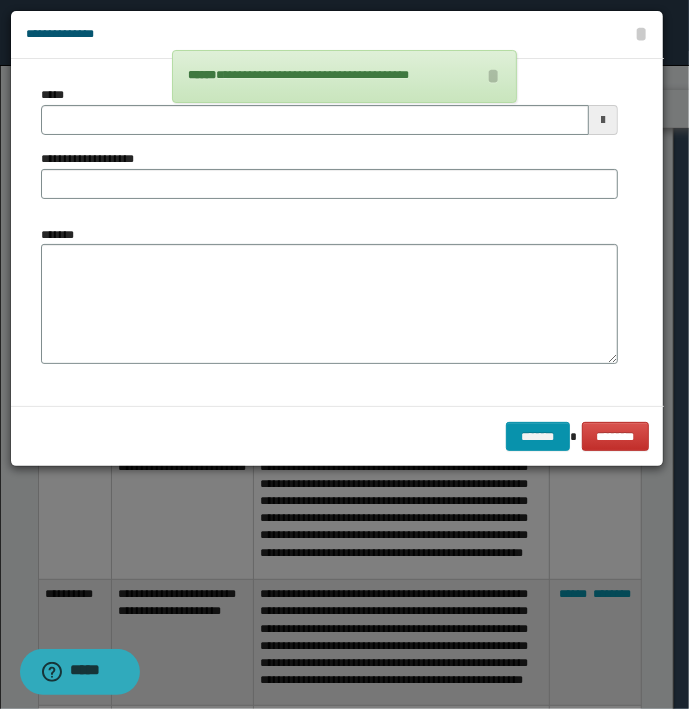 type 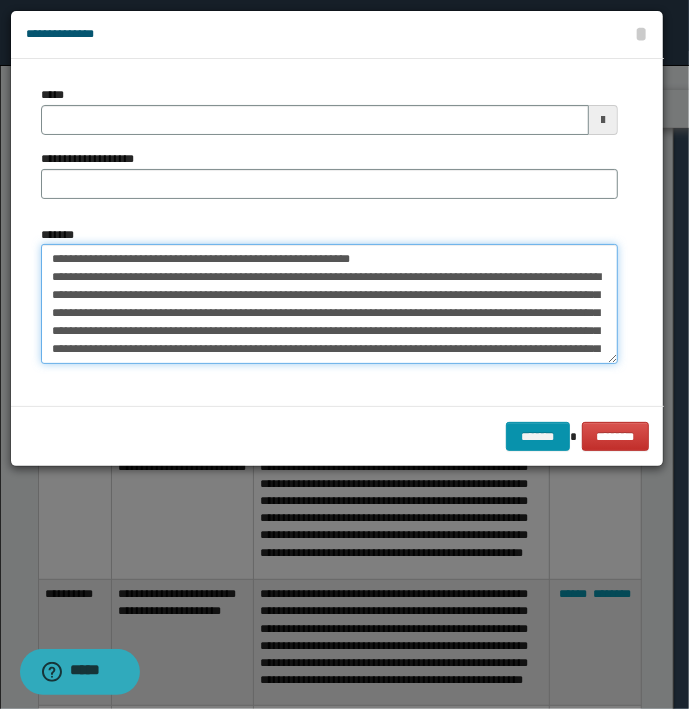 click on "**********" at bounding box center (329, 304) 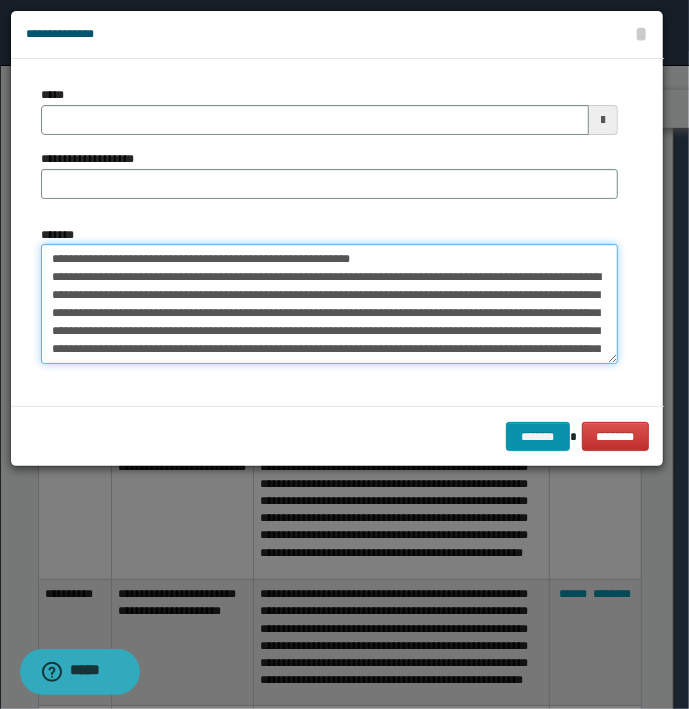 click on "**********" at bounding box center [329, 304] 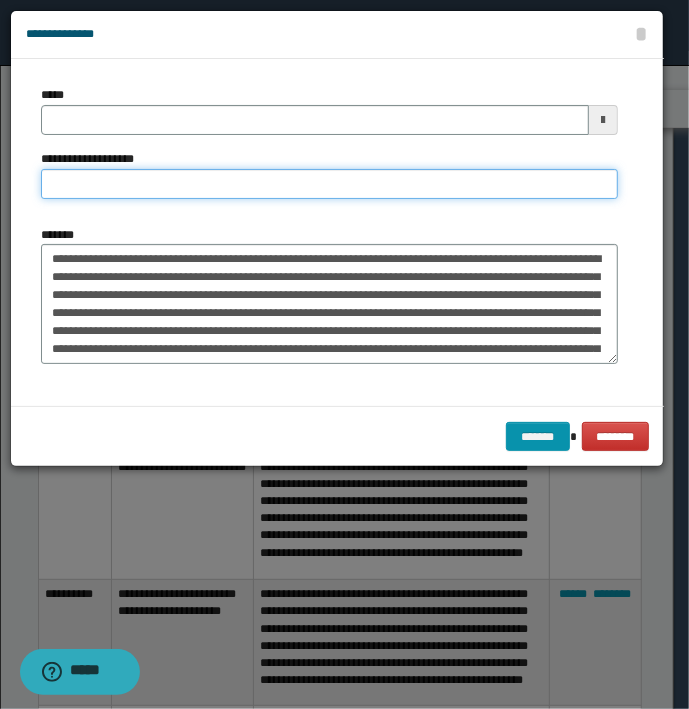 type on "**********" 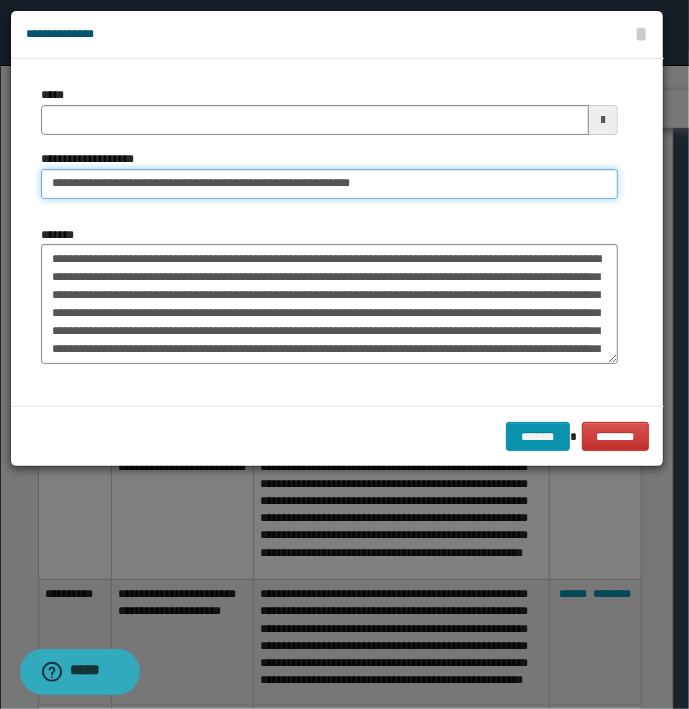 type 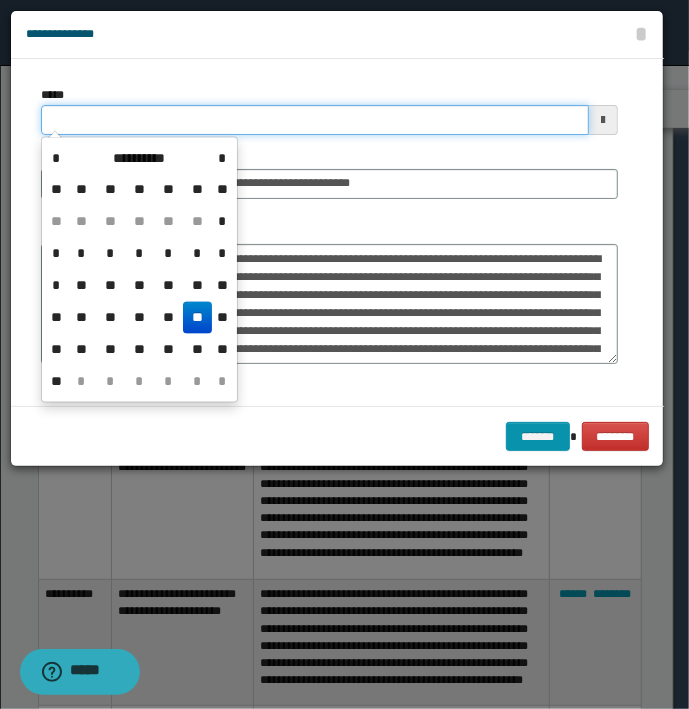 click on "*****" at bounding box center (315, 120) 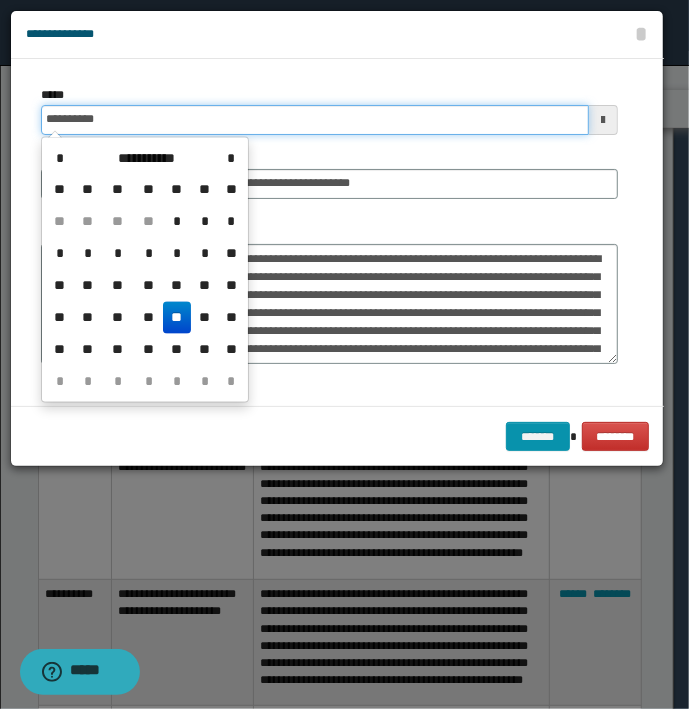 type on "**********" 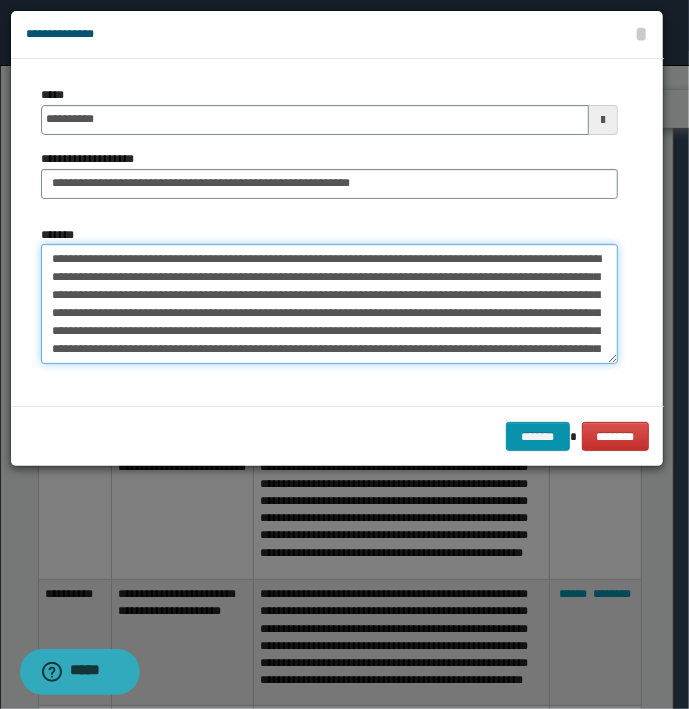 click on "**********" at bounding box center [329, 304] 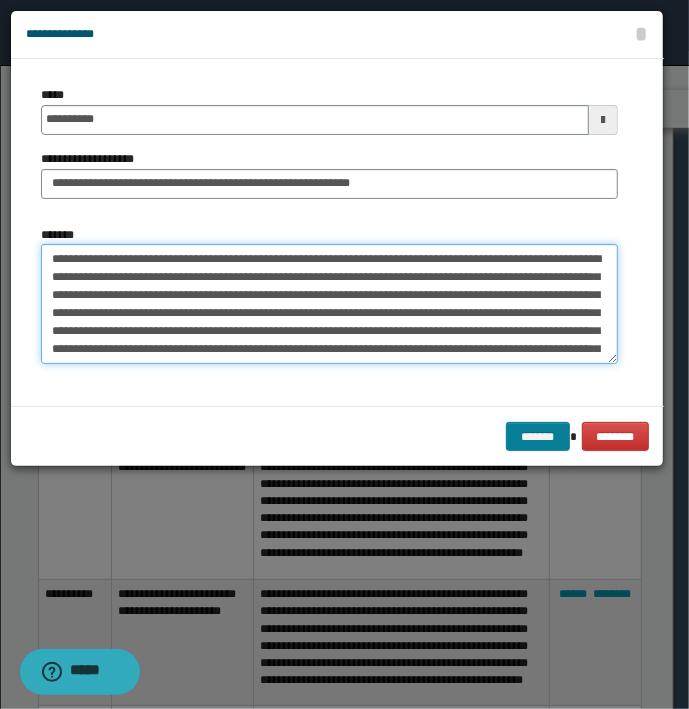 type on "**********" 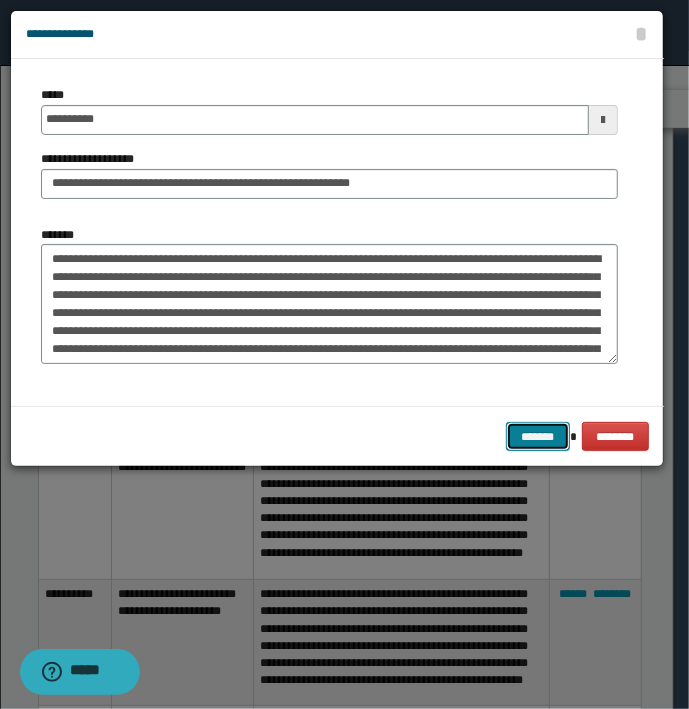 click on "*******" at bounding box center (538, 437) 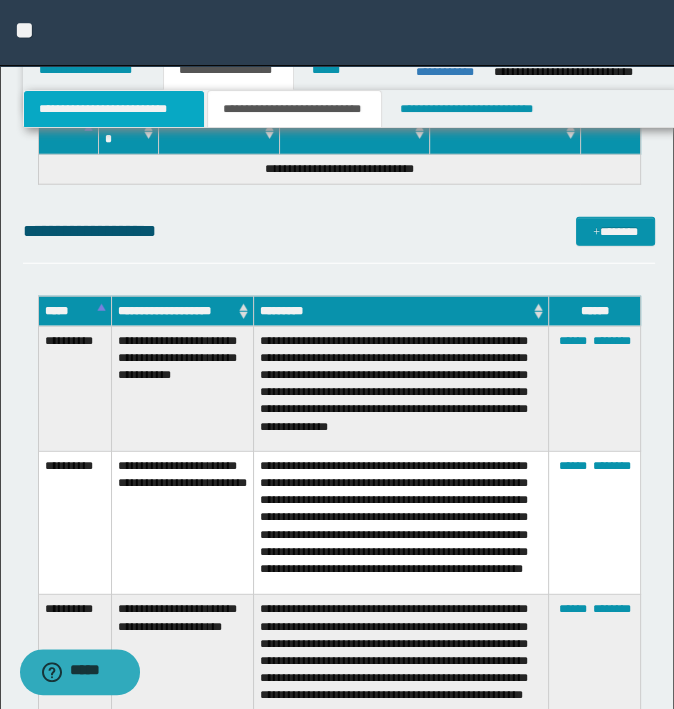 click on "**********" at bounding box center [114, 109] 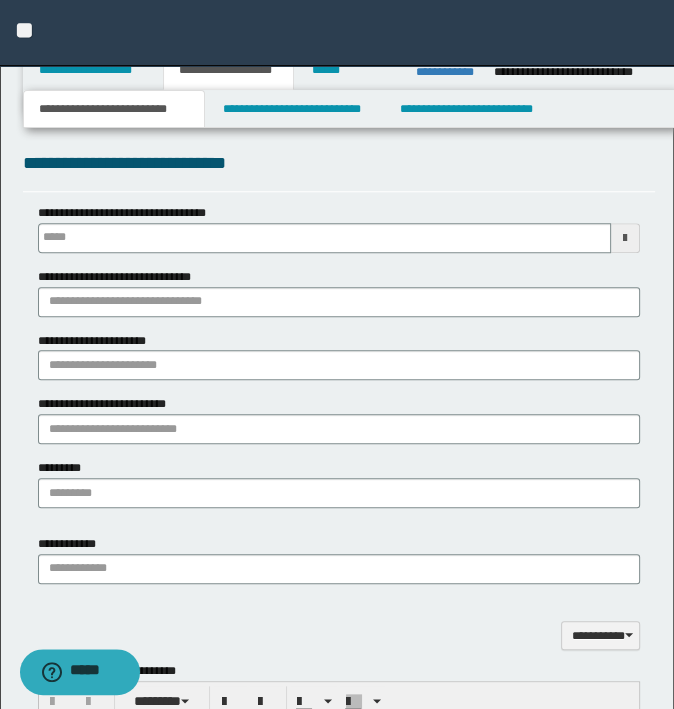 scroll, scrollTop: 978, scrollLeft: 0, axis: vertical 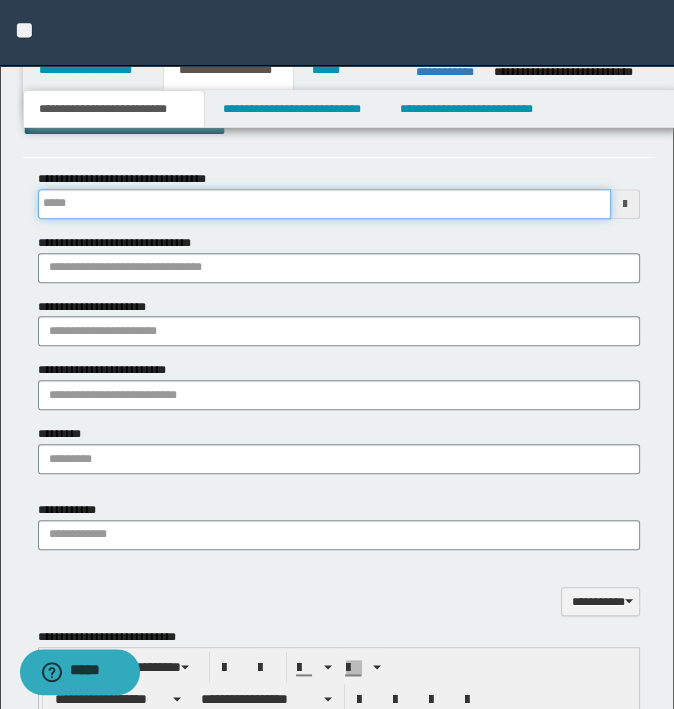 click on "**********" at bounding box center [325, 204] 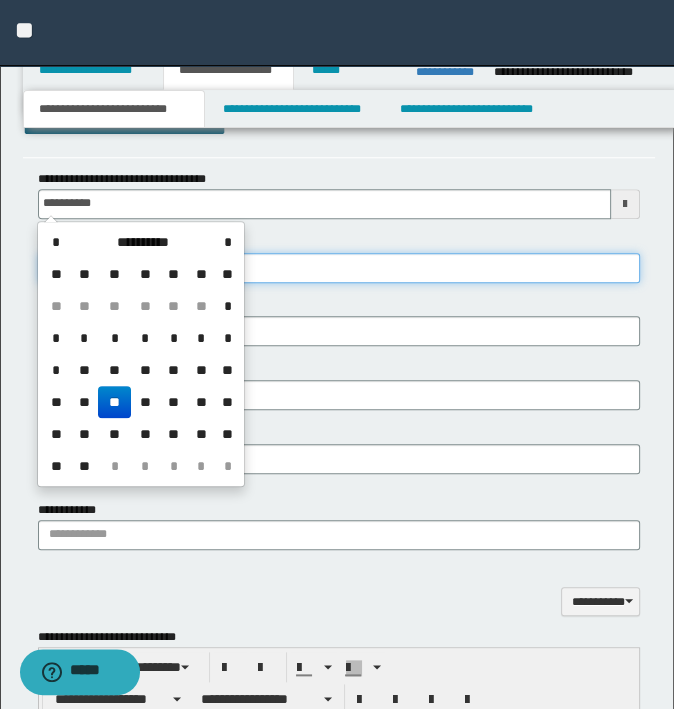 type on "**********" 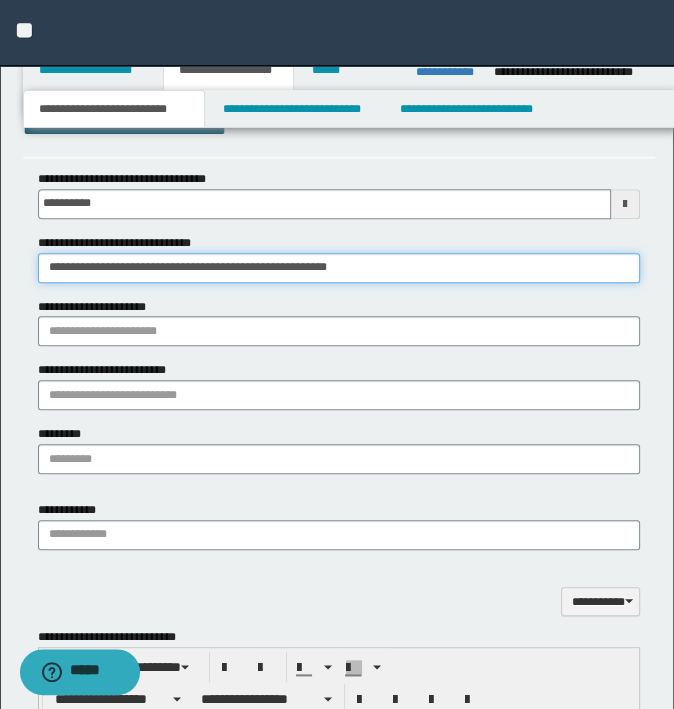 type on "**********" 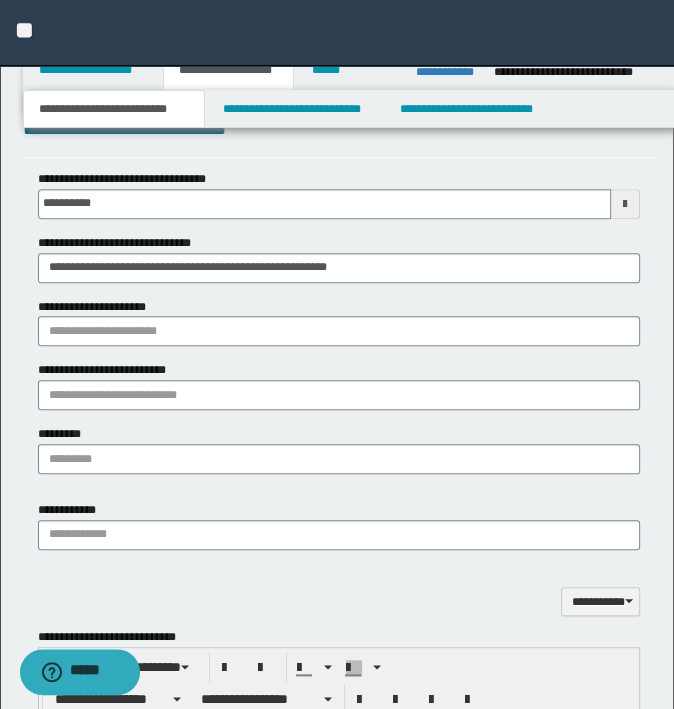 click on "**********" at bounding box center [339, 322] 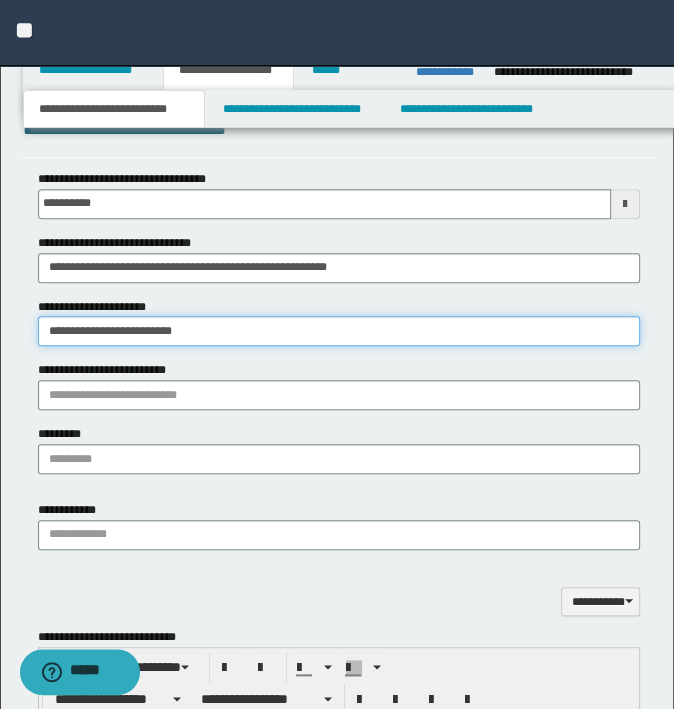 type on "**********" 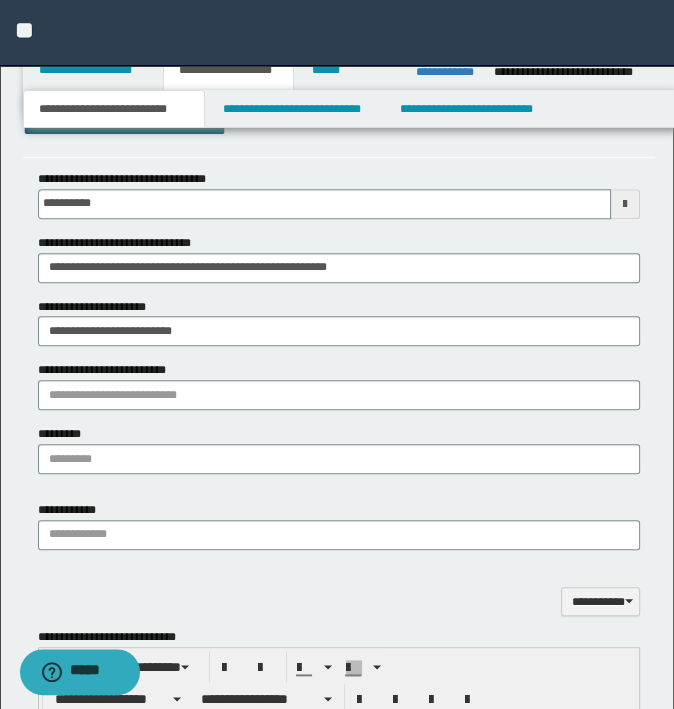 click on "**********" at bounding box center (339, 385) 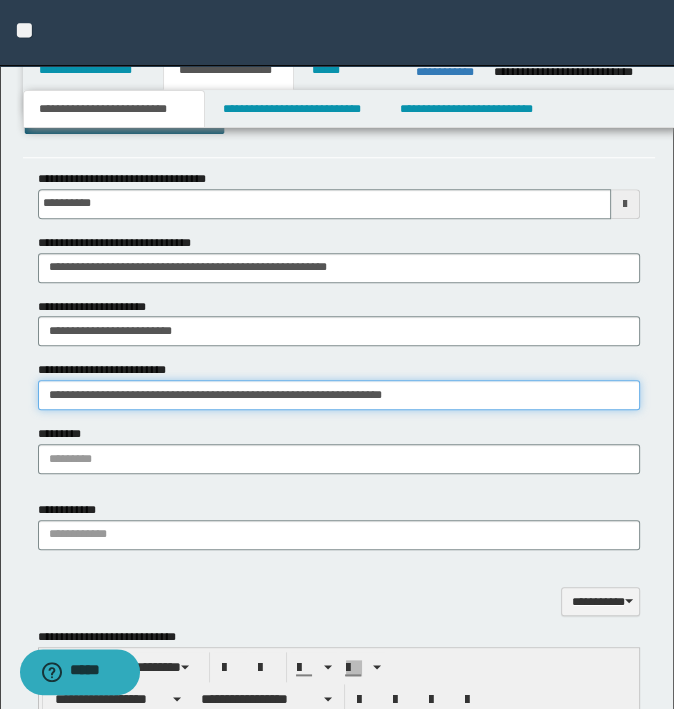 type on "**********" 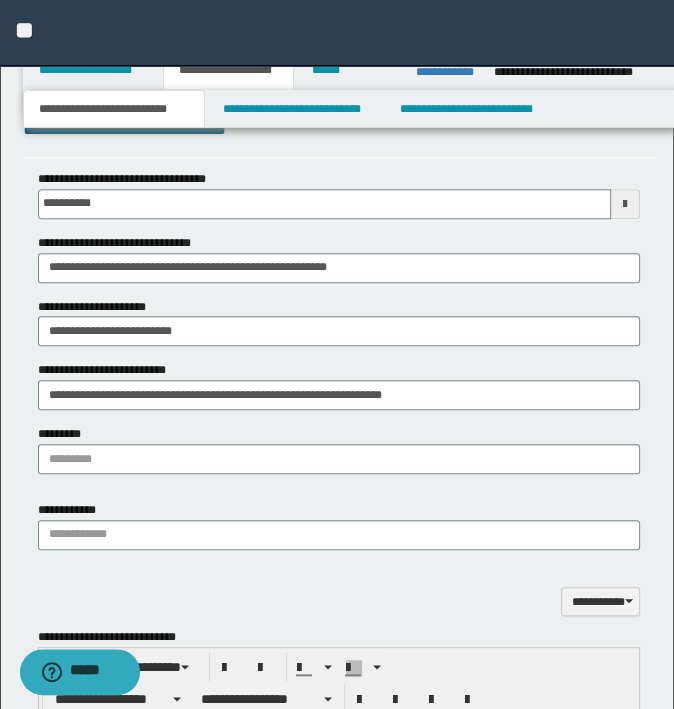 click on "**********" at bounding box center [339, 329] 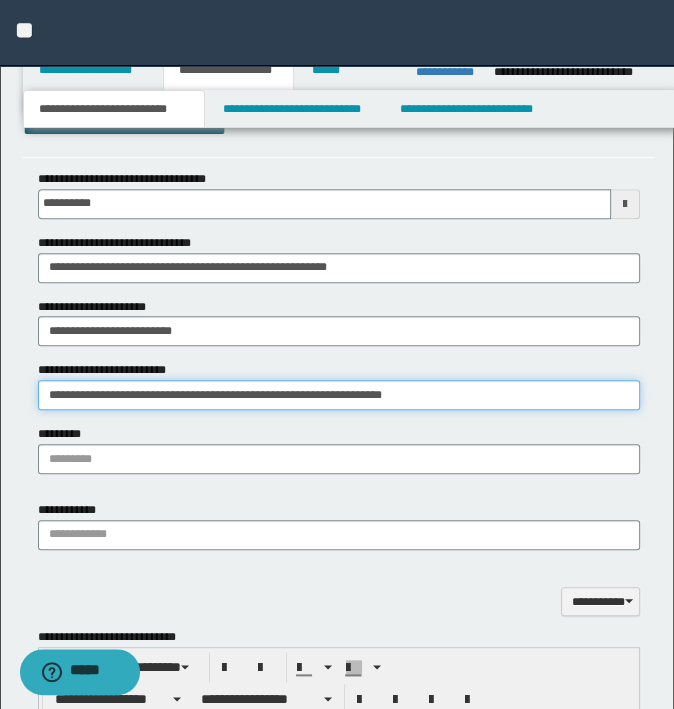 drag, startPoint x: 414, startPoint y: 397, endPoint x: -5, endPoint y: 397, distance: 419 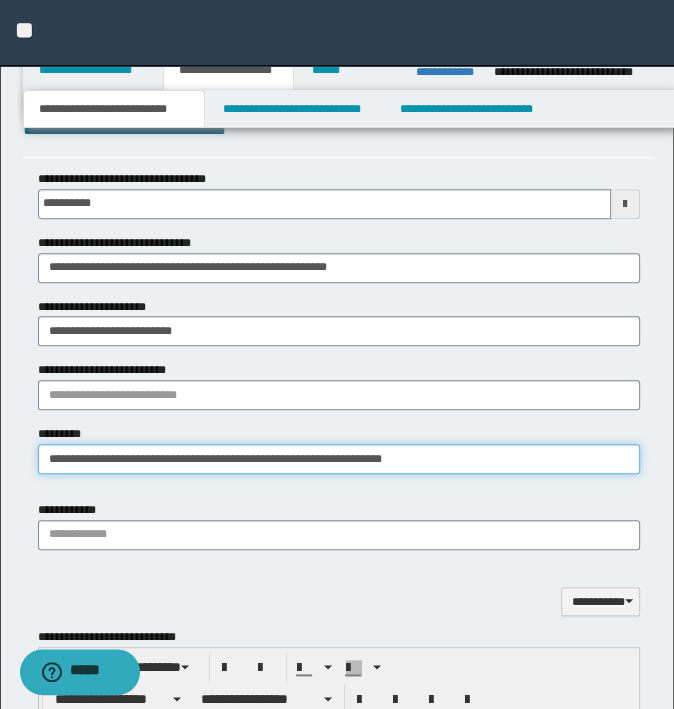 type on "**********" 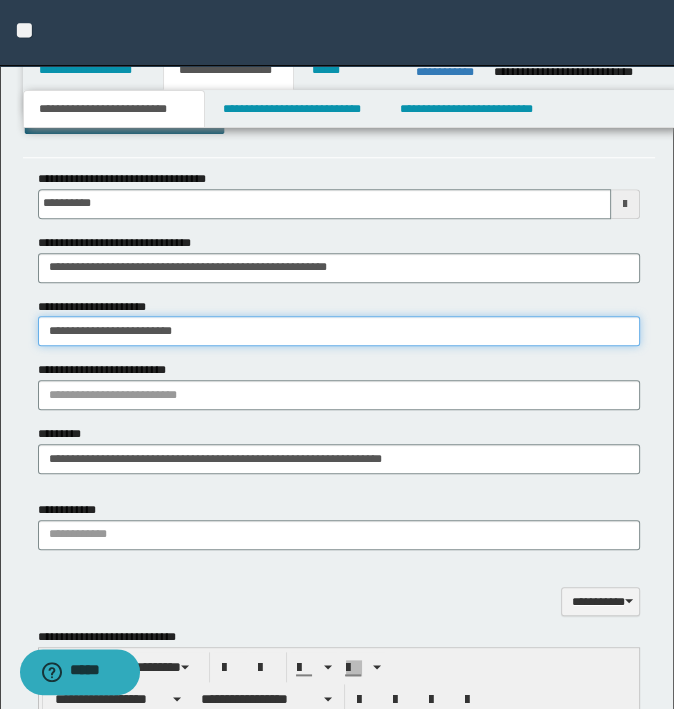 drag, startPoint x: 202, startPoint y: 335, endPoint x: 0, endPoint y: 312, distance: 203.30519 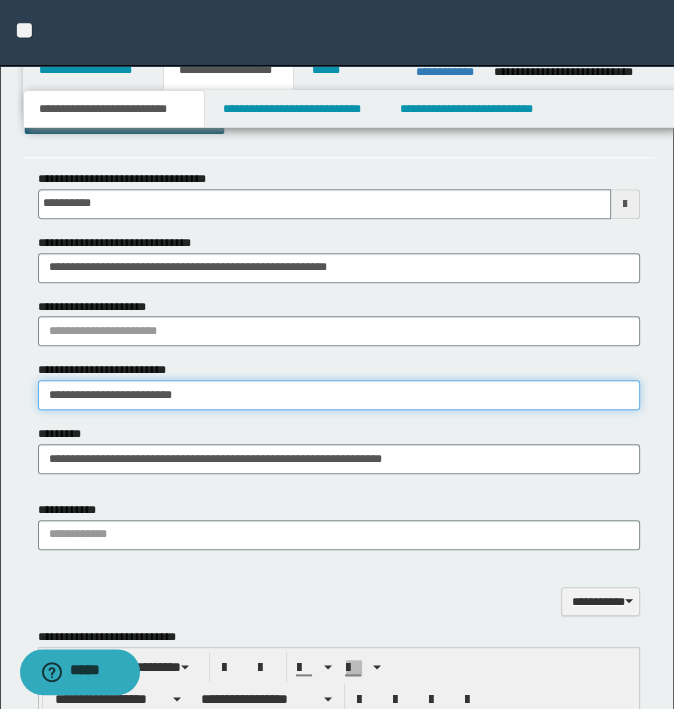 type on "**********" 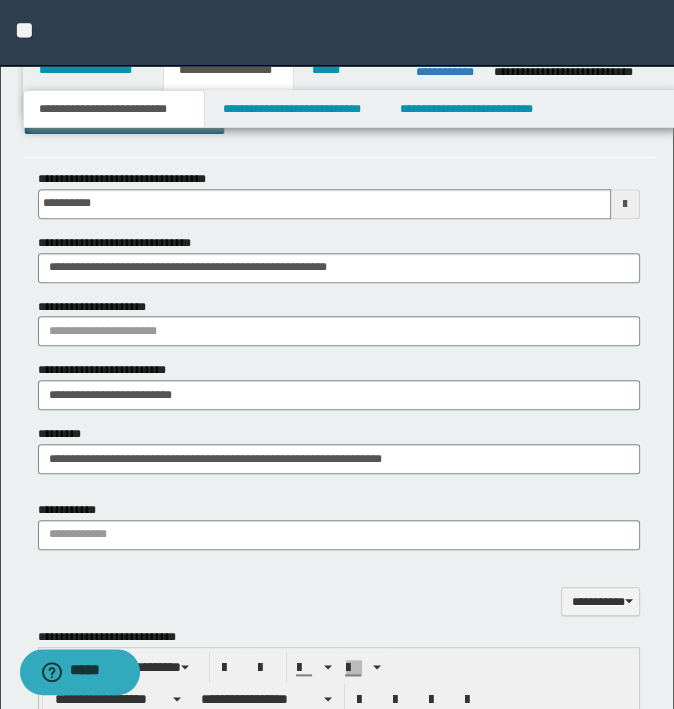 click on "**********" at bounding box center [339, 241] 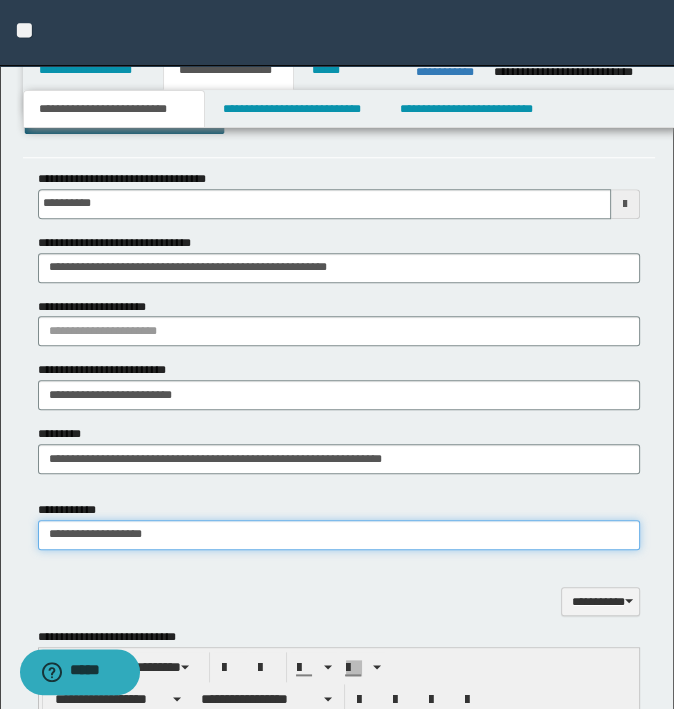 type on "**********" 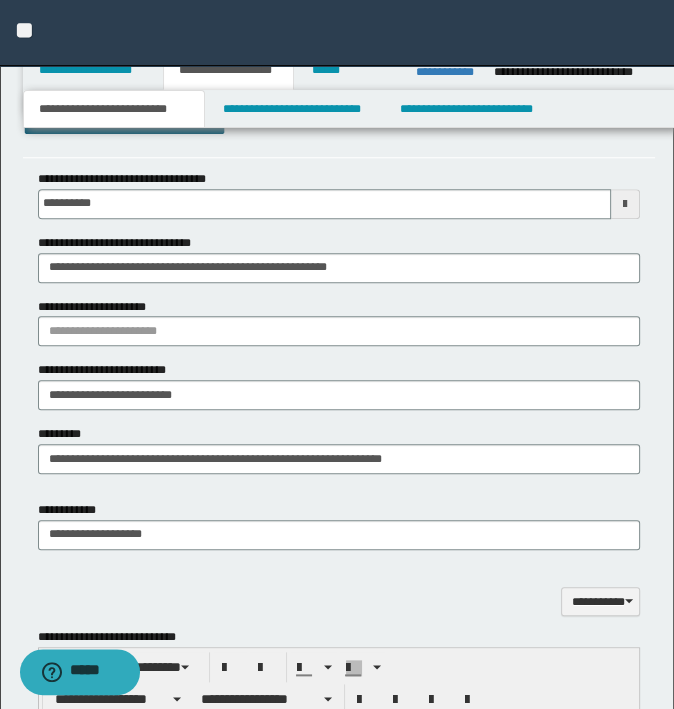 click on "**********" at bounding box center [339, 558] 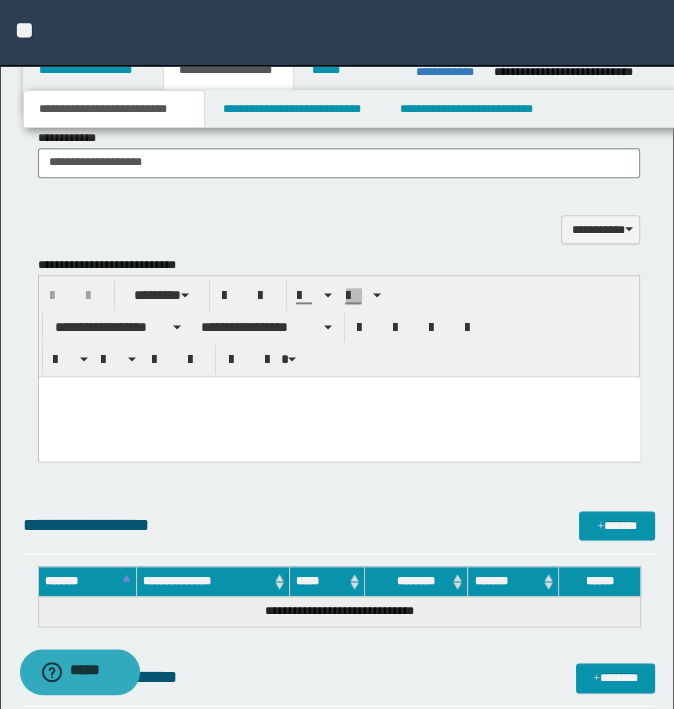 scroll, scrollTop: 1378, scrollLeft: 0, axis: vertical 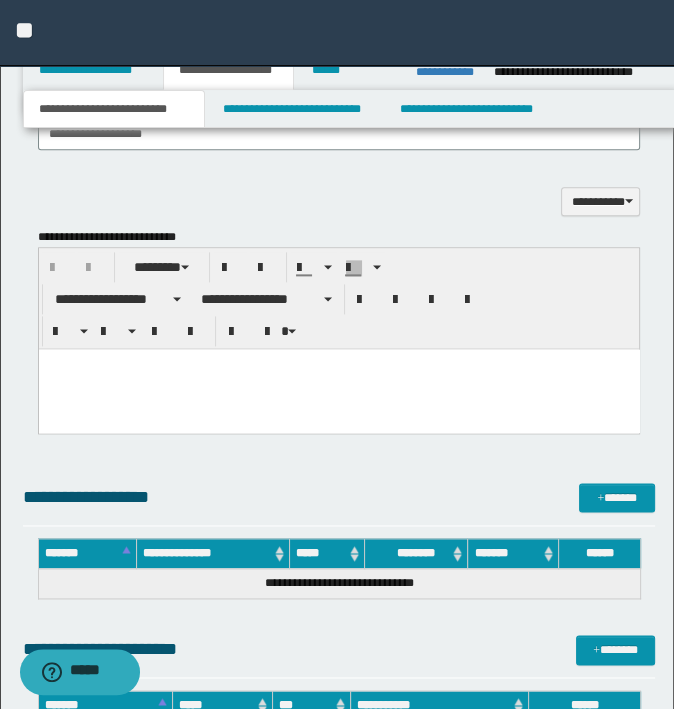 click at bounding box center [338, 389] 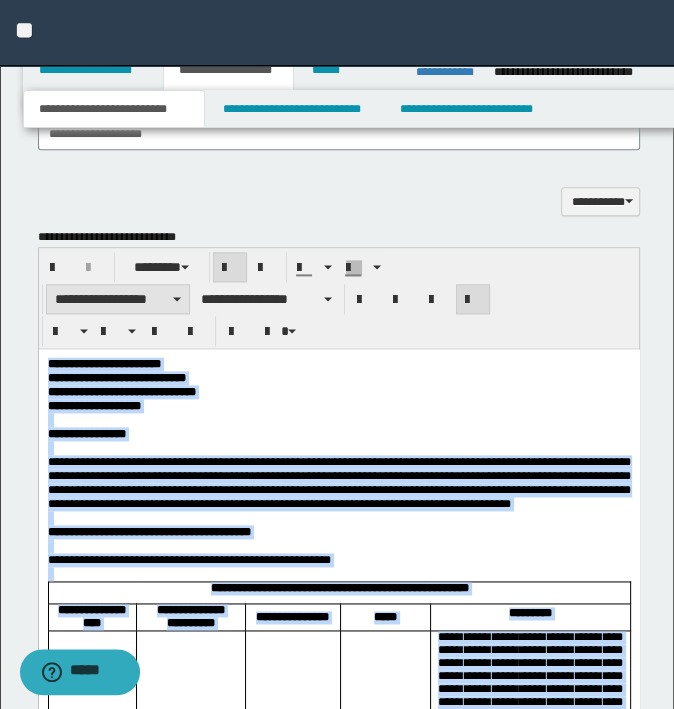 click on "**********" at bounding box center [118, 299] 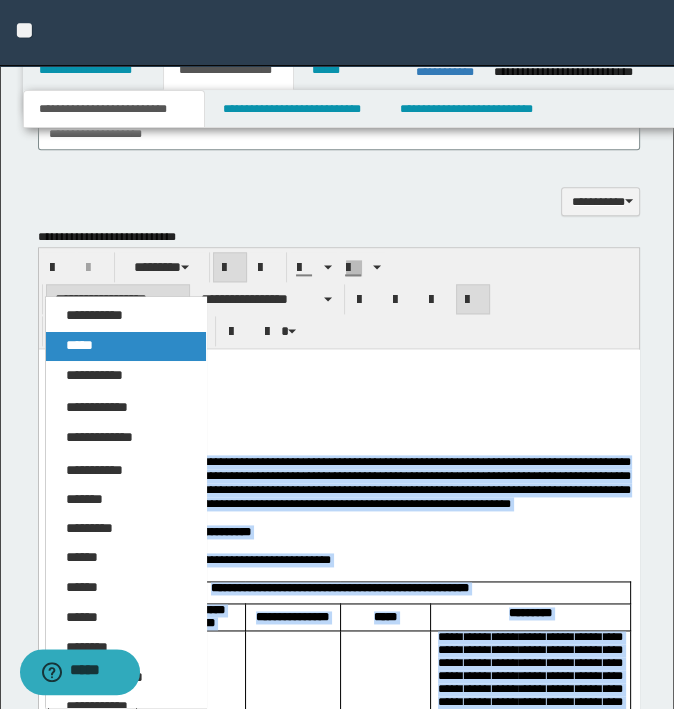 click on "*****" at bounding box center [126, 346] 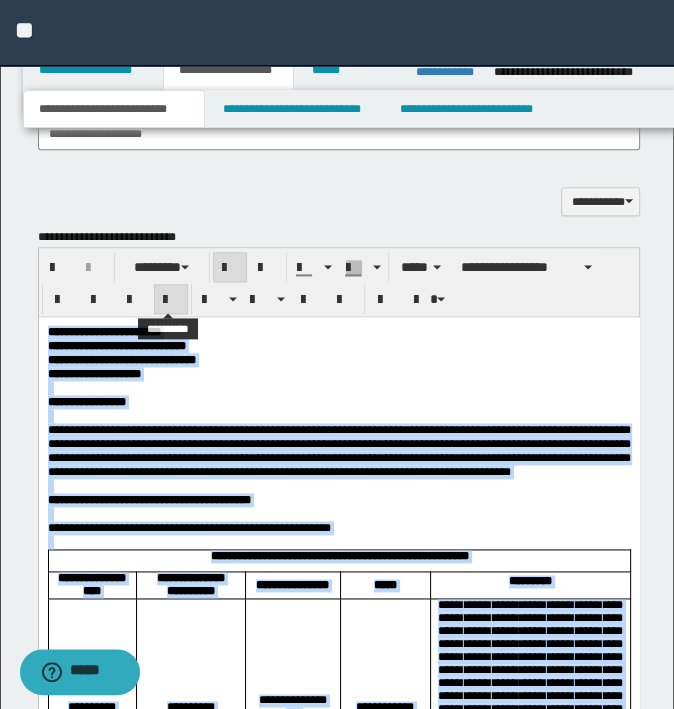 click at bounding box center (171, 300) 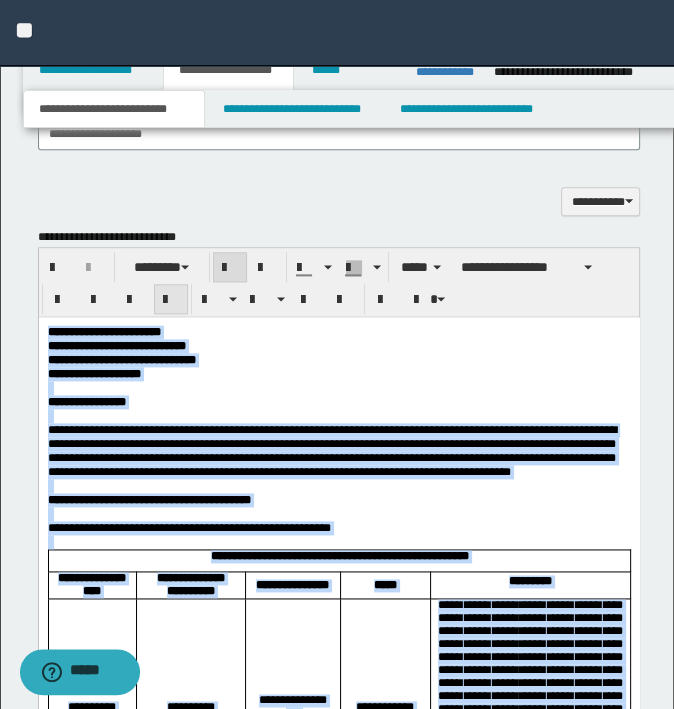 click at bounding box center [171, 300] 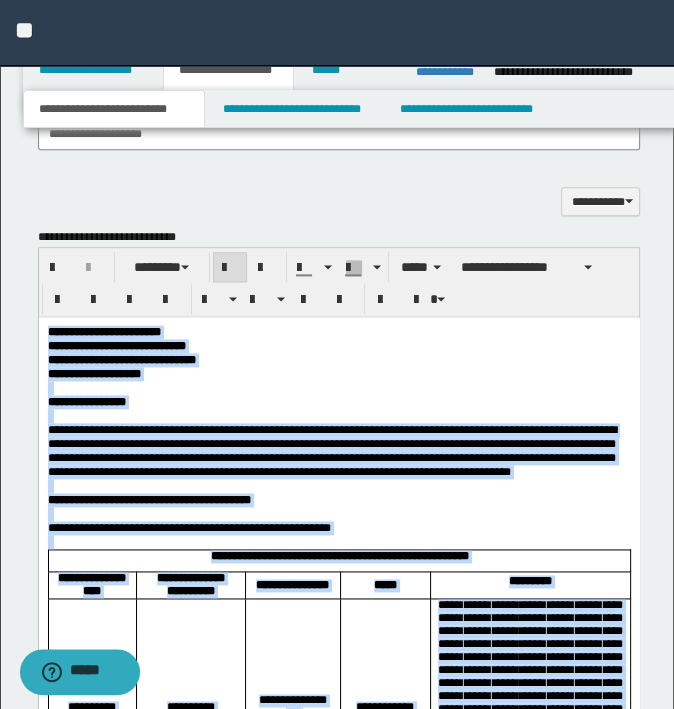 click on "**********" at bounding box center (338, 451) 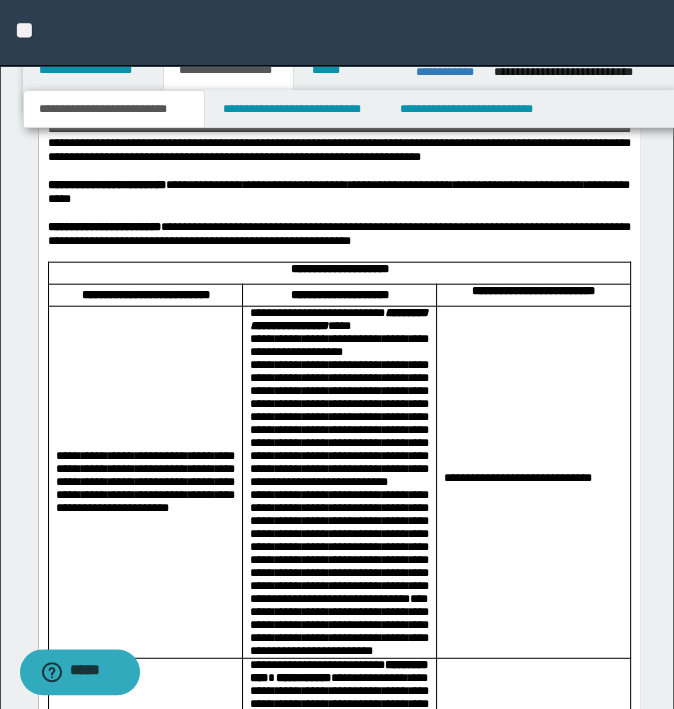 scroll, scrollTop: 2778, scrollLeft: 0, axis: vertical 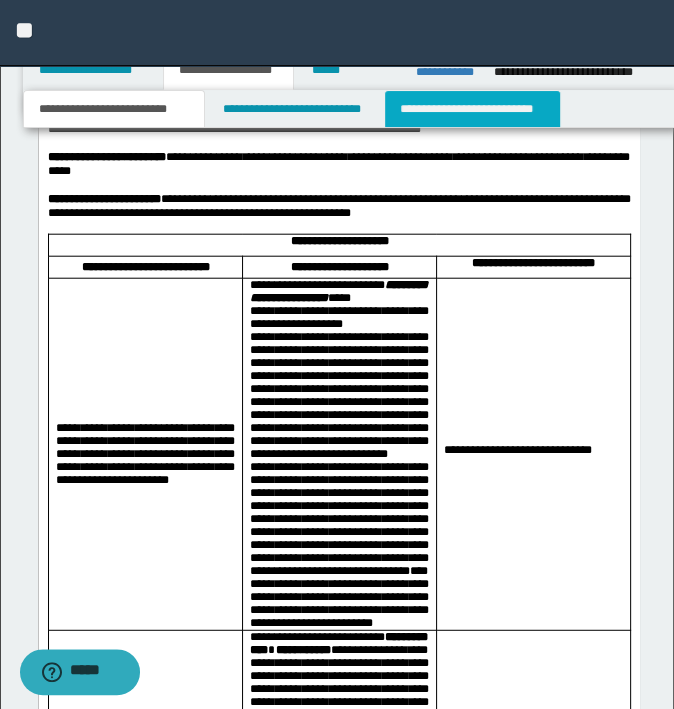 click on "**********" at bounding box center [472, 109] 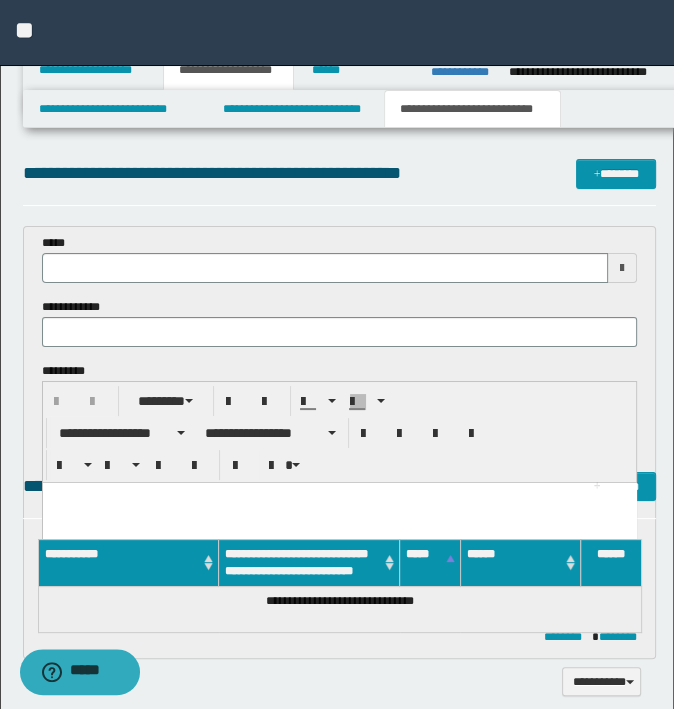 scroll, scrollTop: 0, scrollLeft: 0, axis: both 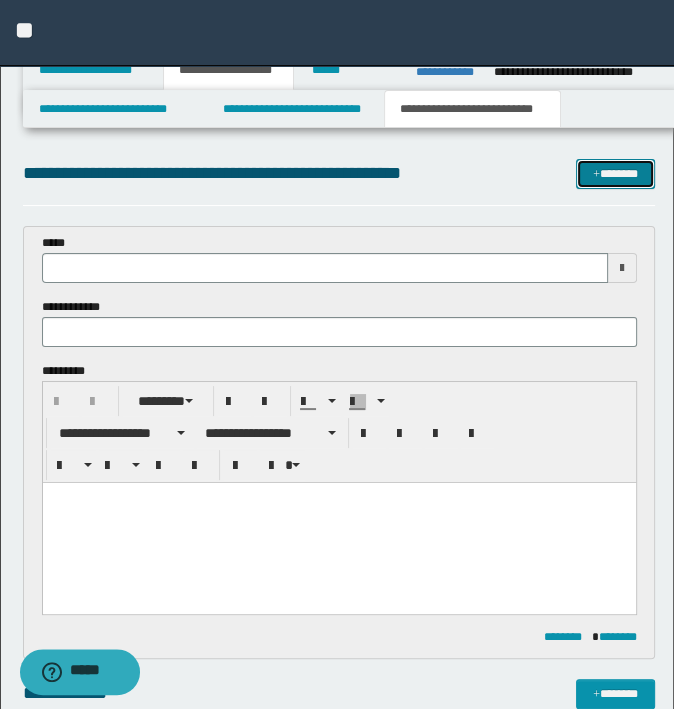 click at bounding box center [596, 175] 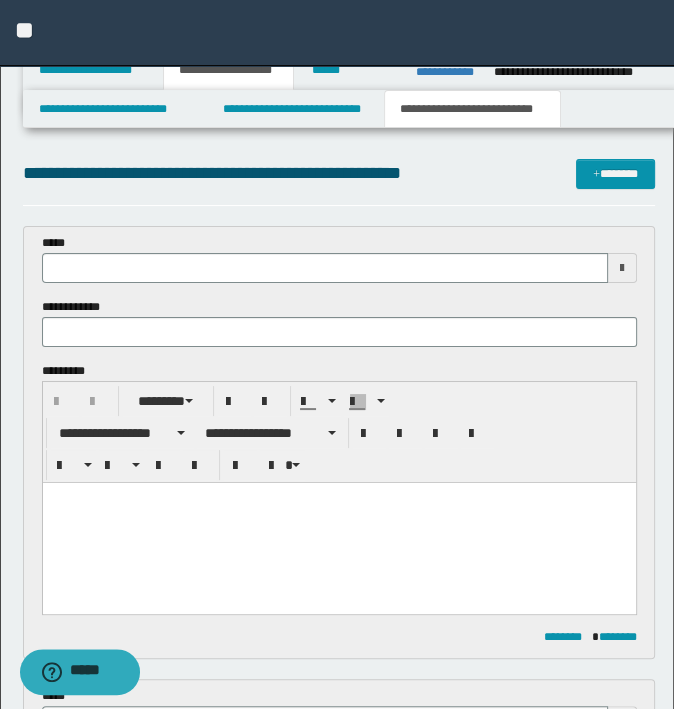 scroll, scrollTop: 0, scrollLeft: 0, axis: both 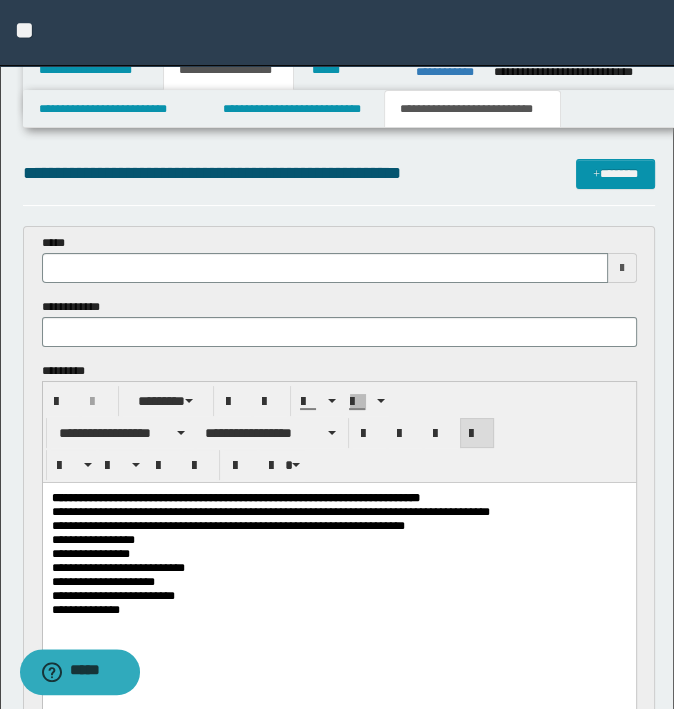 click on "**********" at bounding box center [338, 539] 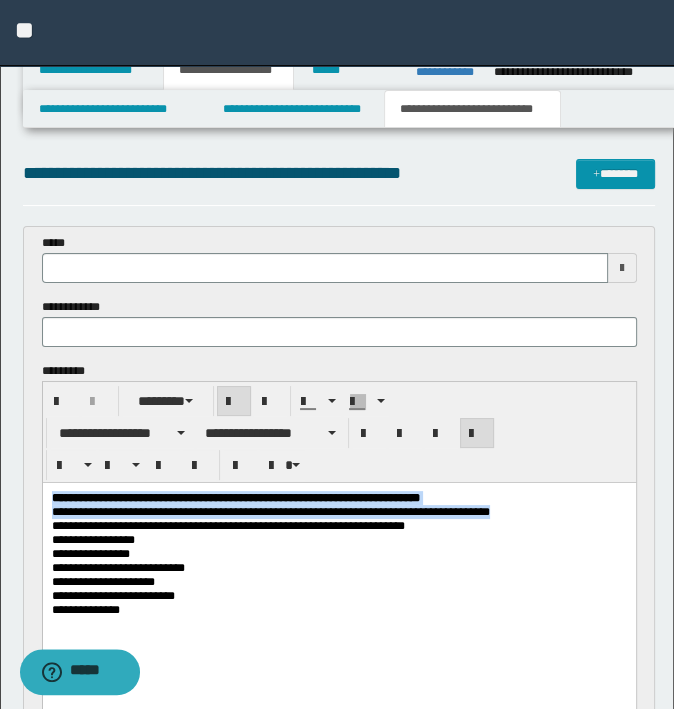 drag, startPoint x: 499, startPoint y: 518, endPoint x: -5, endPoint y: 504, distance: 504.1944 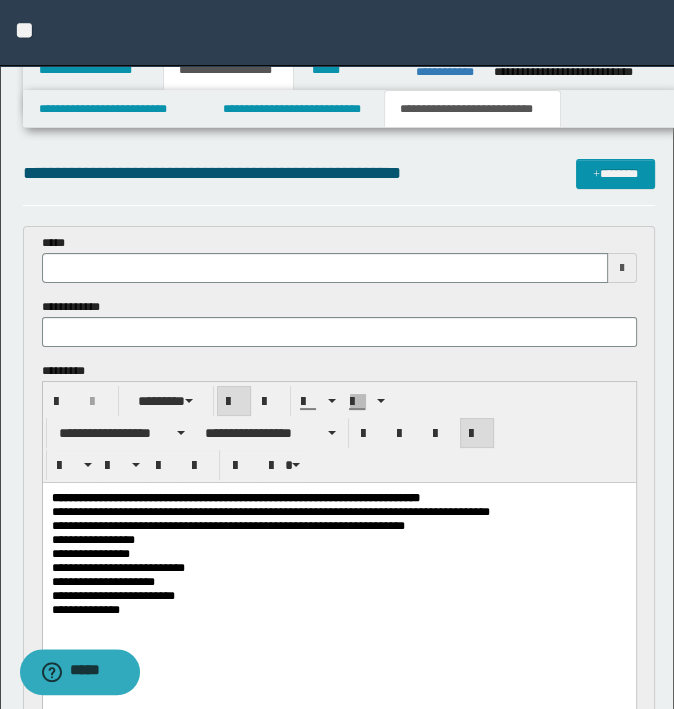 click on "**********" at bounding box center (338, 539) 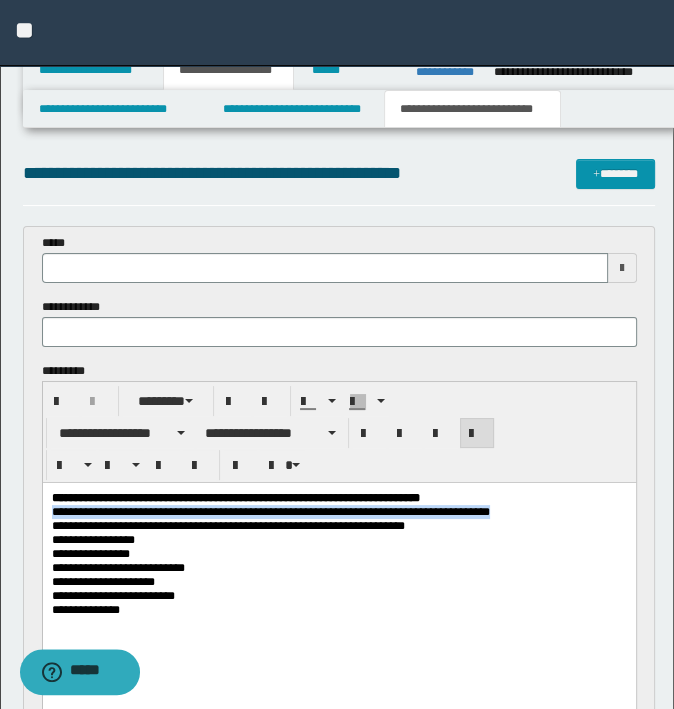 drag, startPoint x: 524, startPoint y: 509, endPoint x: -5, endPoint y: 515, distance: 529.034 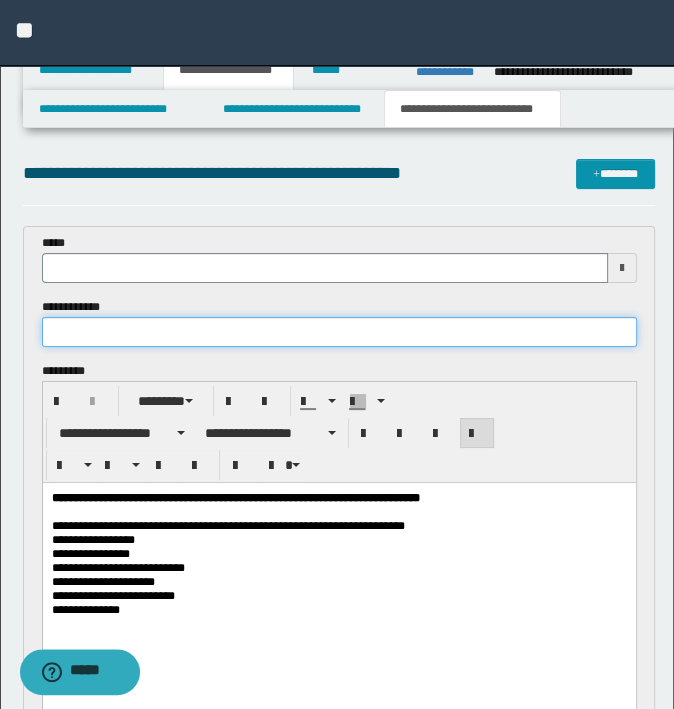 click at bounding box center (339, 332) 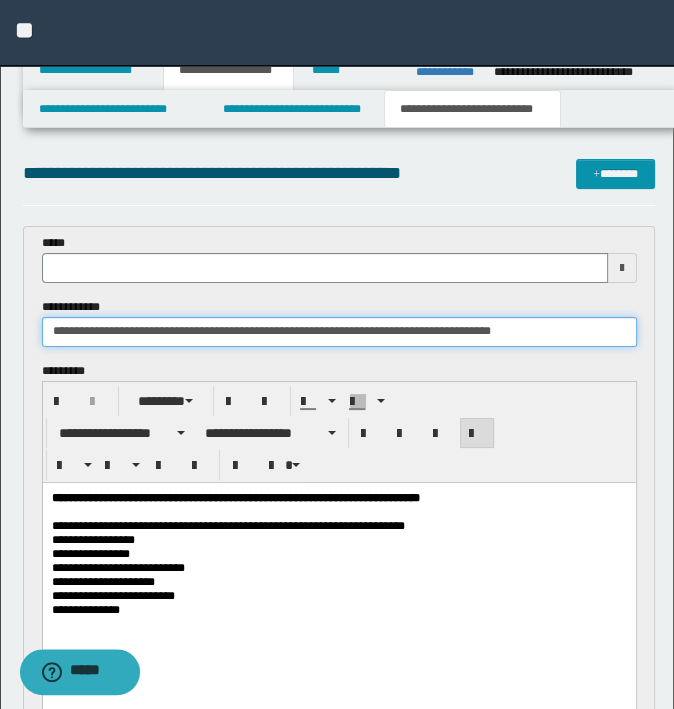 type on "**********" 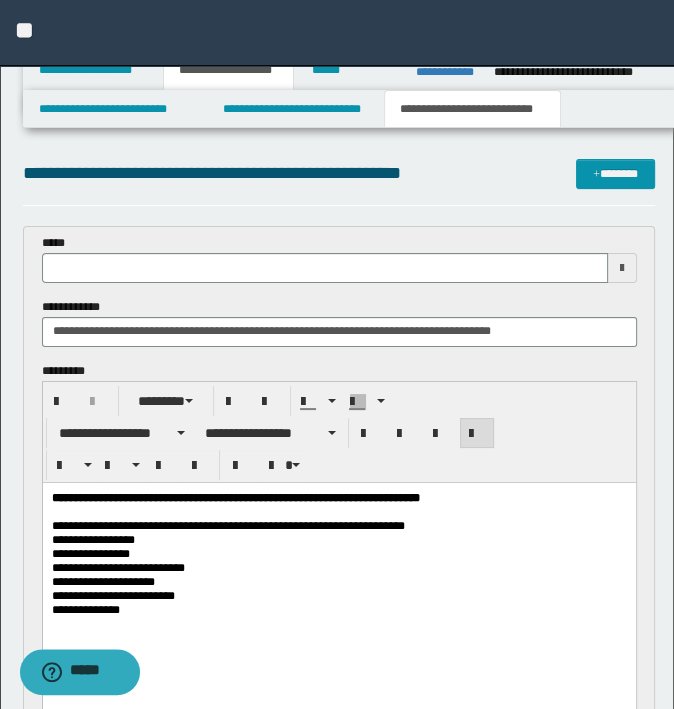 click at bounding box center [338, 511] 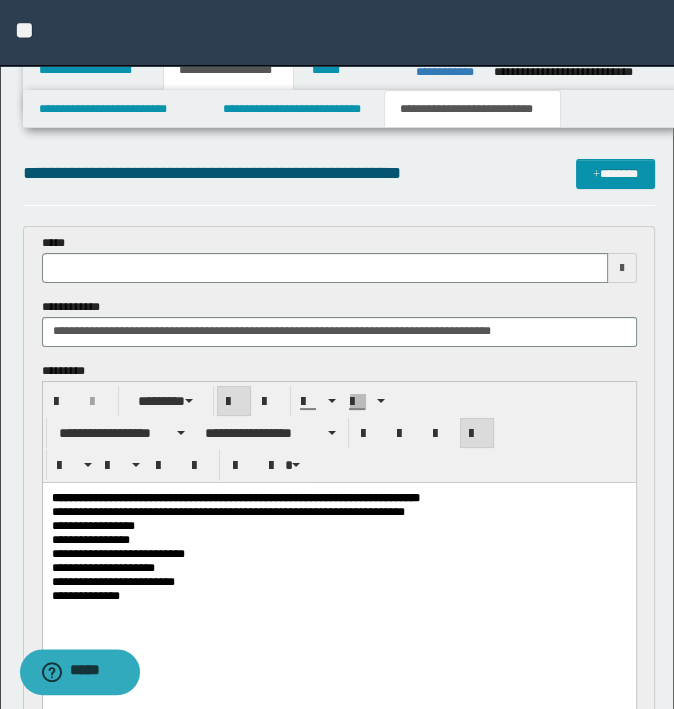 click on "**********" at bounding box center (338, 581) 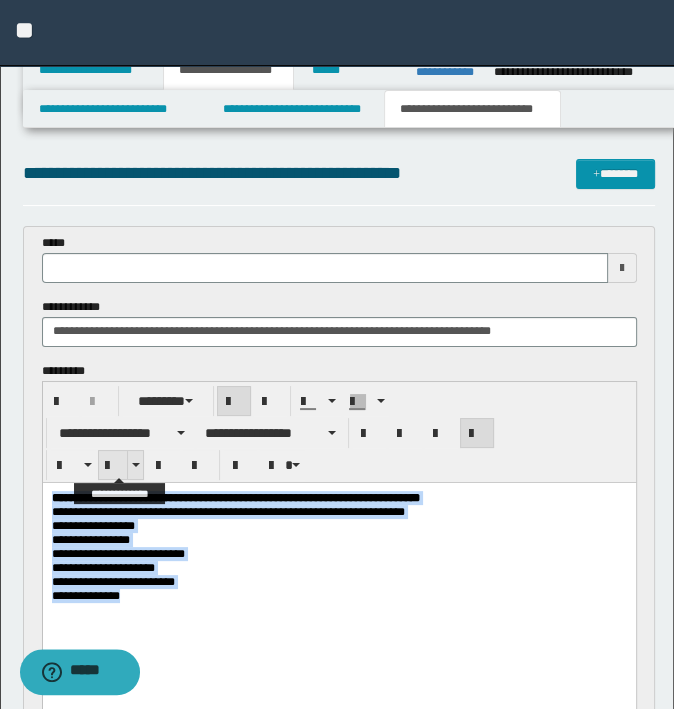 click at bounding box center (135, 465) 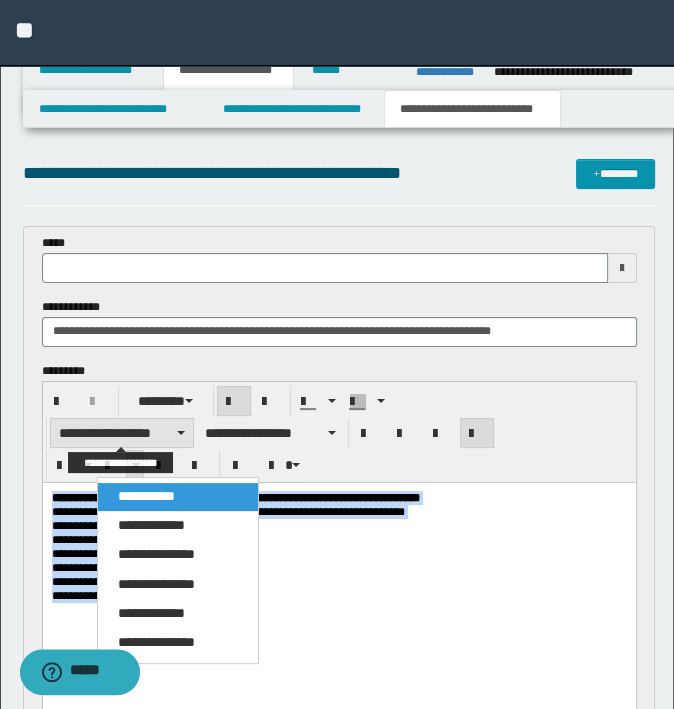 click on "**********" at bounding box center (122, 433) 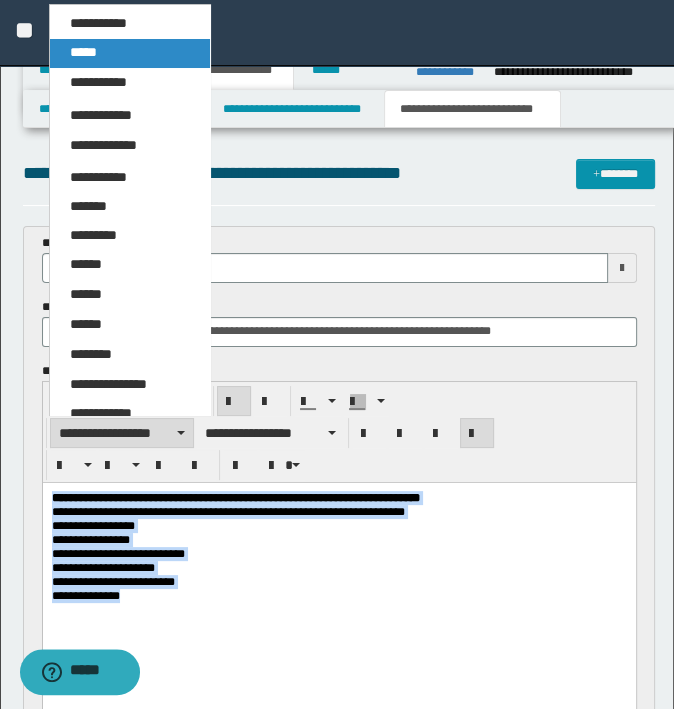 click on "*****" at bounding box center (130, 53) 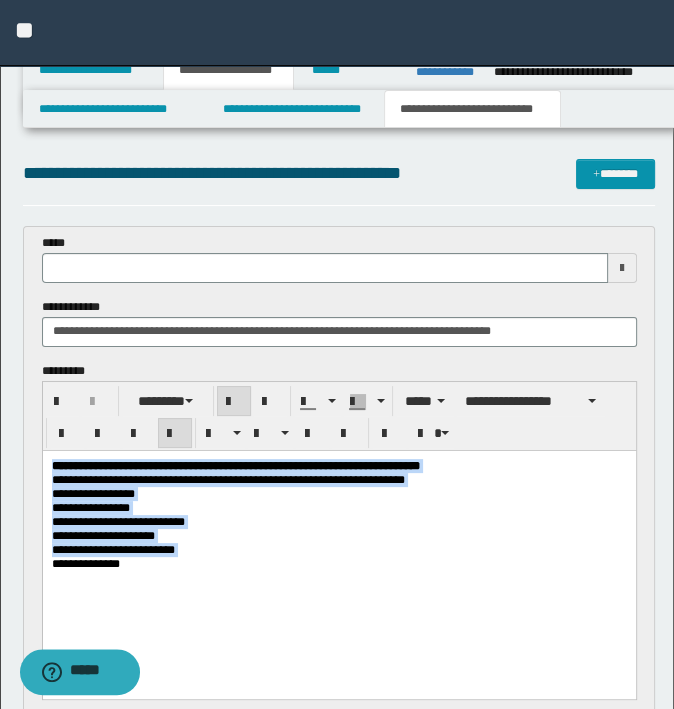 type 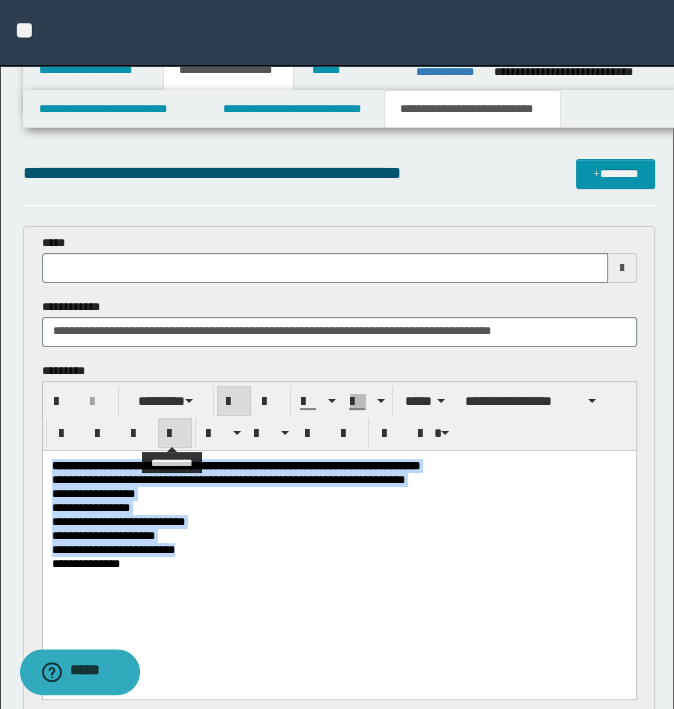 click at bounding box center [175, 434] 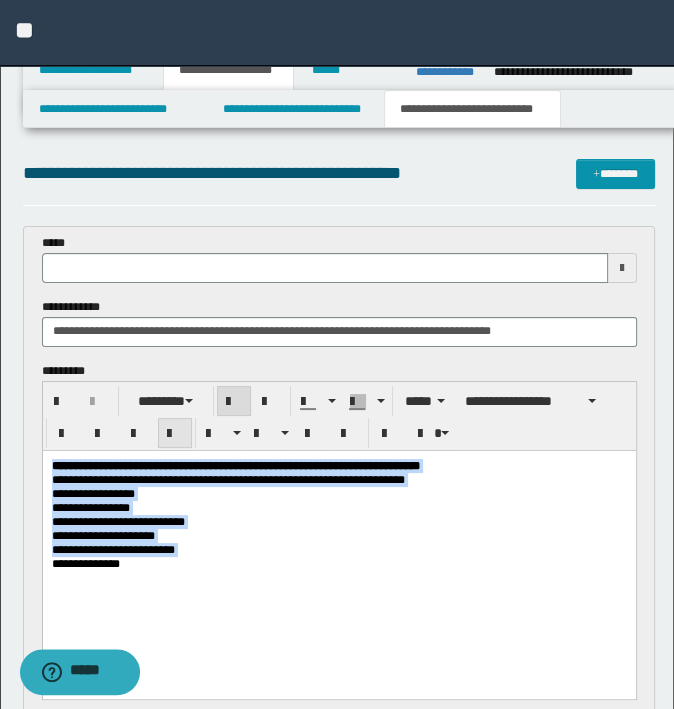 click at bounding box center [175, 434] 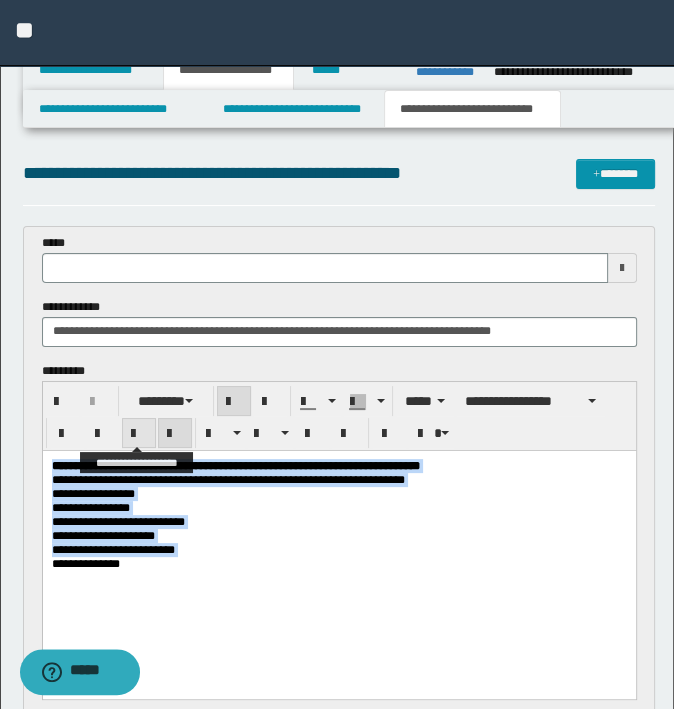 click at bounding box center [139, 434] 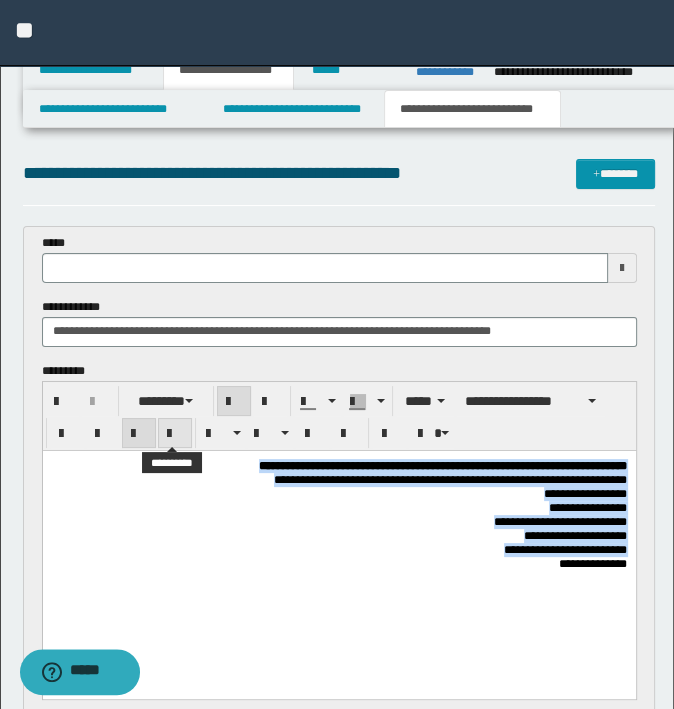 click at bounding box center [175, 434] 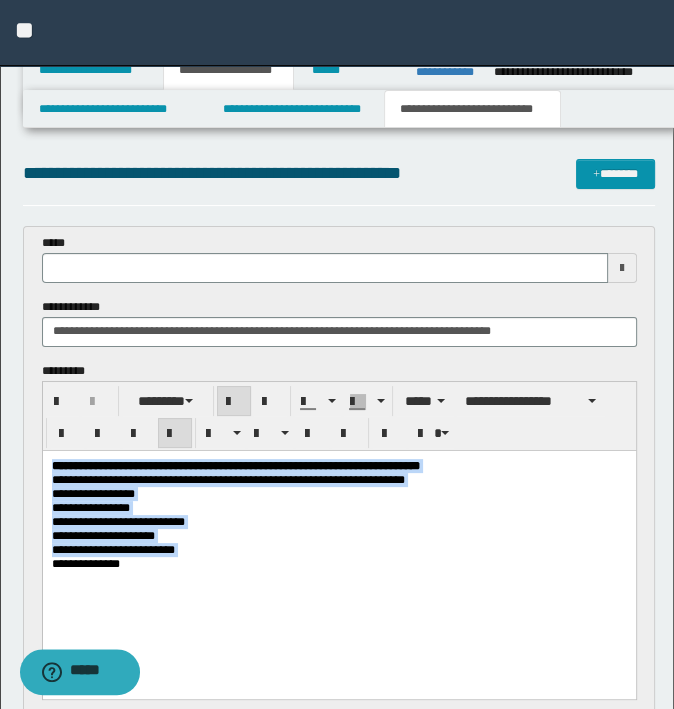 copy on "**********" 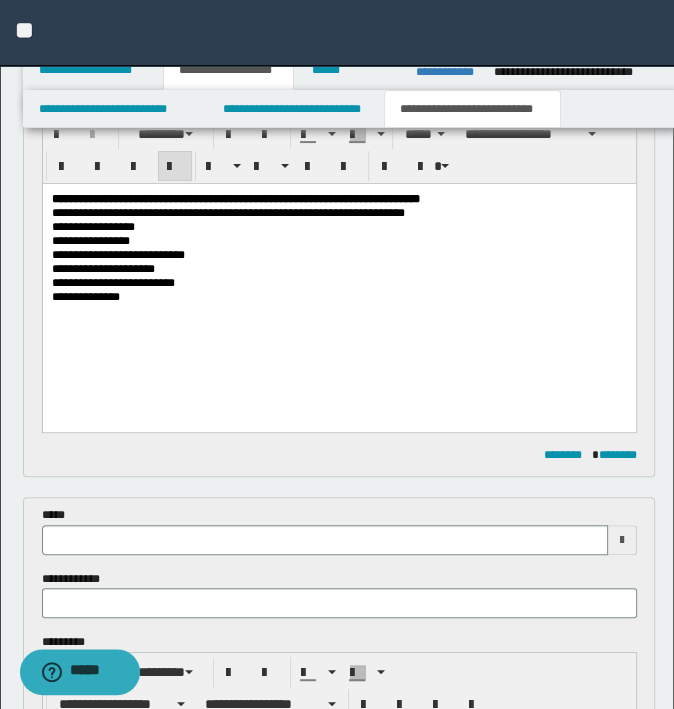 scroll, scrollTop: 500, scrollLeft: 0, axis: vertical 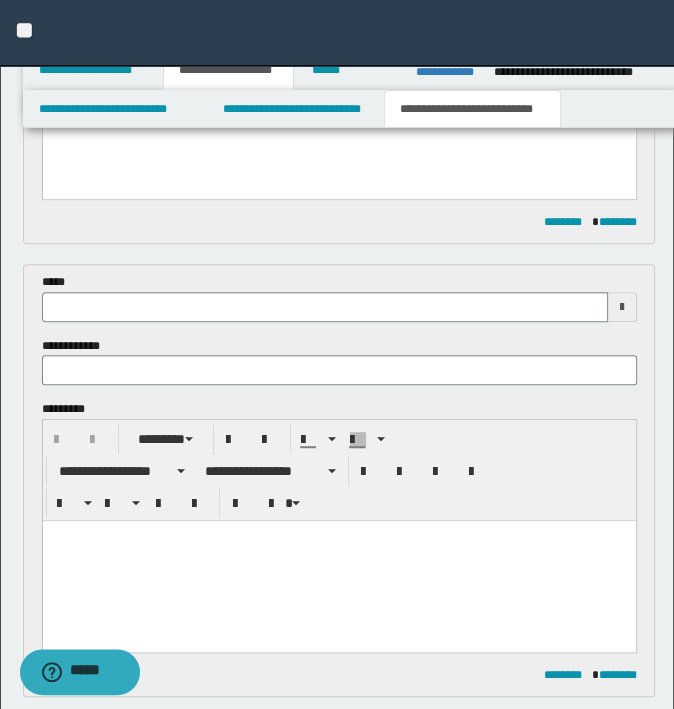 click at bounding box center [338, 561] 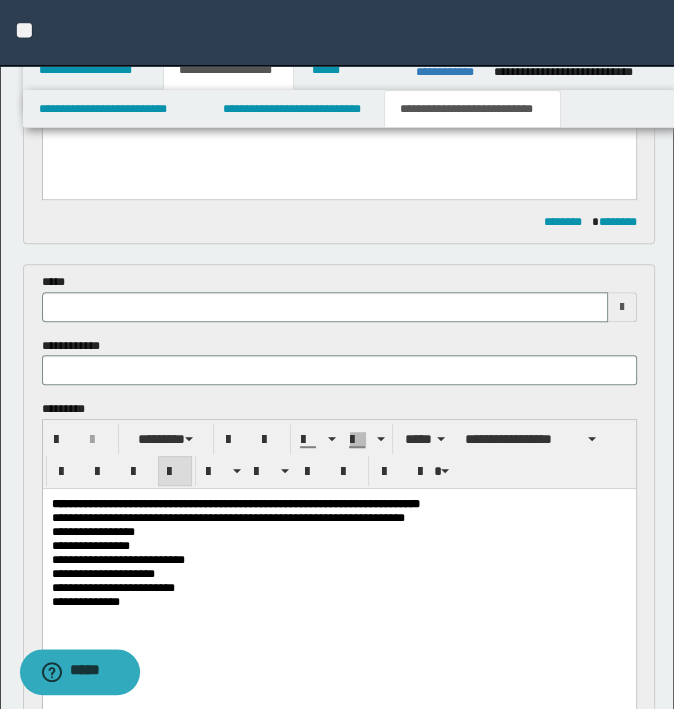 scroll, scrollTop: 0, scrollLeft: 0, axis: both 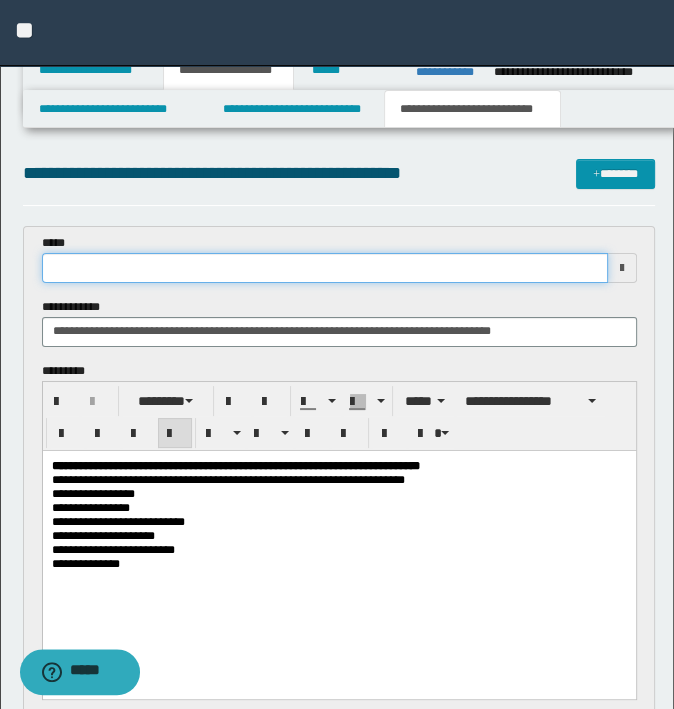 click at bounding box center [325, 268] 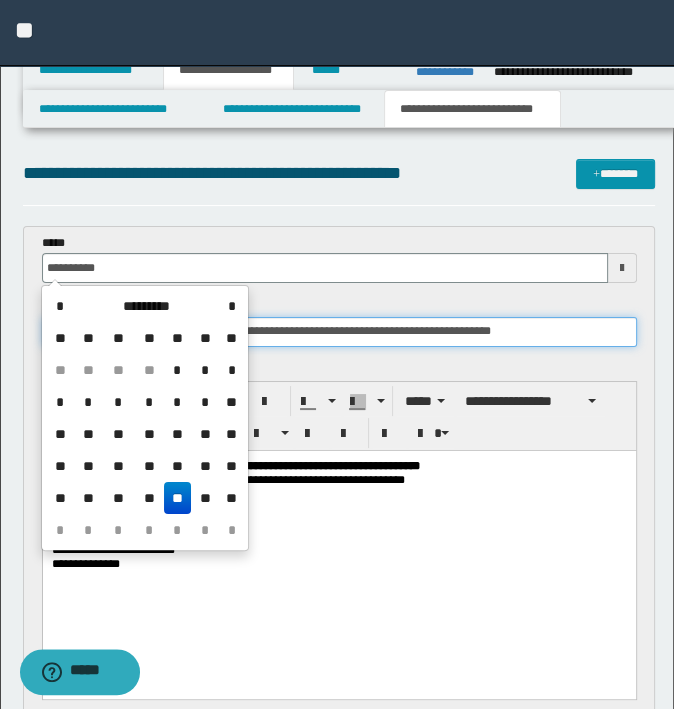 type on "**********" 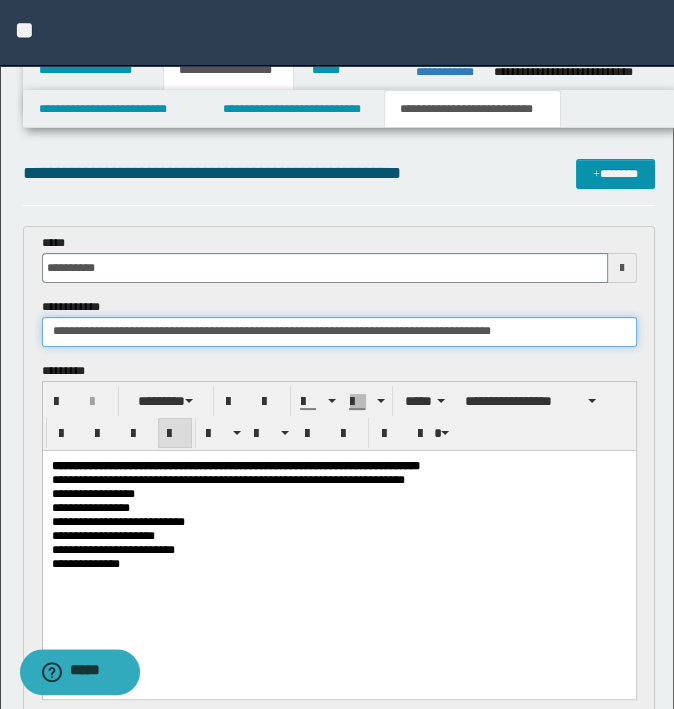 click on "**********" at bounding box center [339, 332] 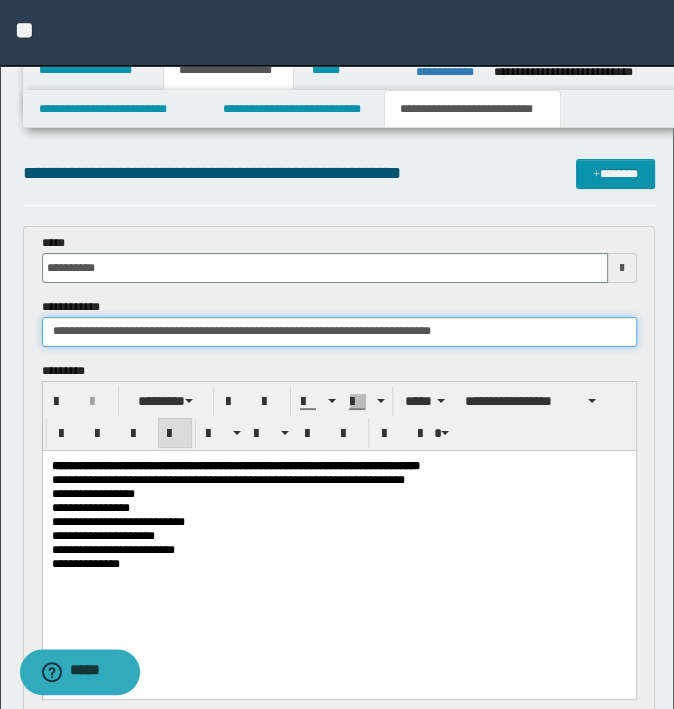 drag, startPoint x: 296, startPoint y: 329, endPoint x: 154, endPoint y: 325, distance: 142.05632 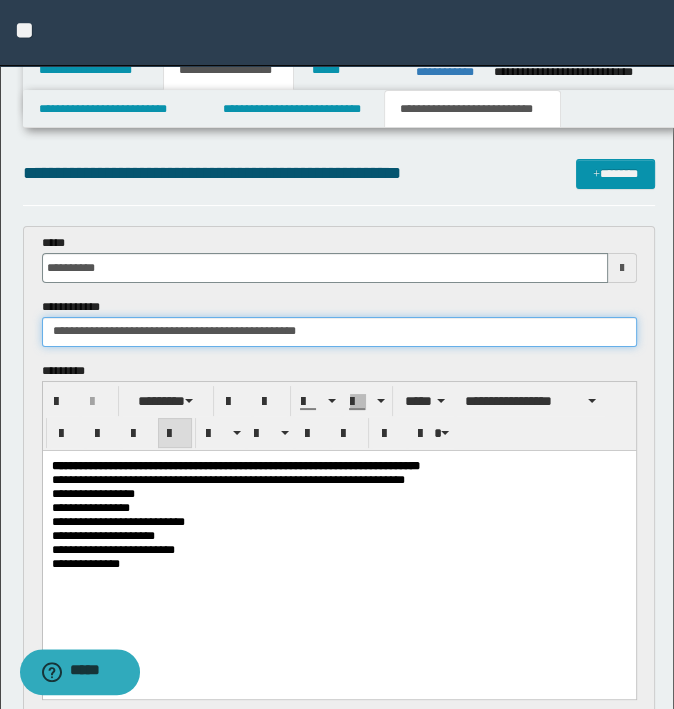 type on "**********" 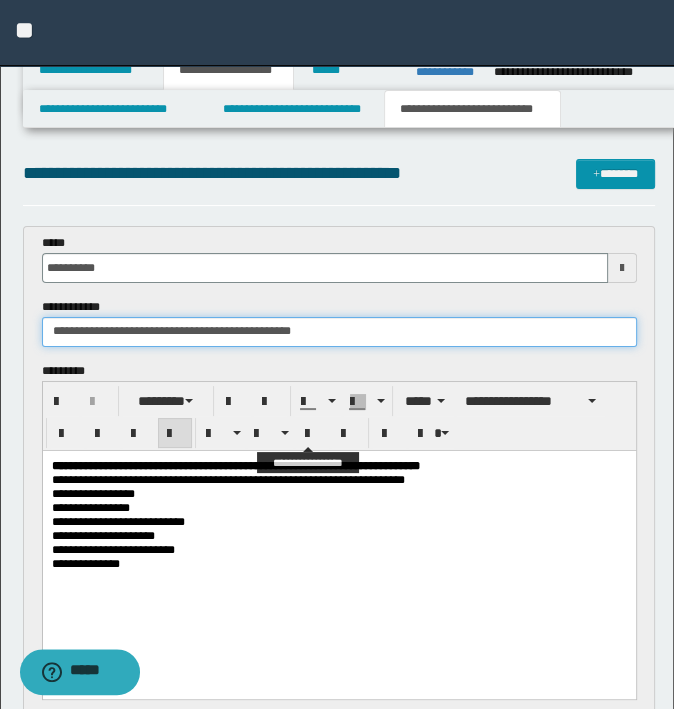 scroll, scrollTop: 600, scrollLeft: 0, axis: vertical 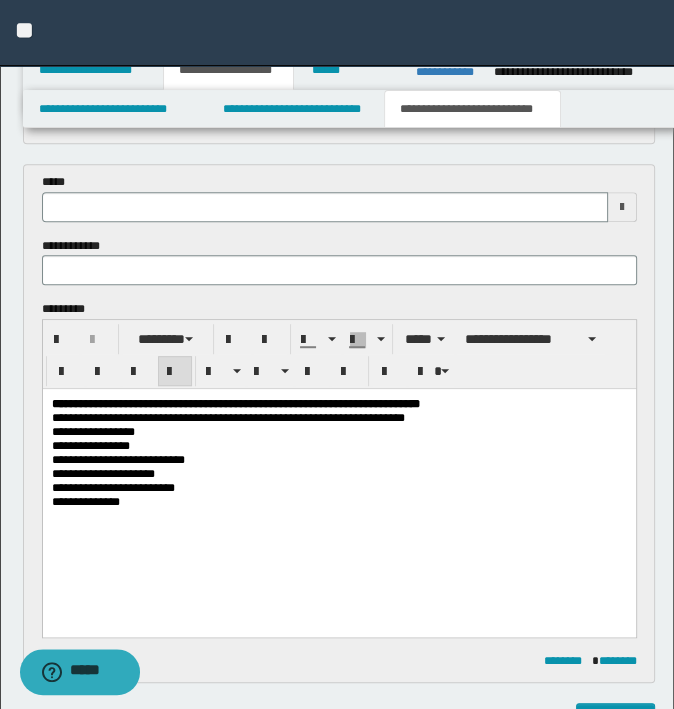 type 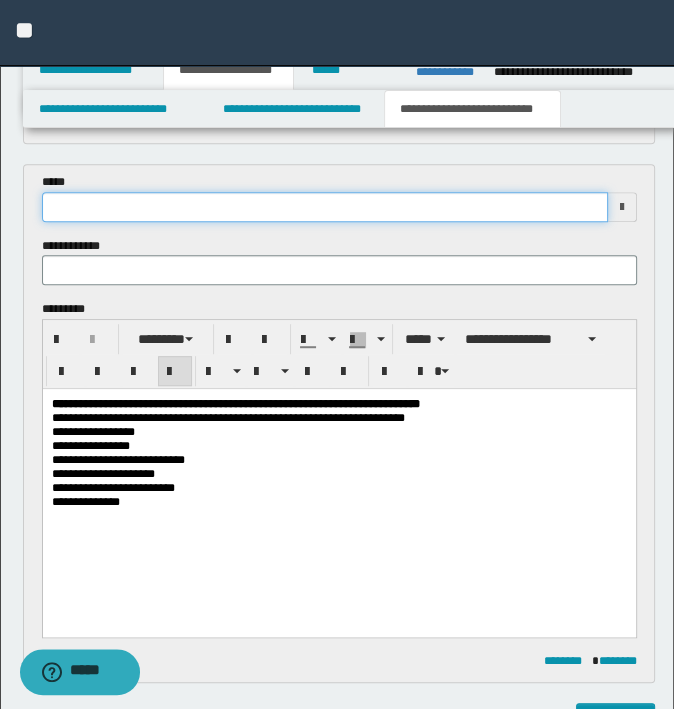 click at bounding box center [325, 207] 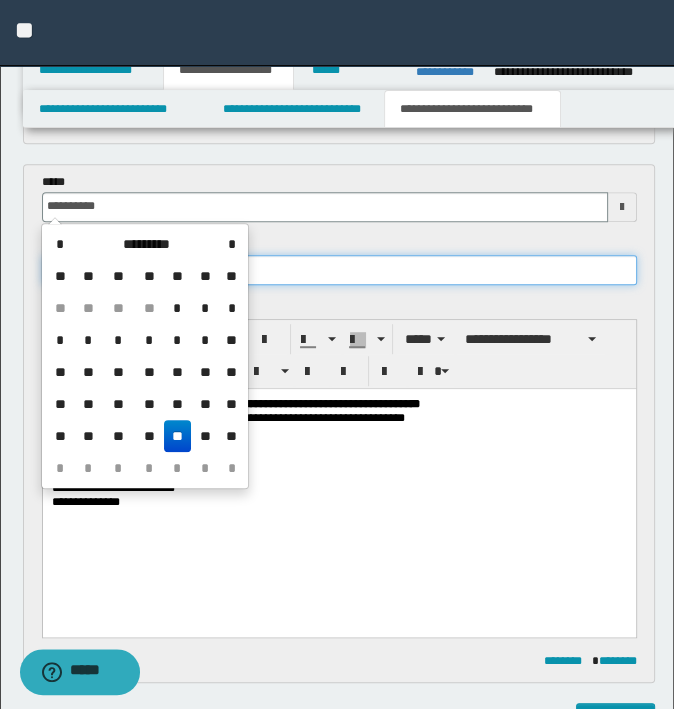 type on "**********" 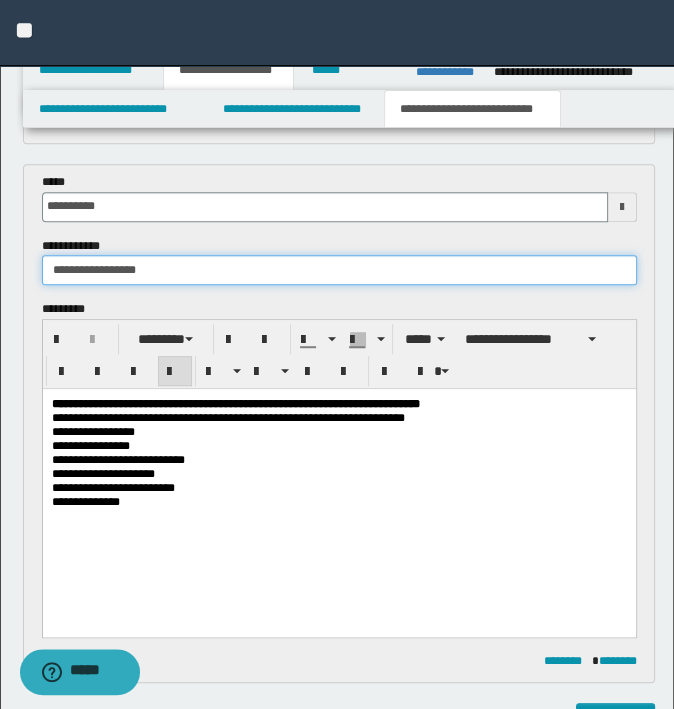 click on "**********" at bounding box center [339, 270] 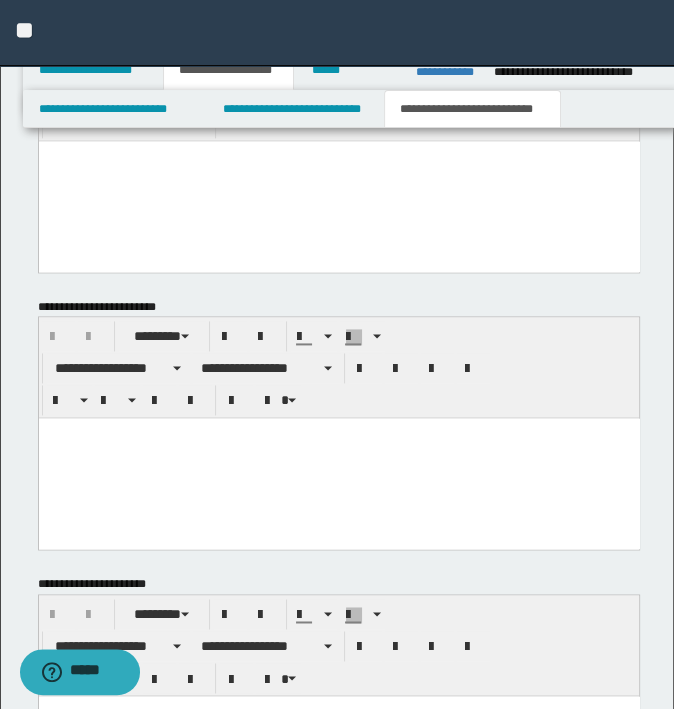 scroll, scrollTop: 1760, scrollLeft: 0, axis: vertical 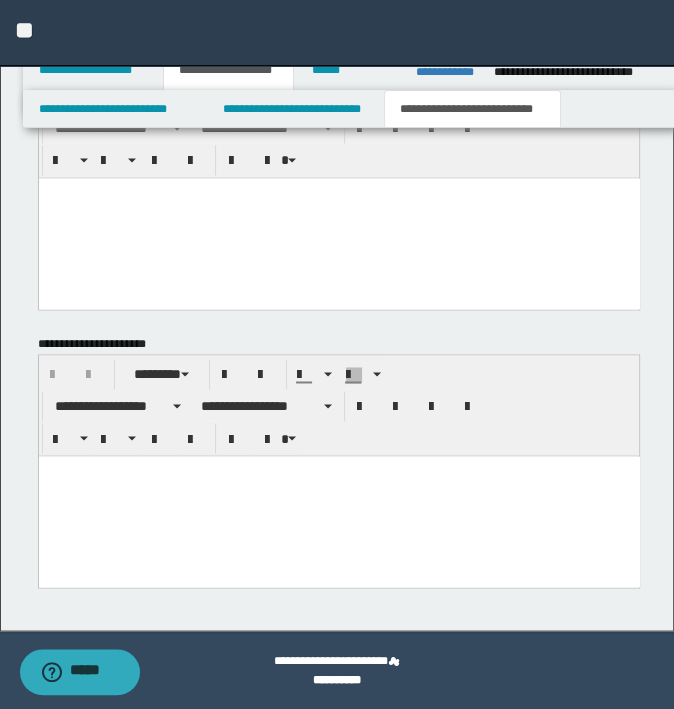 type on "**********" 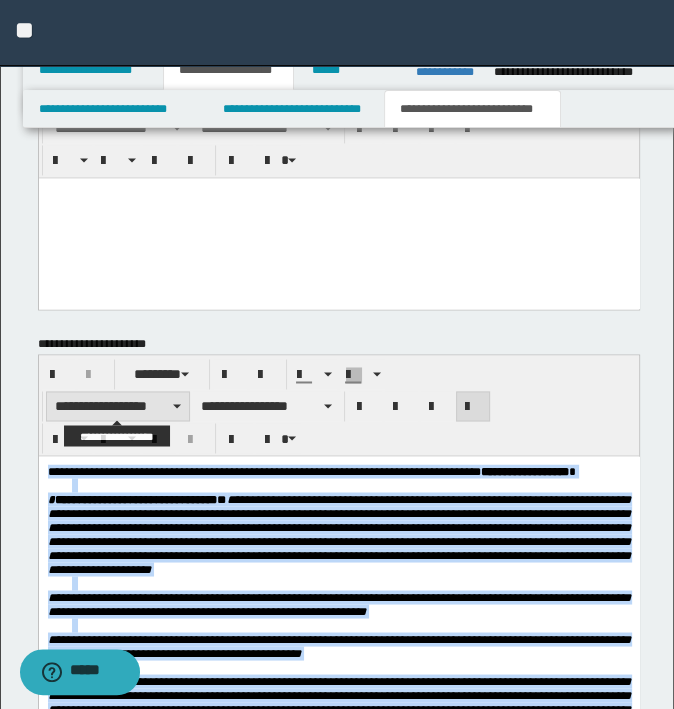 click on "**********" at bounding box center [118, 406] 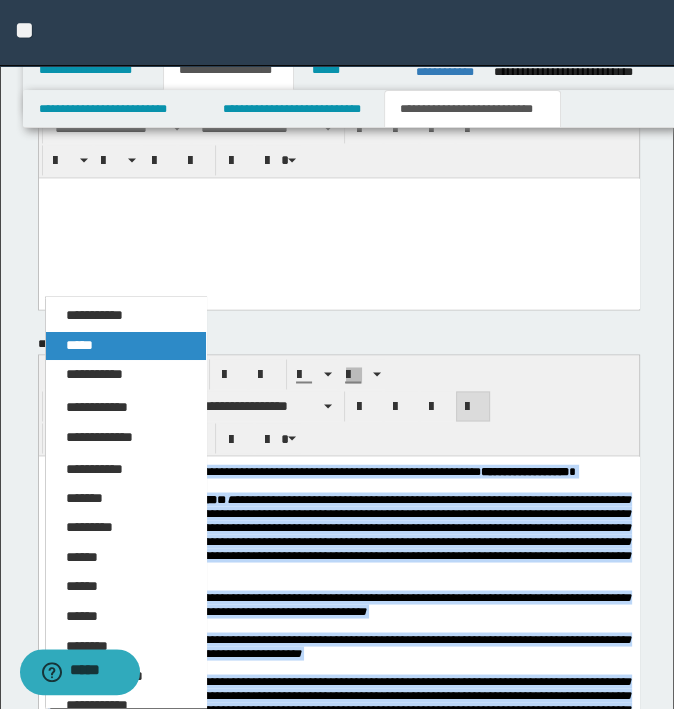 click on "*****" at bounding box center (126, 346) 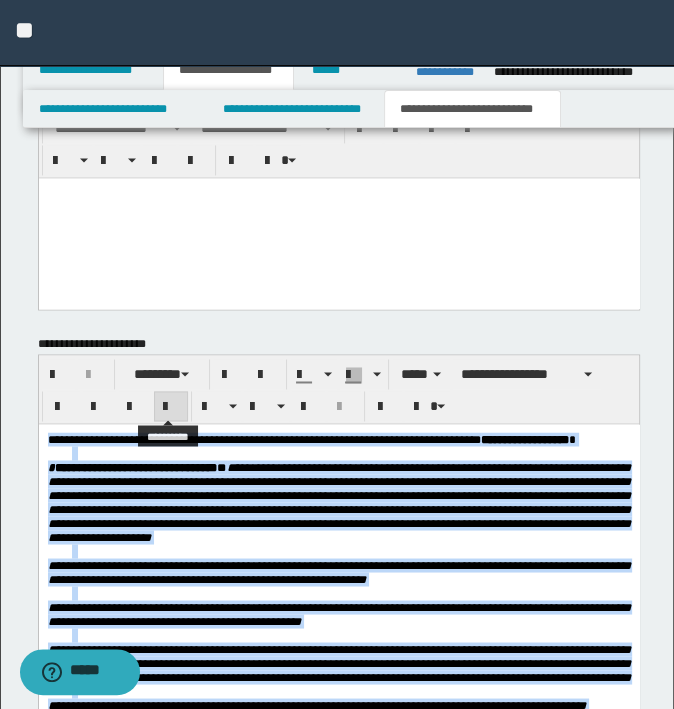 click at bounding box center [171, 406] 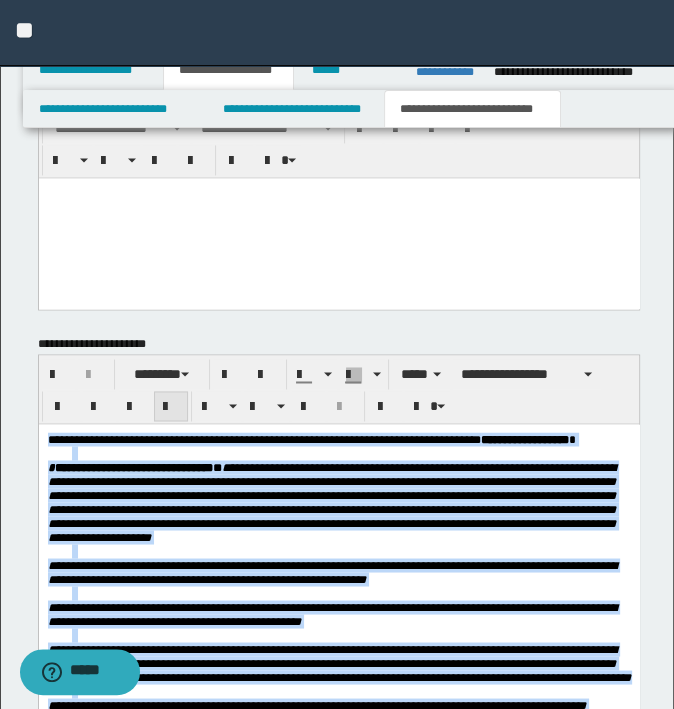drag, startPoint x: 169, startPoint y: 402, endPoint x: 361, endPoint y: 140, distance: 324.81995 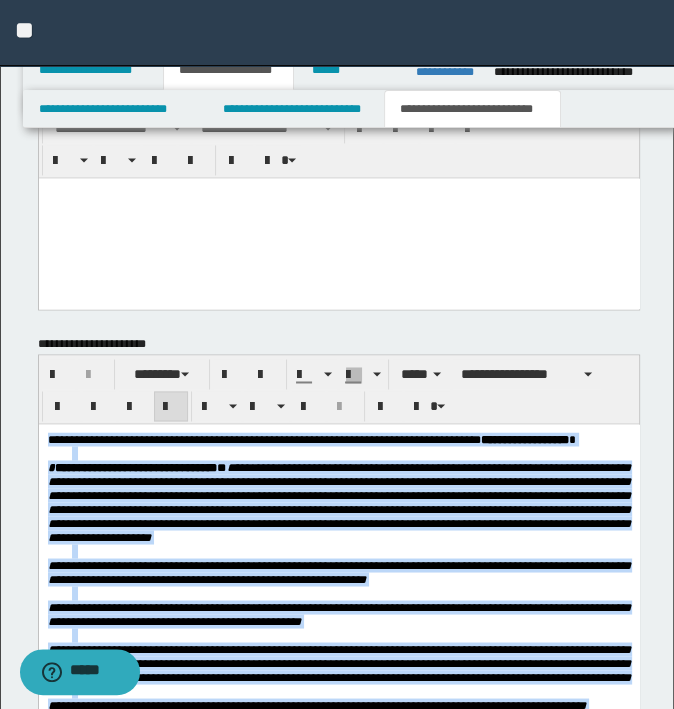 click on "**********" at bounding box center [338, 501] 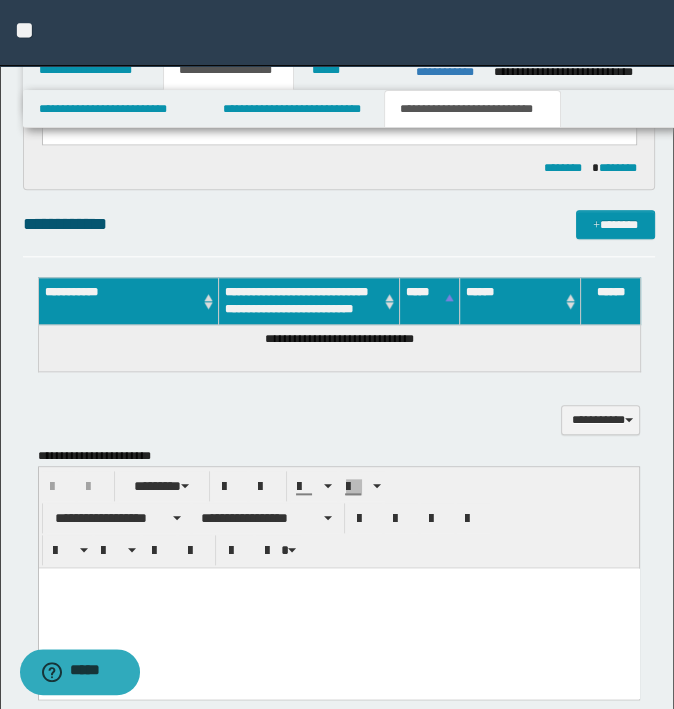 scroll, scrollTop: 1060, scrollLeft: 0, axis: vertical 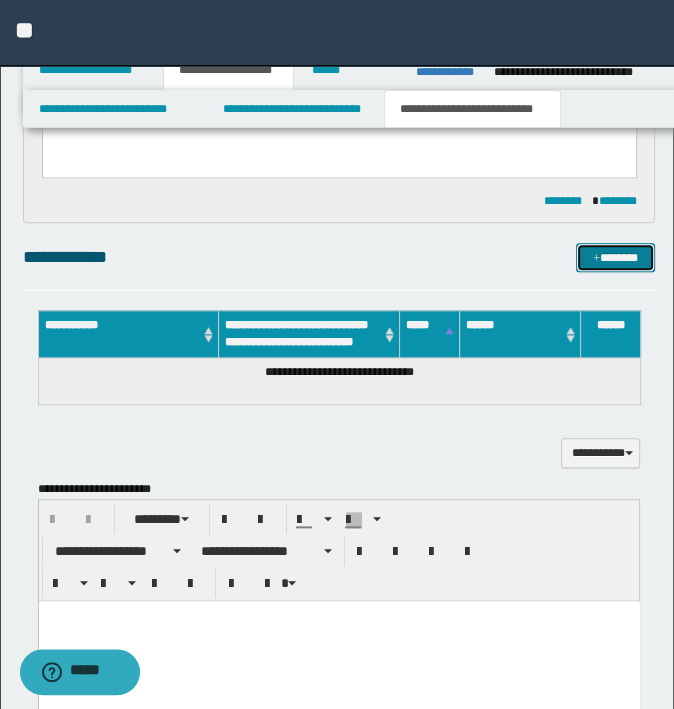 click on "*******" at bounding box center (615, 258) 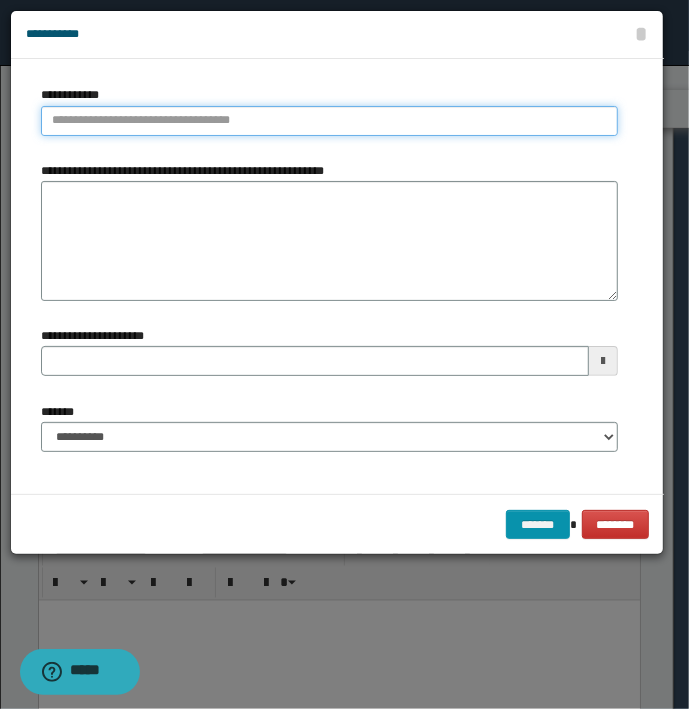 drag, startPoint x: 373, startPoint y: 128, endPoint x: 362, endPoint y: 110, distance: 21.095022 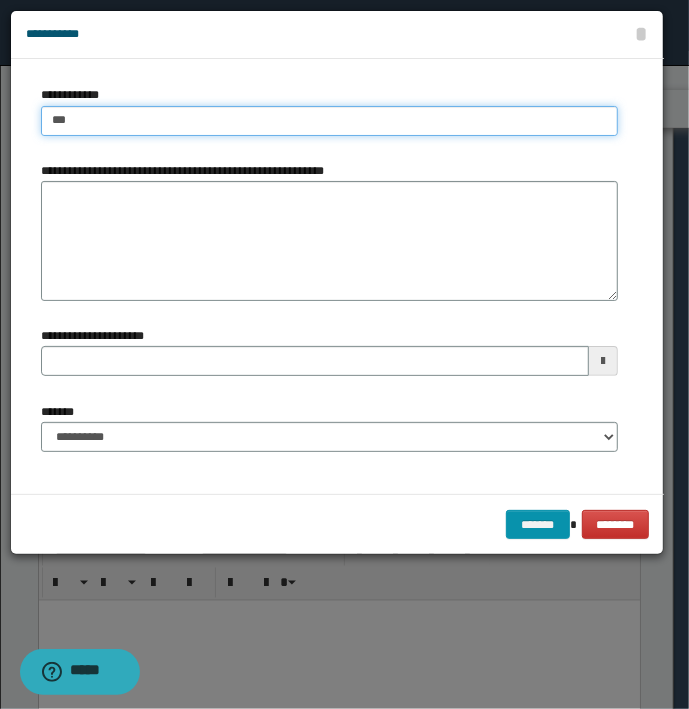type on "****" 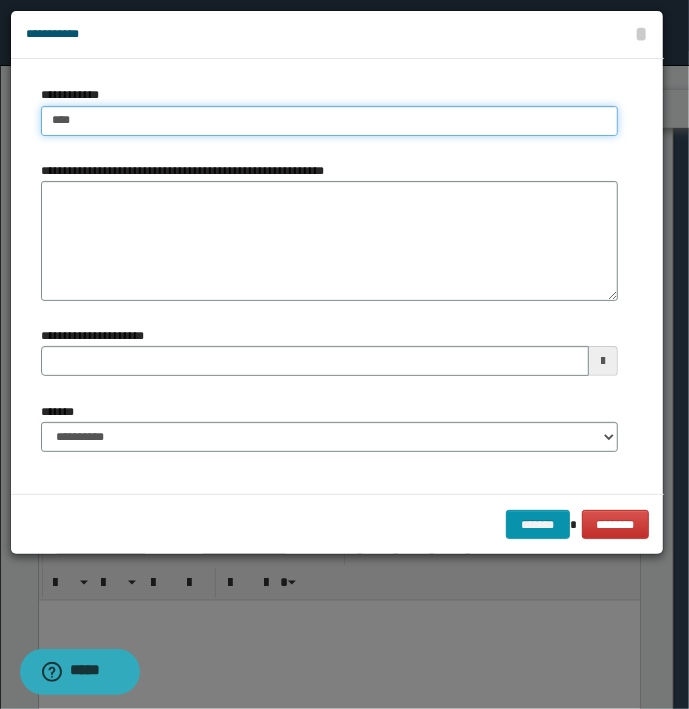 type on "****" 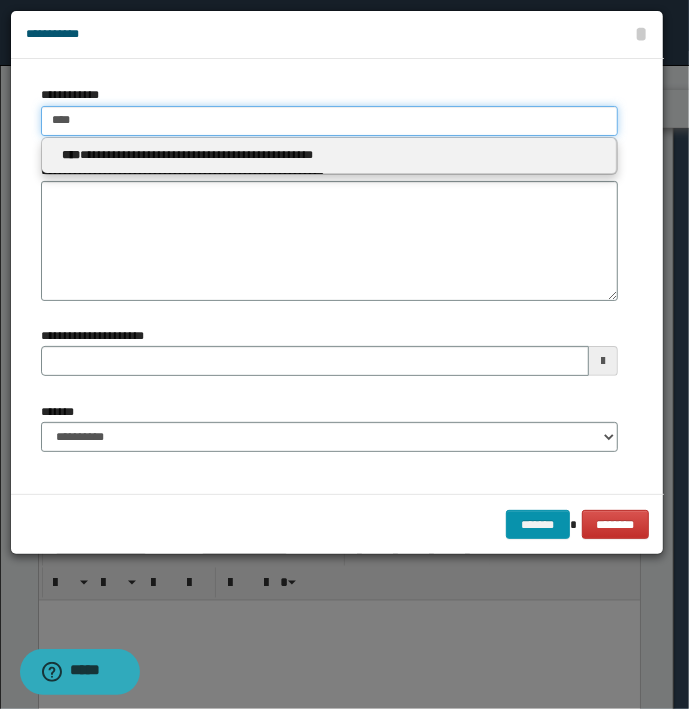 type 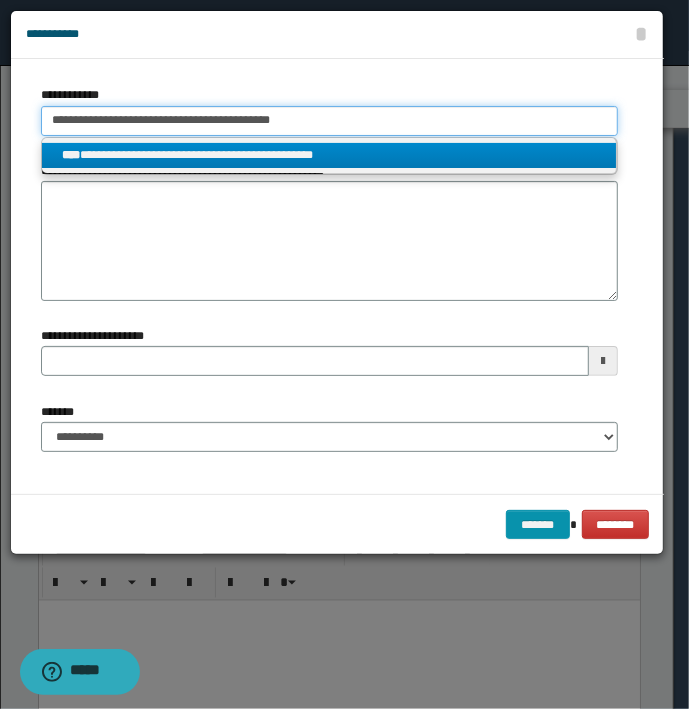 type on "**********" 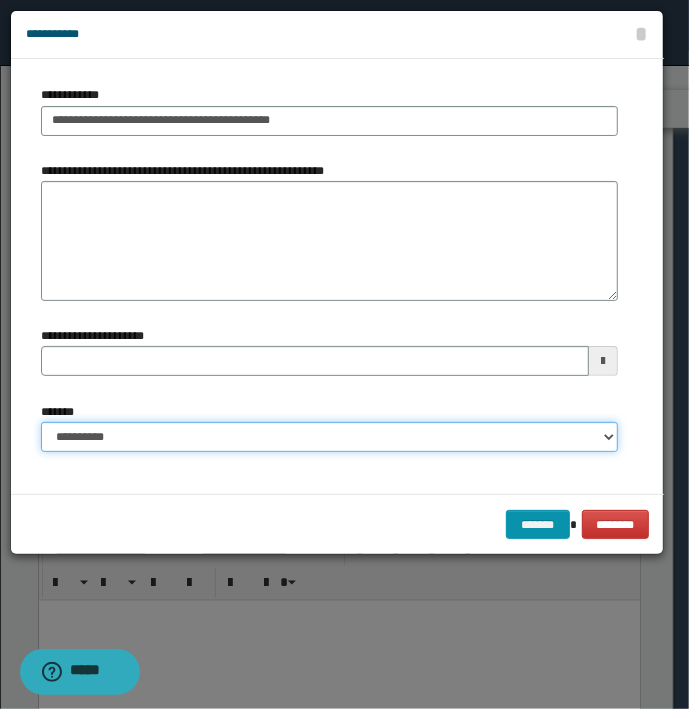 type 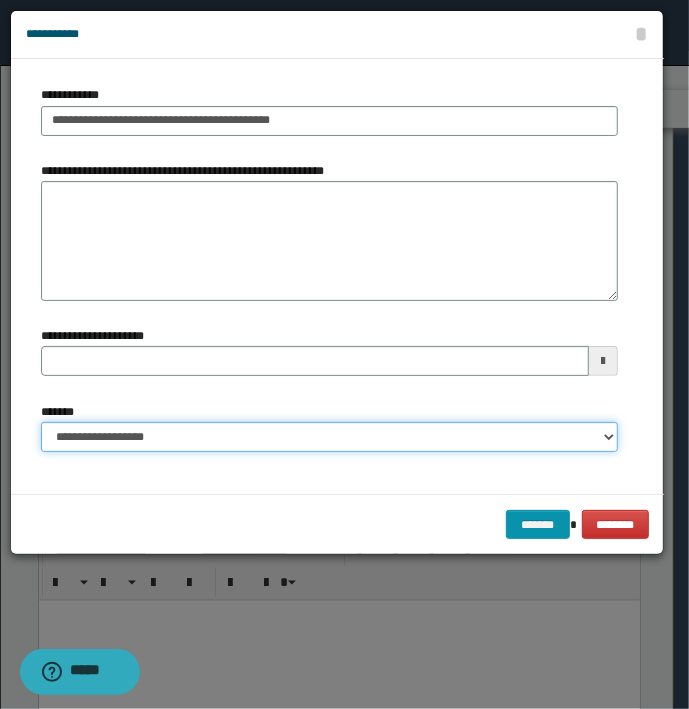 select on "*" 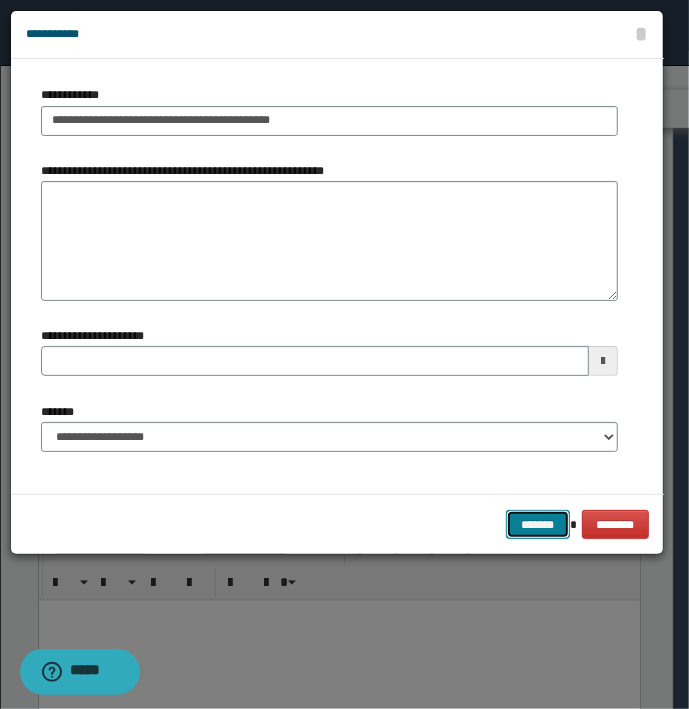 type 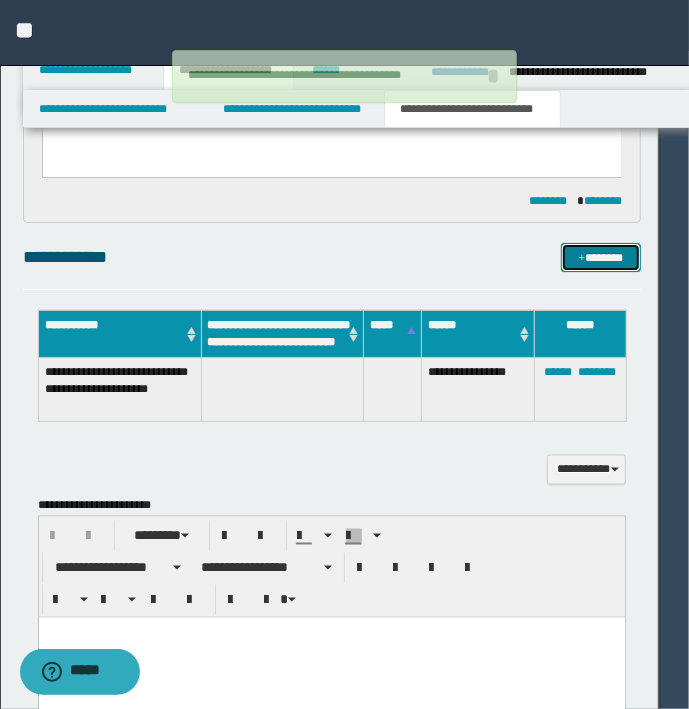type 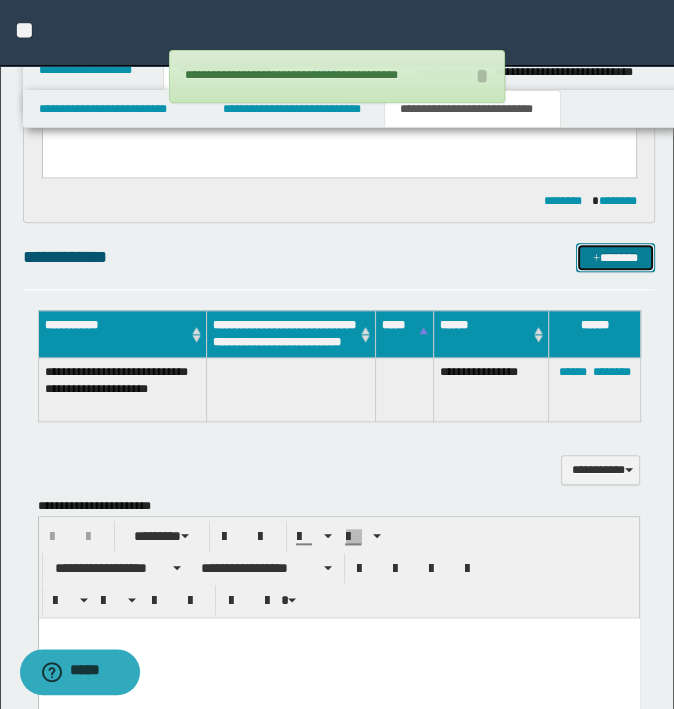 type 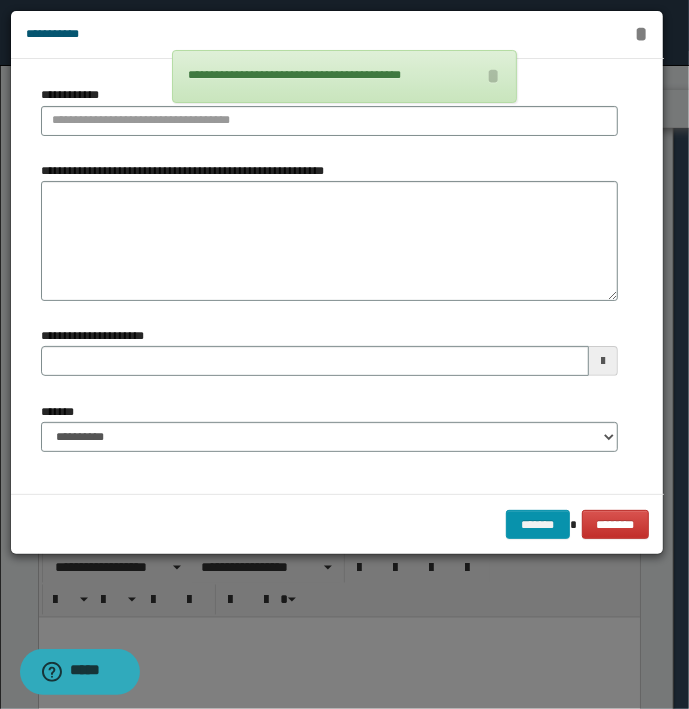 type 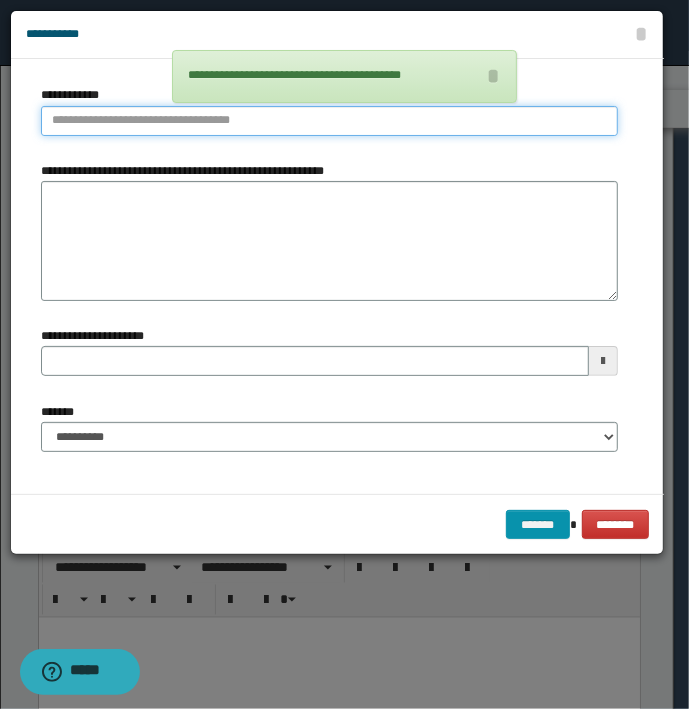 type on "**********" 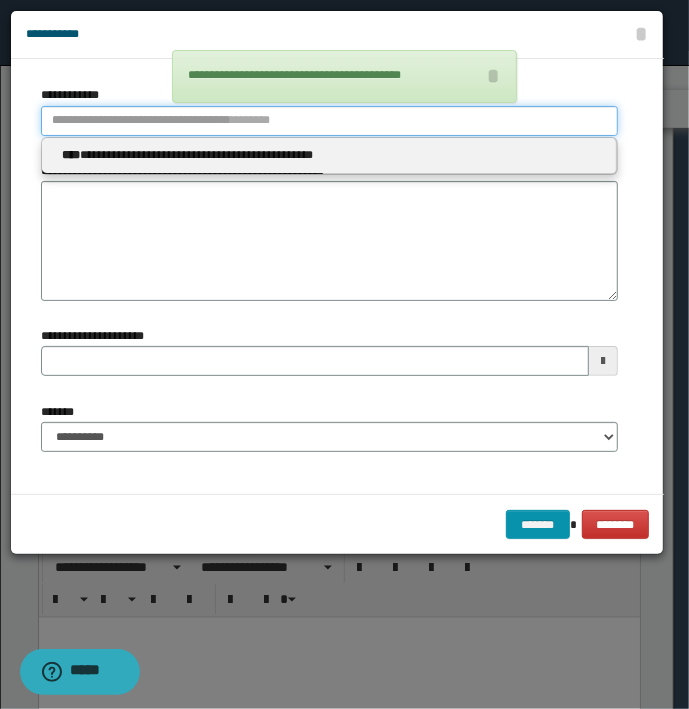 type 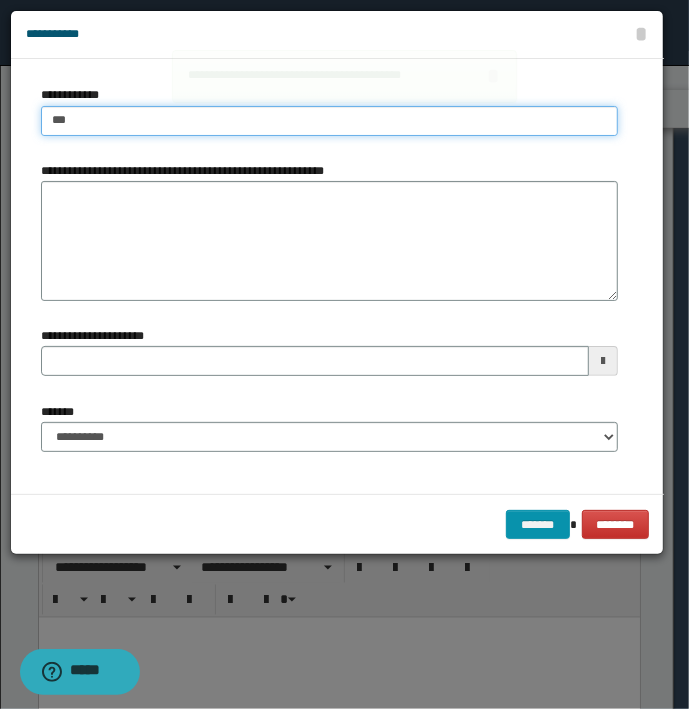 type on "****" 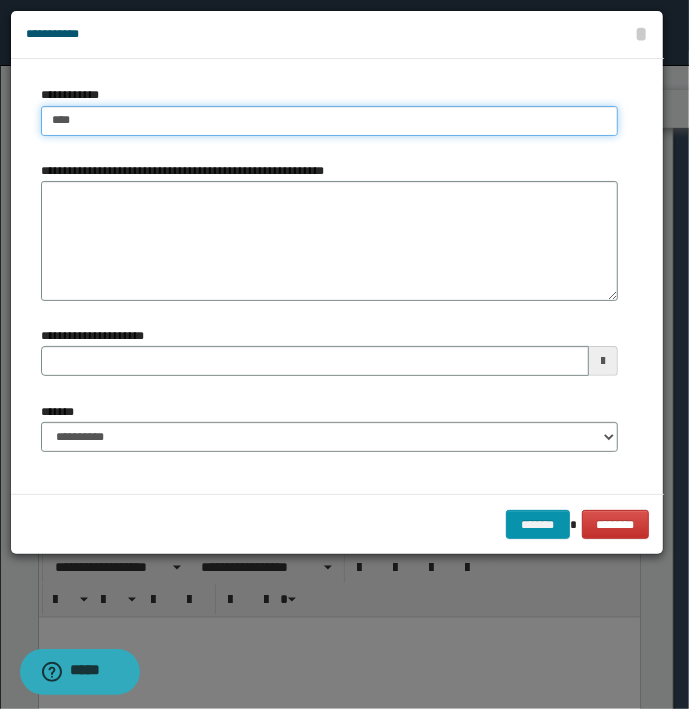 type on "****" 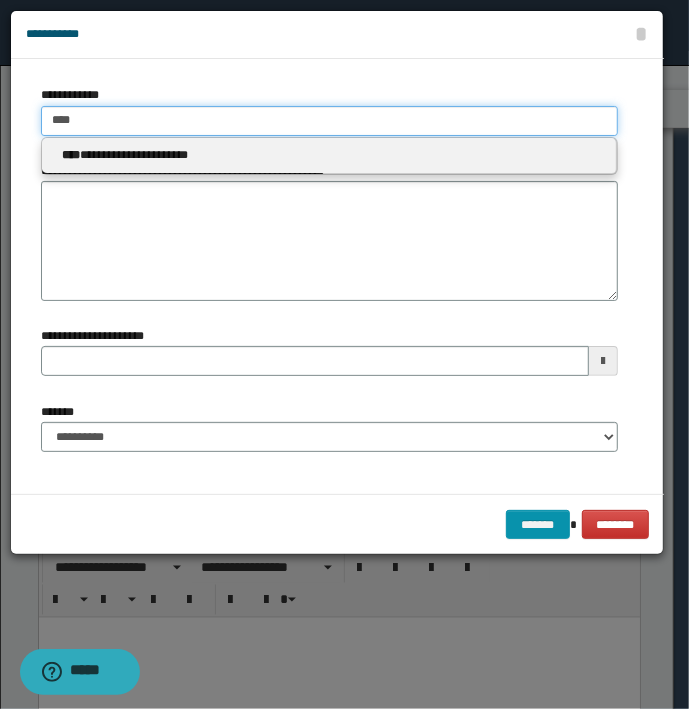 type 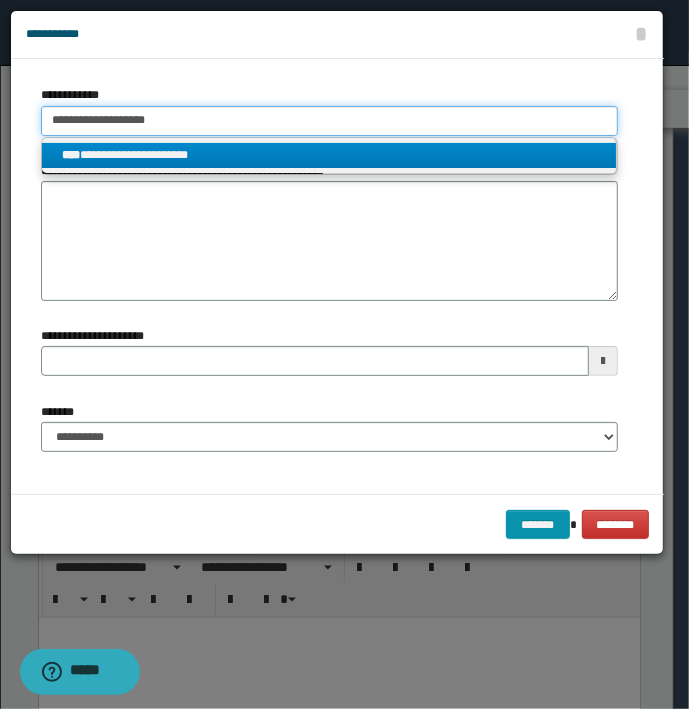 type on "**********" 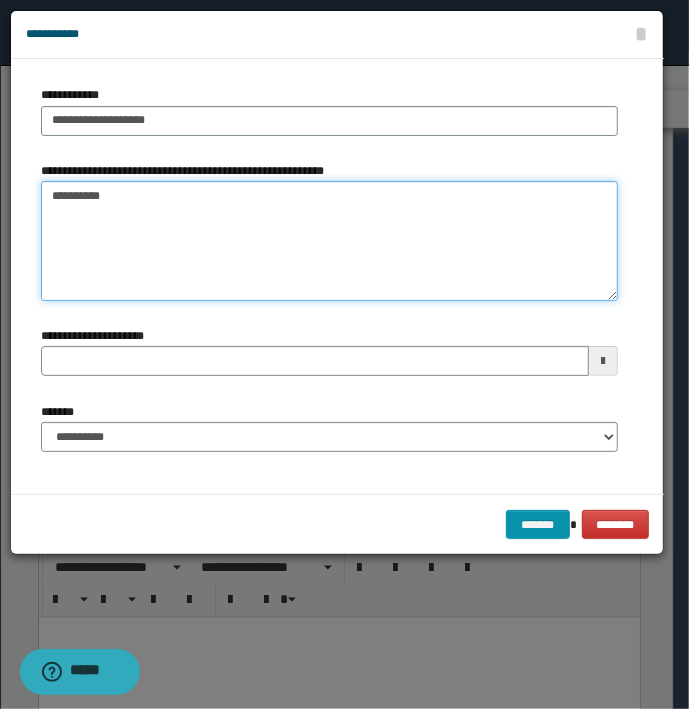 type on "*********" 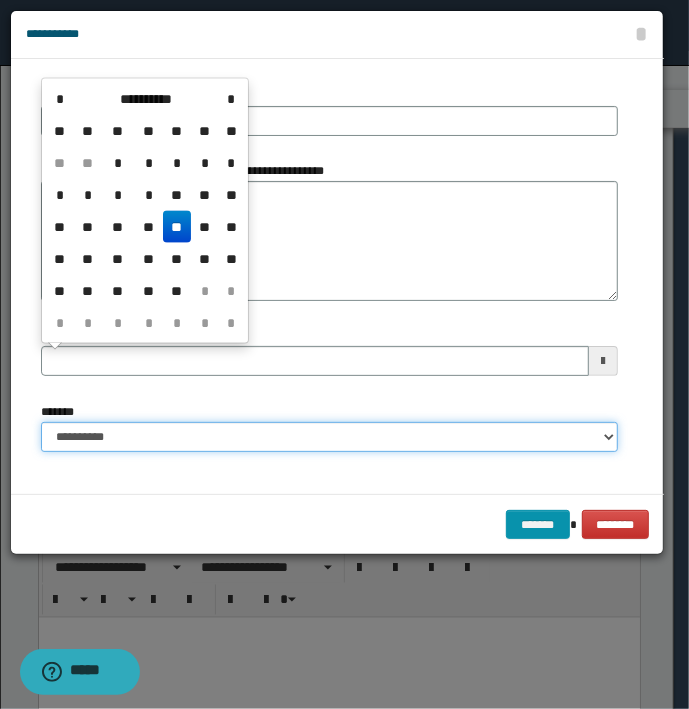 type 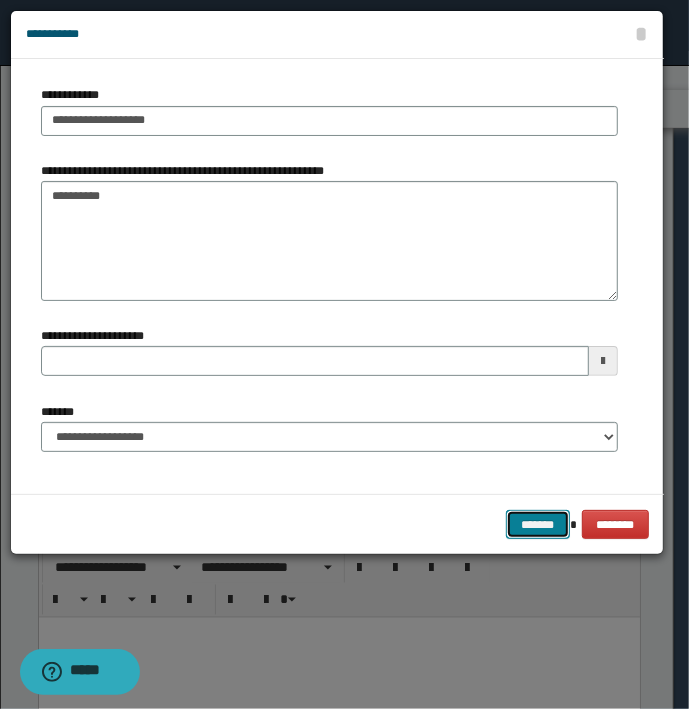 click on "*******" at bounding box center (538, 525) 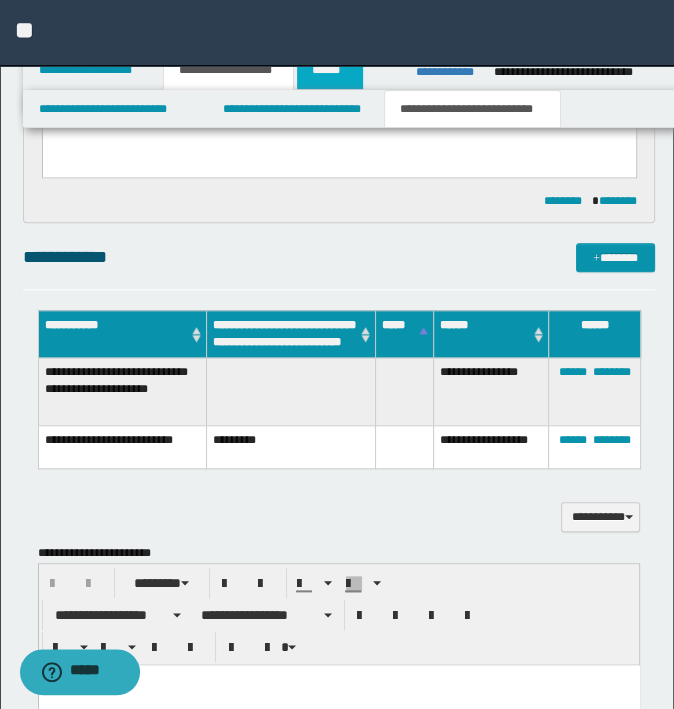 click on "******" at bounding box center (330, 70) 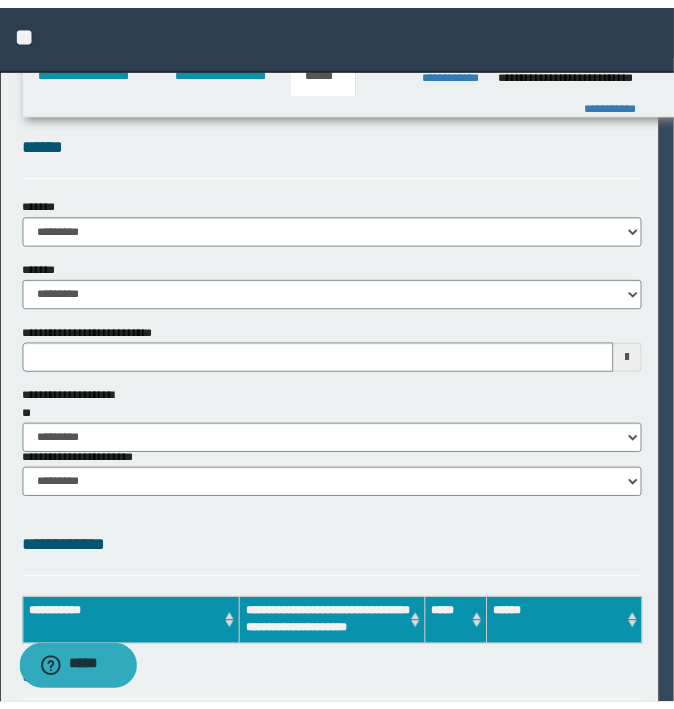 scroll, scrollTop: 0, scrollLeft: 0, axis: both 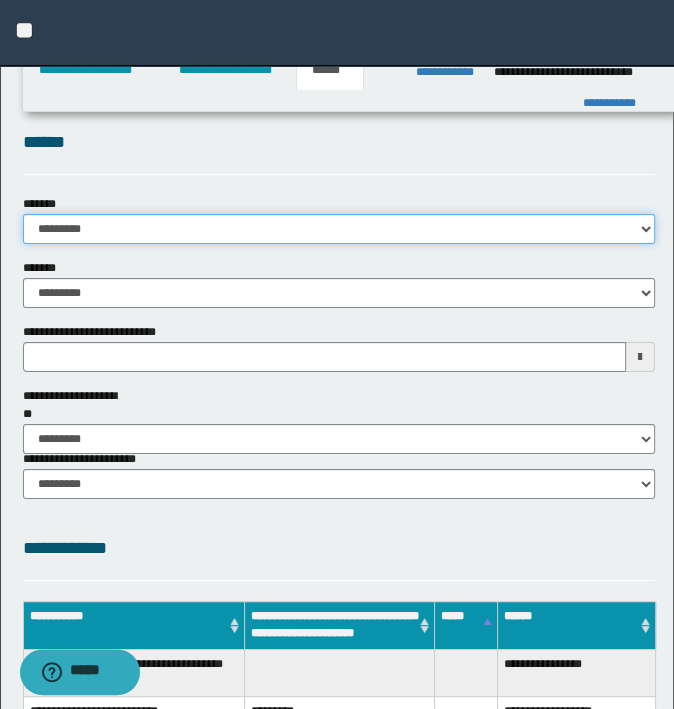 click on "**********" at bounding box center (339, 229) 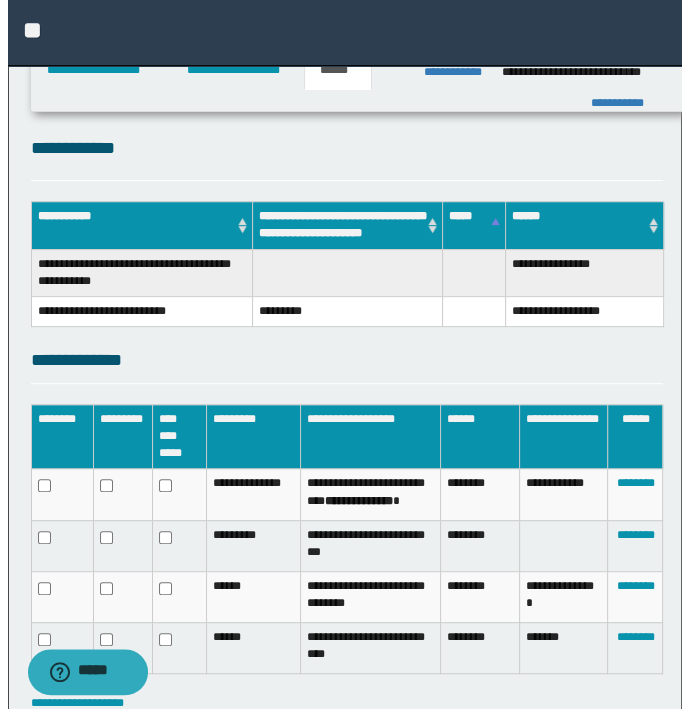 scroll, scrollTop: 529, scrollLeft: 0, axis: vertical 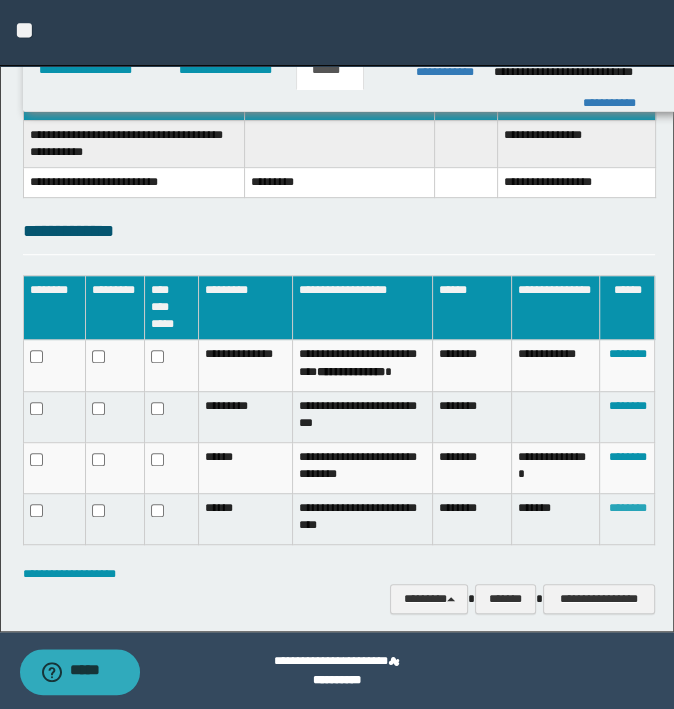 click on "********" at bounding box center (627, 508) 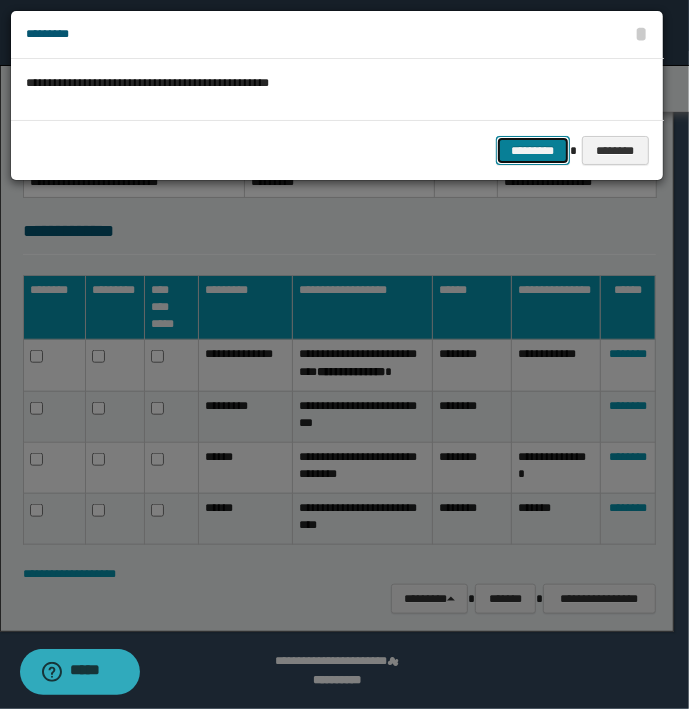 click on "*********" at bounding box center [533, 151] 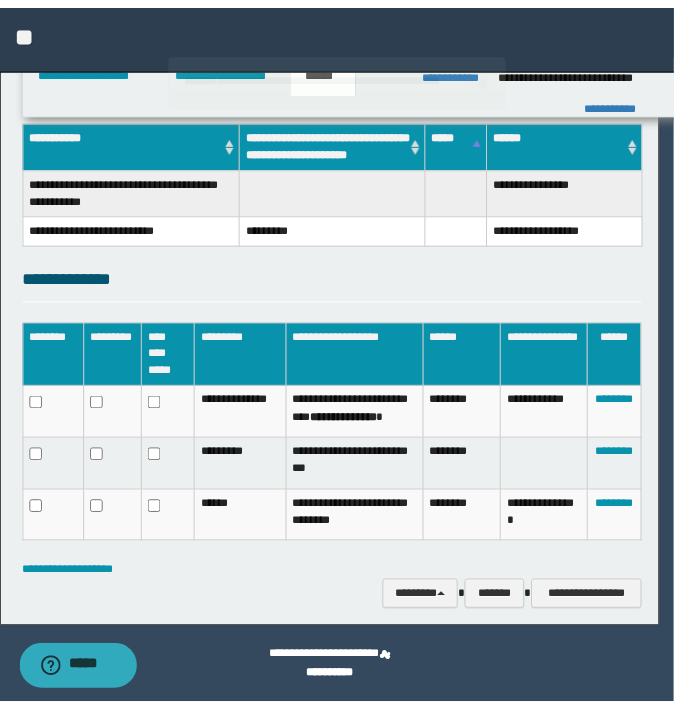 scroll, scrollTop: 465, scrollLeft: 0, axis: vertical 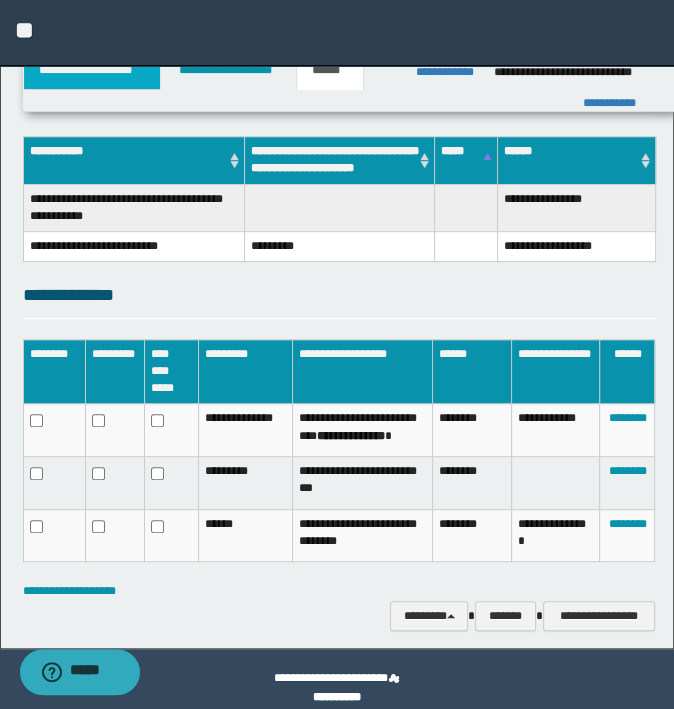 click on "**********" at bounding box center [92, 70] 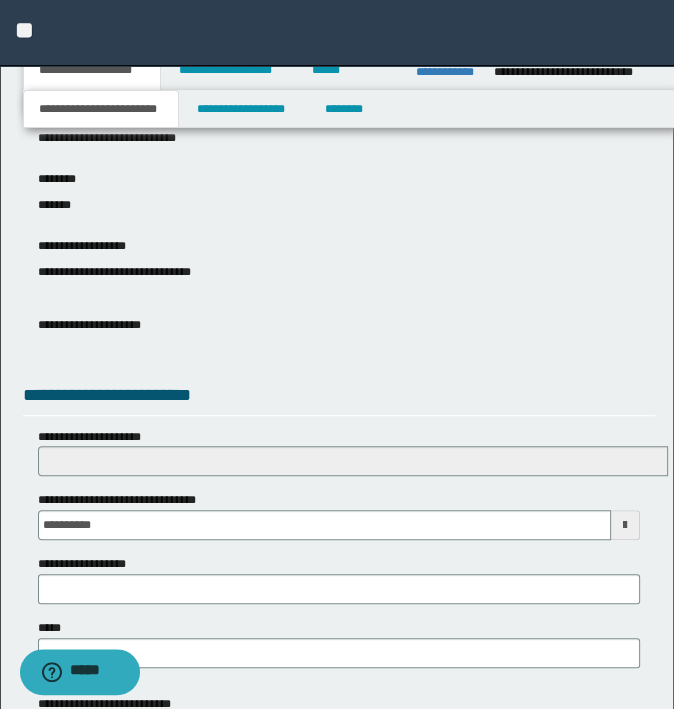 scroll, scrollTop: 496, scrollLeft: 0, axis: vertical 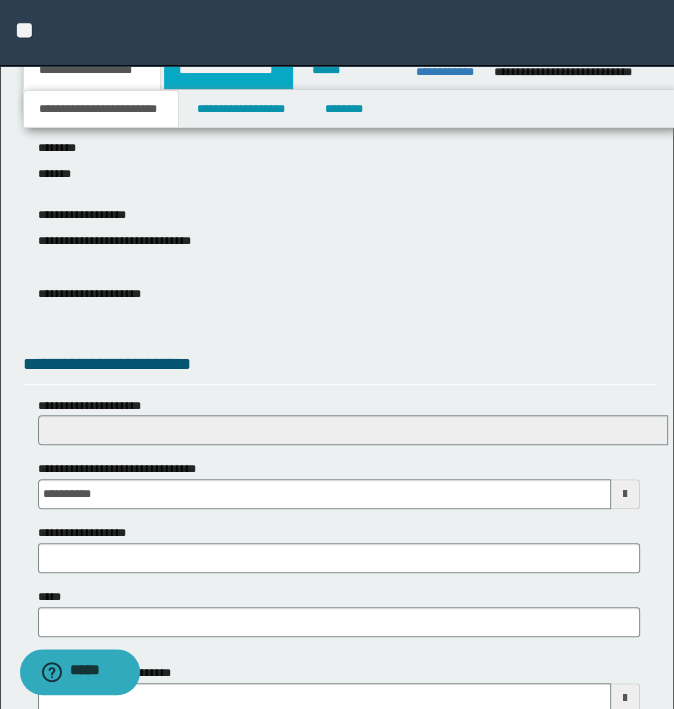 click on "**********" at bounding box center [228, 70] 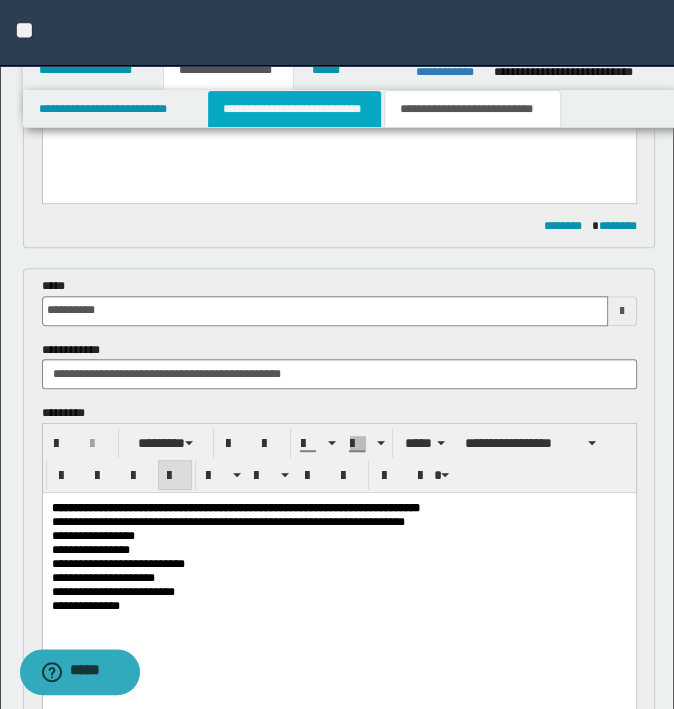 click on "**********" at bounding box center (294, 109) 